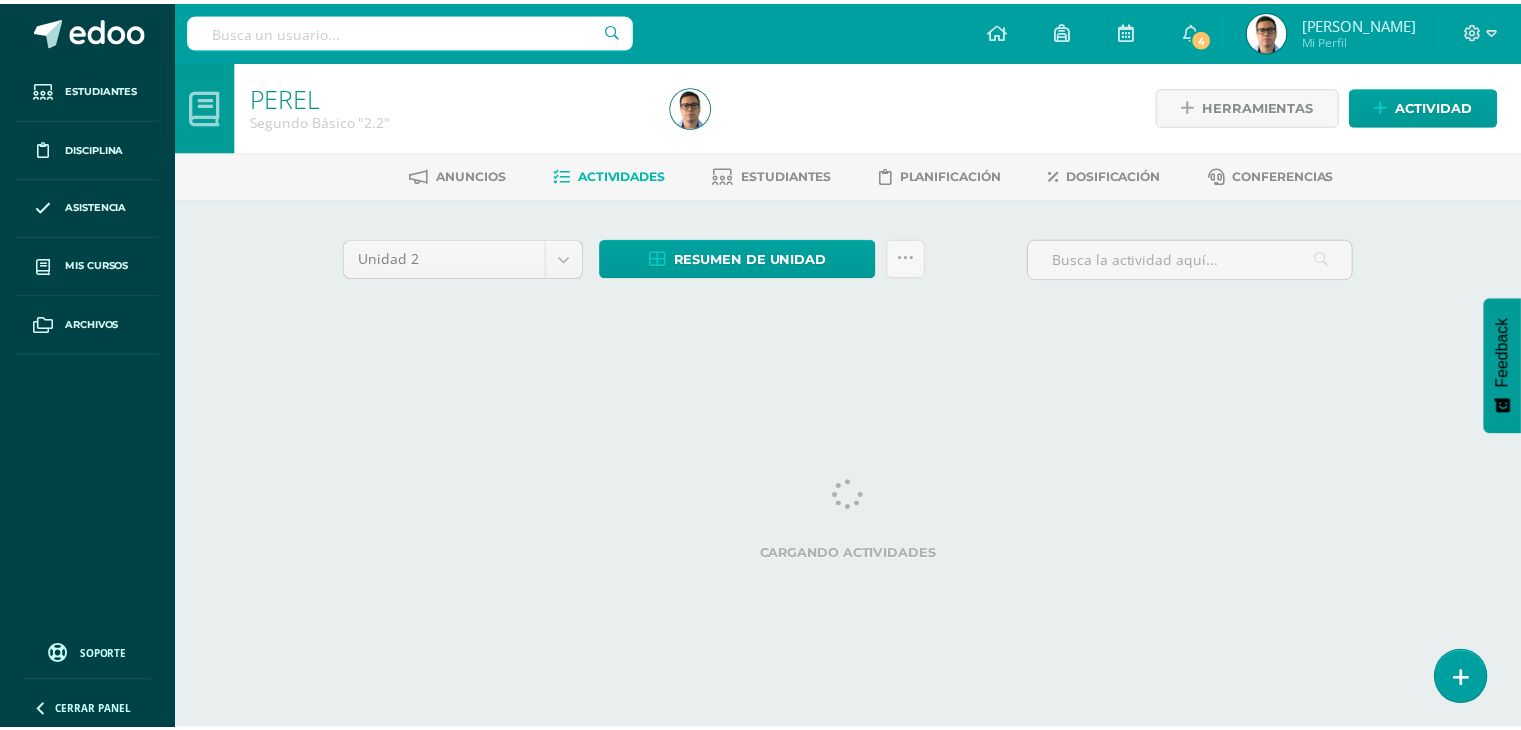 scroll, scrollTop: 0, scrollLeft: 0, axis: both 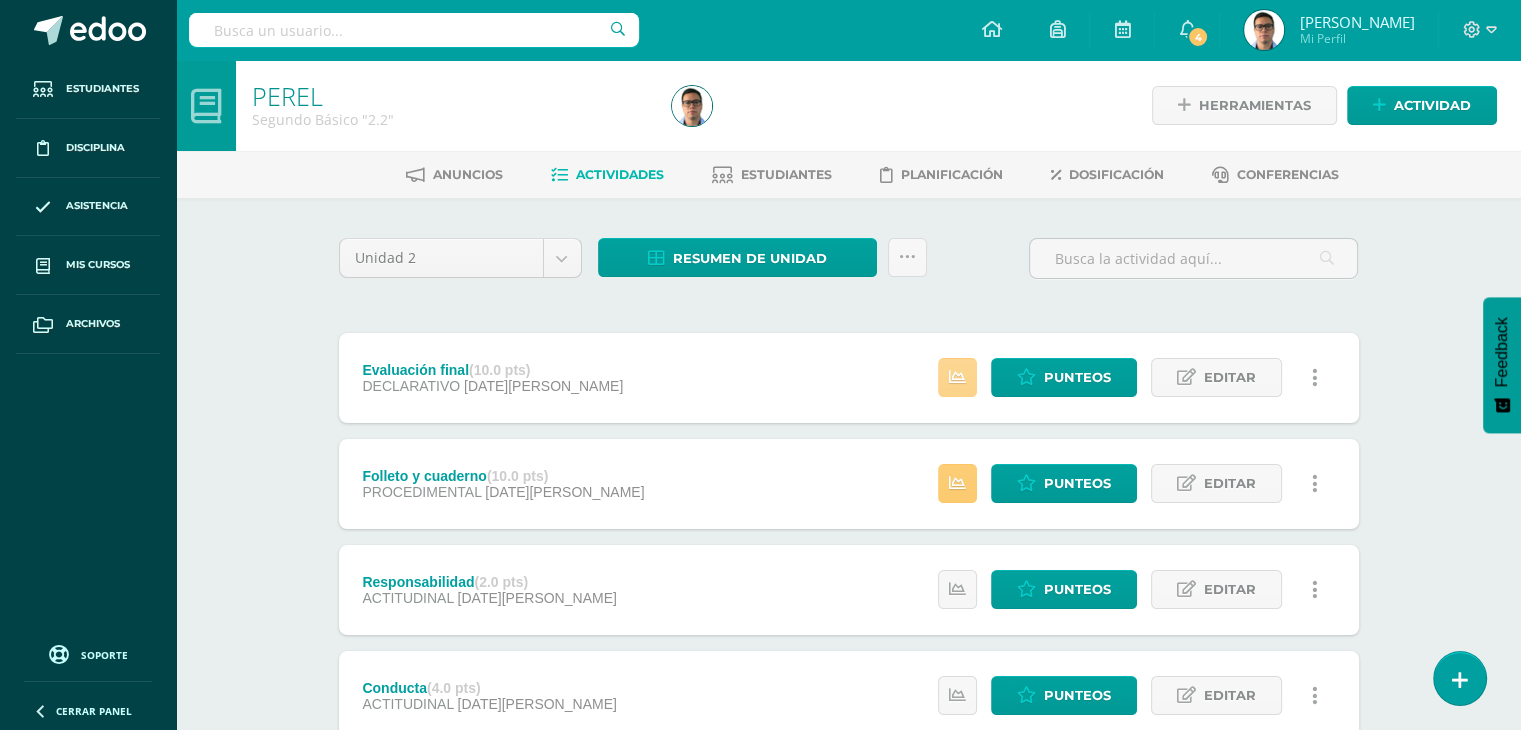 click at bounding box center (957, 377) 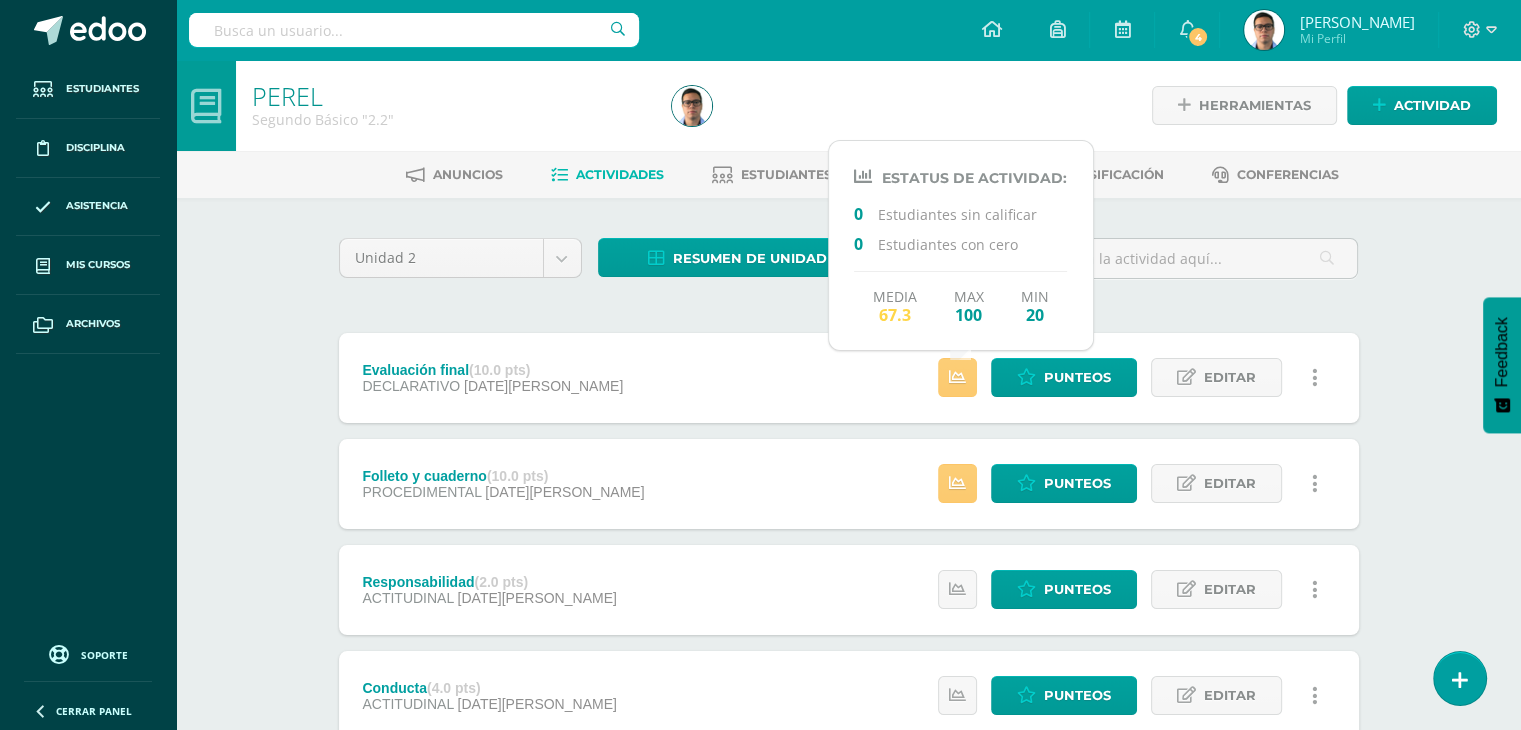 click on "PEREL
Segundo Básico "2.2"
Herramientas
Detalle de asistencias
Actividad
Anuncios
Actividades
Estudiantes
Planificación
Dosificación
Conferencias     Unidad 2                             Unidad 1 Unidad 2 Unidad 3 Resumen de unidad
Descargar como HTML
Descargar como PDF
Descargar como XLS
Subir actividades en masa
Enviar punteos a revision
Historial de actividad
¿Estás seguro que deseas  Enviar a revisión  las notas de este curso?
Esta acción  Cancelar" at bounding box center [848, 781] 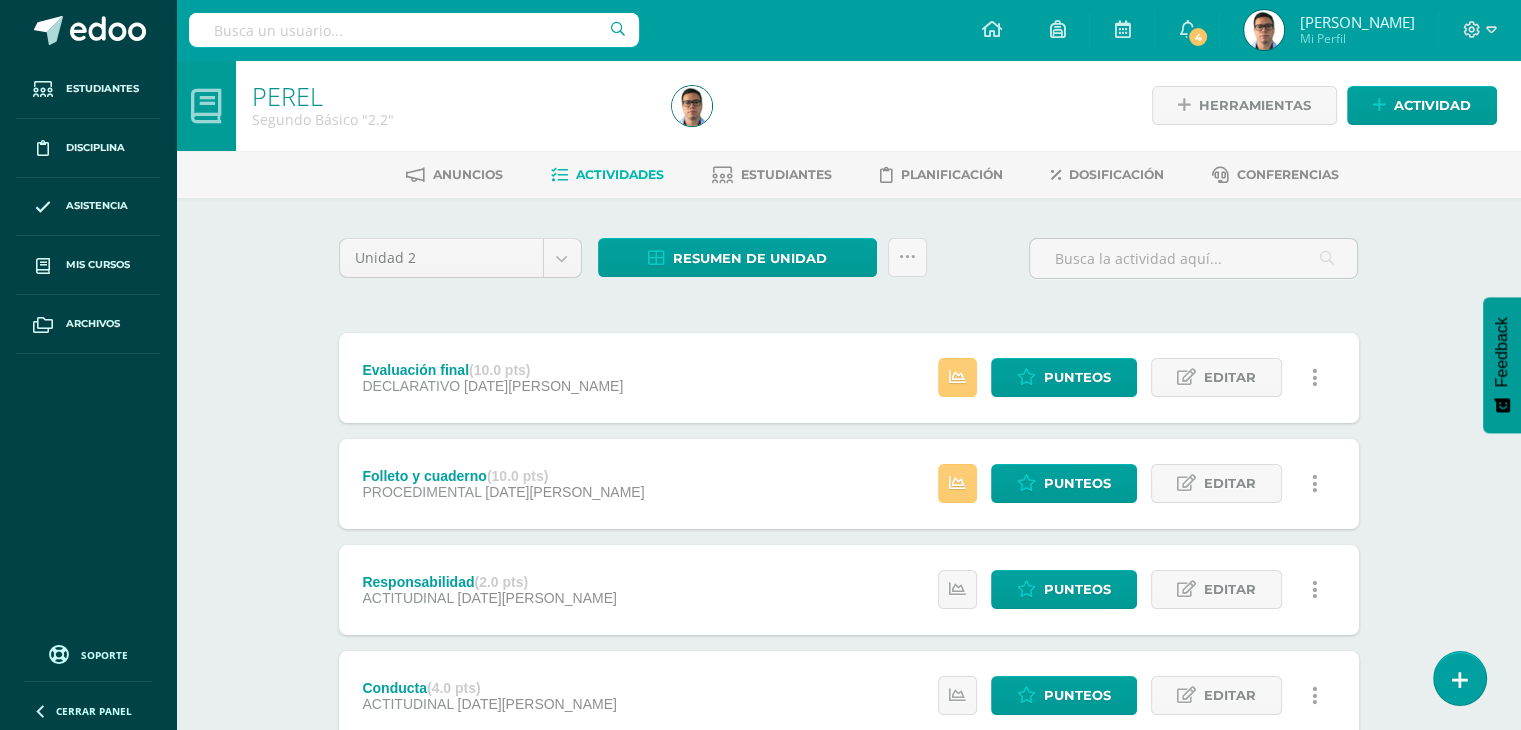 scroll, scrollTop: 773, scrollLeft: 0, axis: vertical 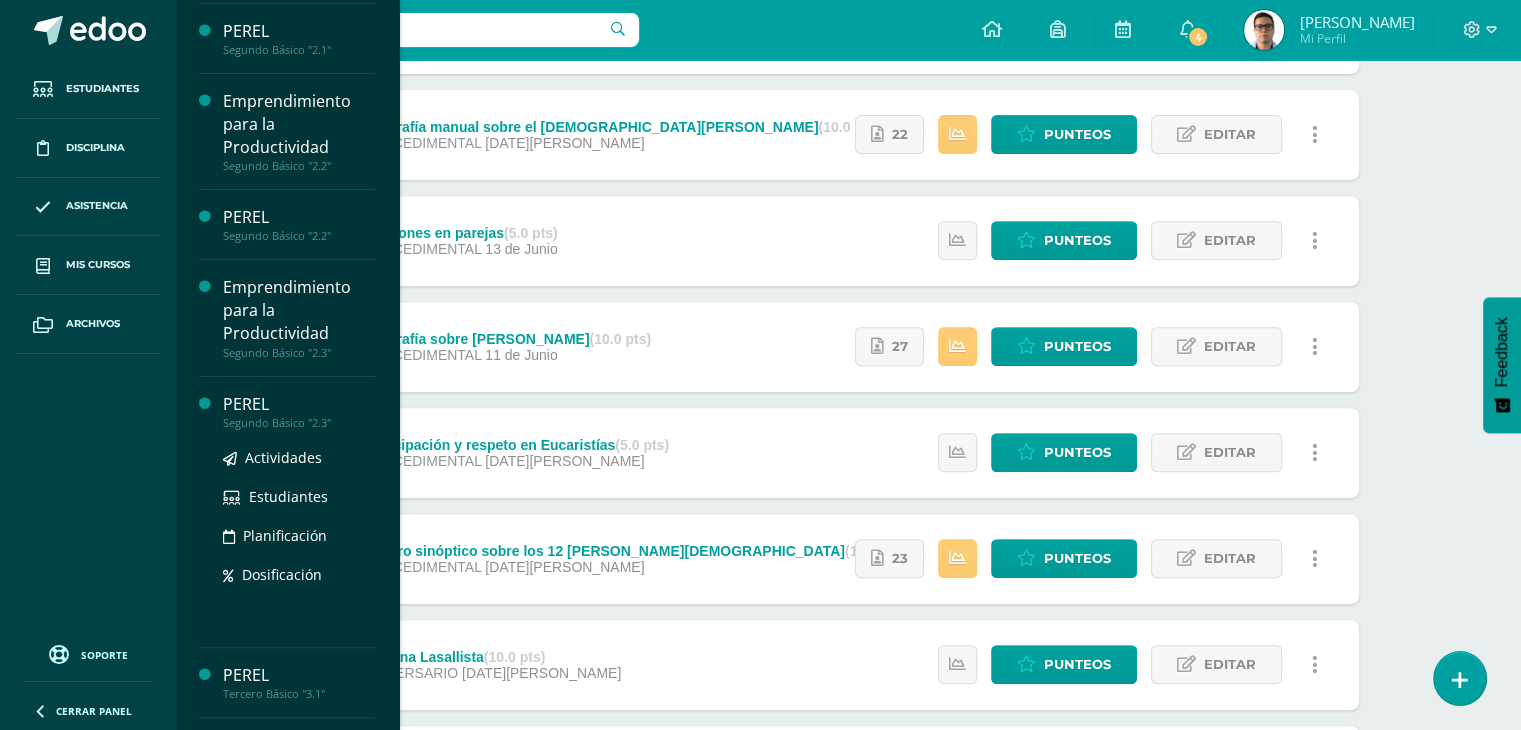 click on "Segundo
Básico
"2.3"" at bounding box center [299, 423] 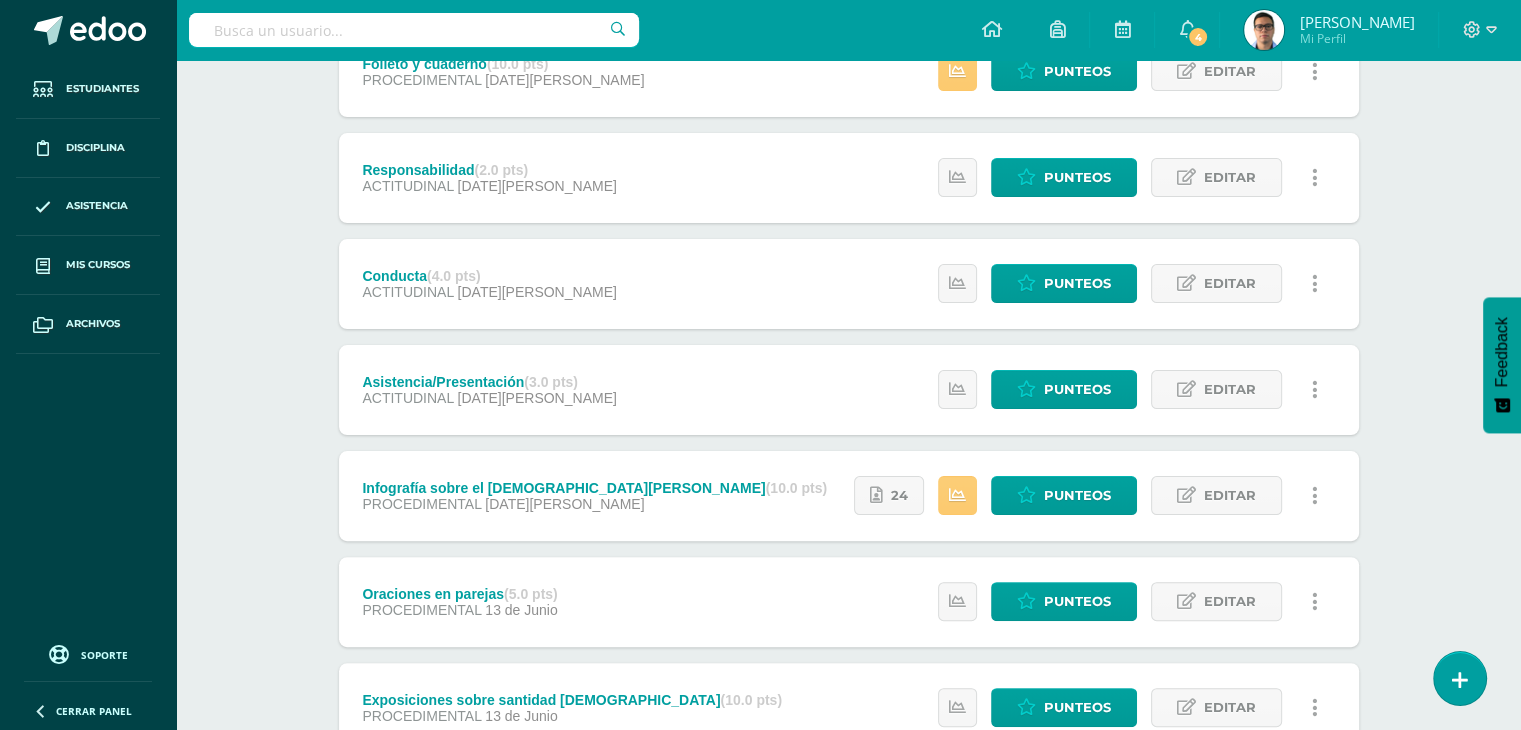 scroll, scrollTop: 32, scrollLeft: 0, axis: vertical 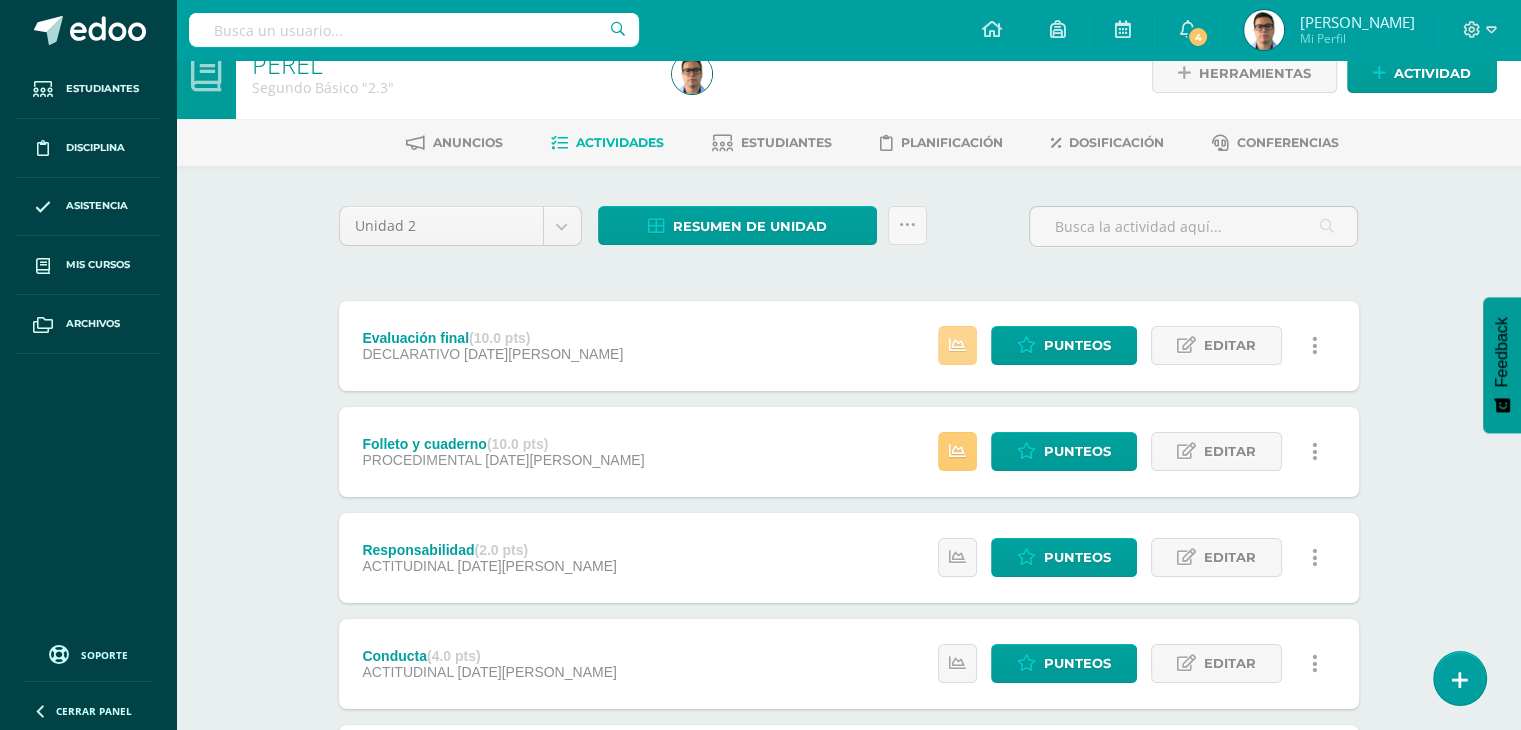 click at bounding box center (957, 345) 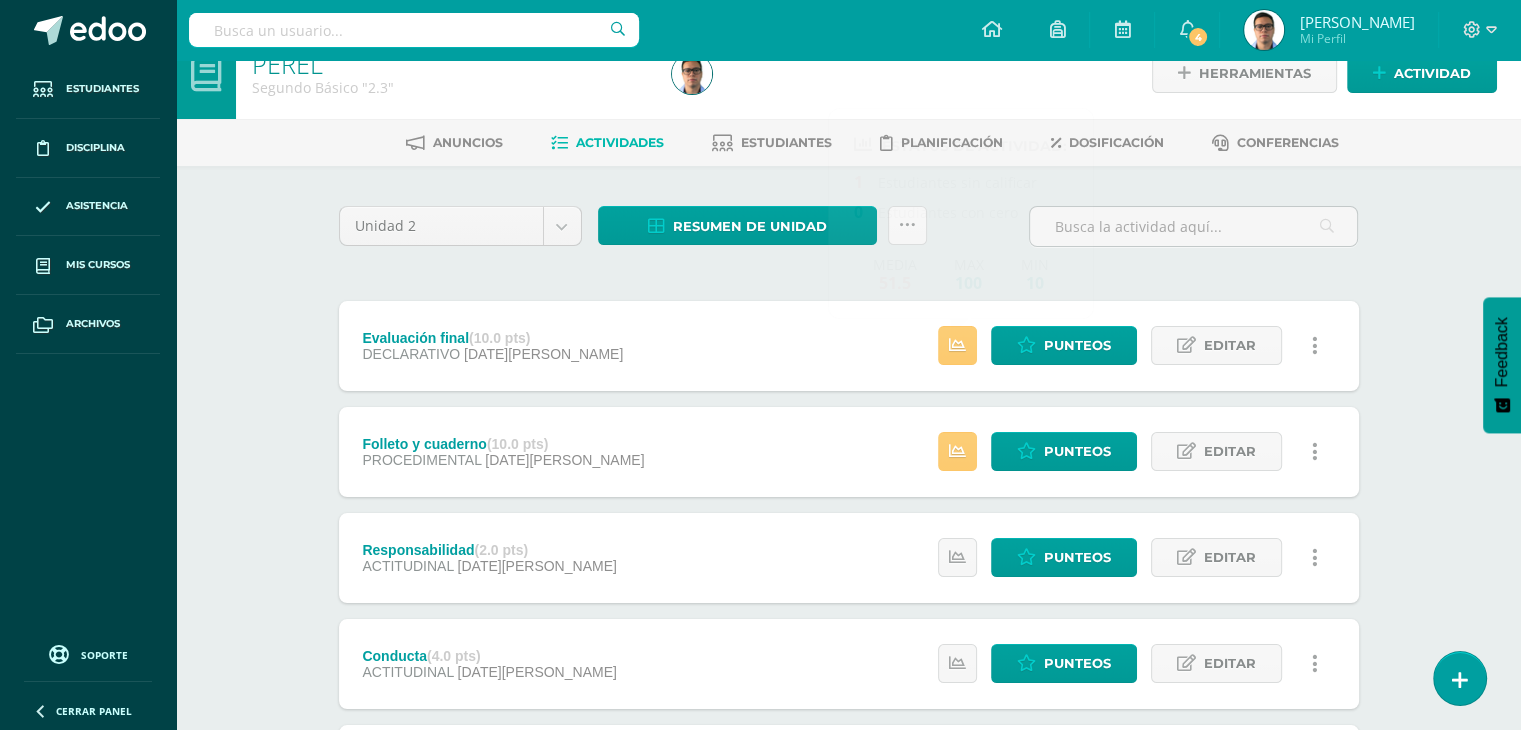 click on "PEREL
Segundo Básico "2.3"
Herramientas
Detalle de asistencias
Actividad
Anuncios
Actividades
Estudiantes
Planificación
Dosificación
Conferencias     Unidad 2                             Unidad 1 Unidad 2 Unidad 3 Resumen de unidad
Descargar como HTML
Descargar como PDF
Descargar como XLS
Subir actividades en masa
Enviar punteos a revision
Historial de actividad
¿Estás seguro que deseas  Enviar a revisión  las notas de este curso?
Esta acción  Cancelar" at bounding box center [848, 965] 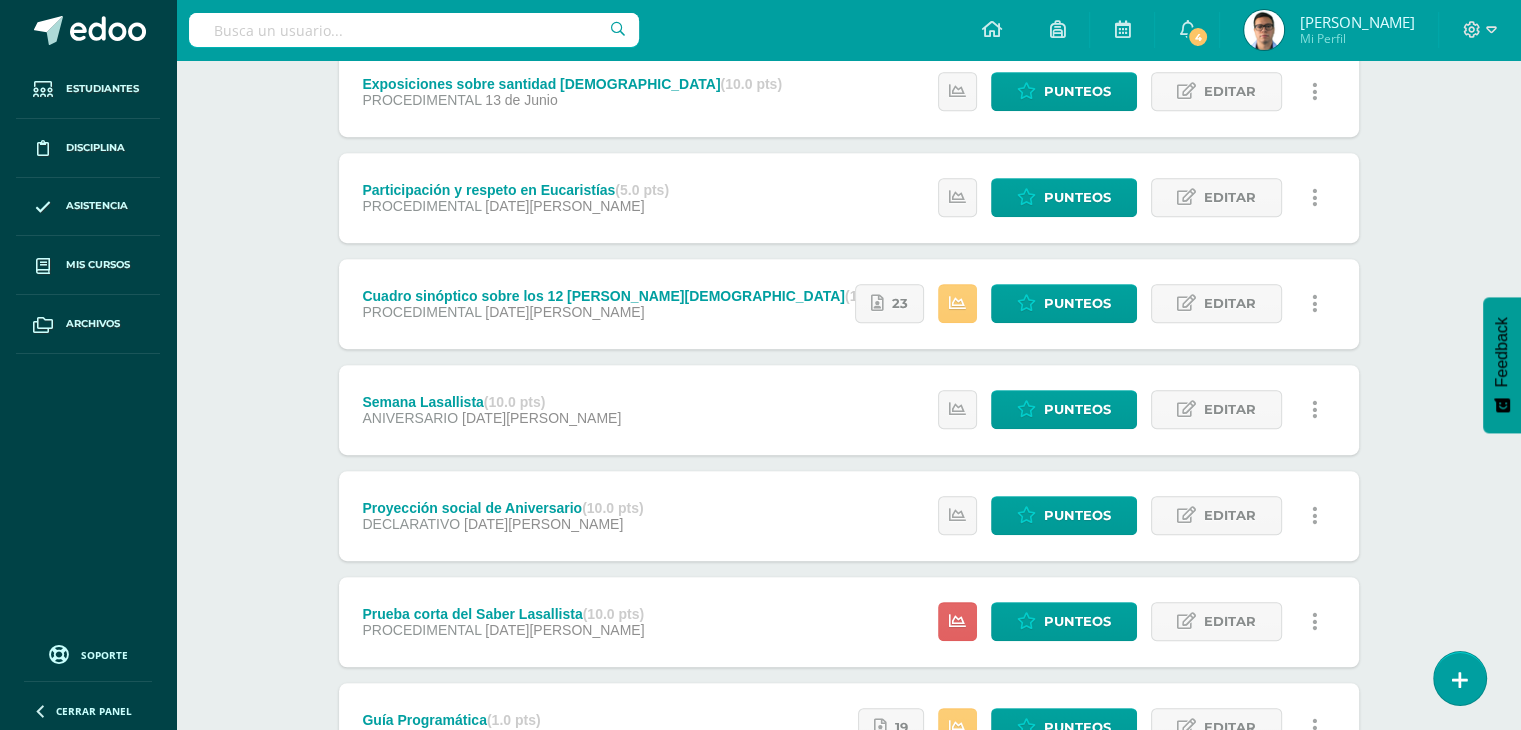 scroll, scrollTop: 1030, scrollLeft: 0, axis: vertical 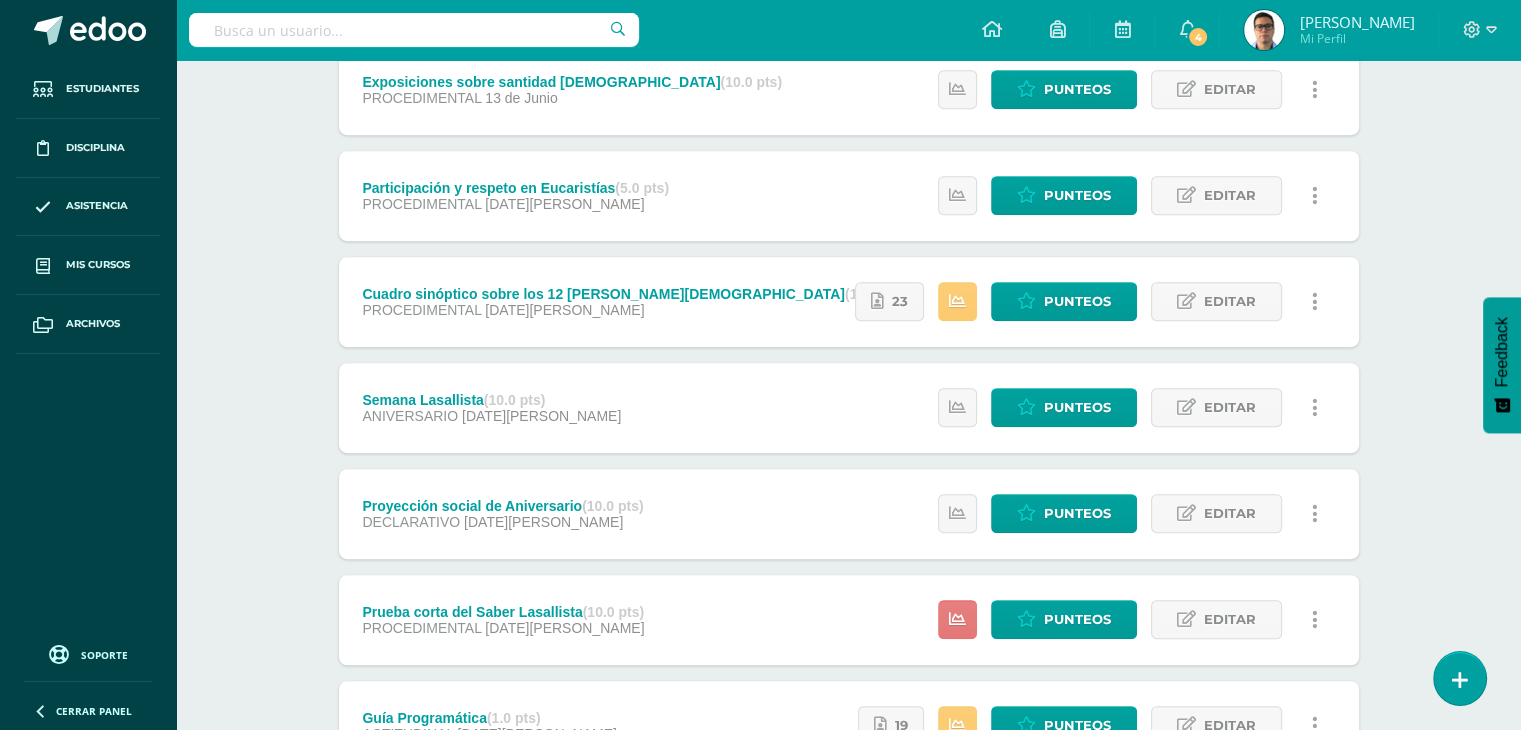 click at bounding box center (957, 619) 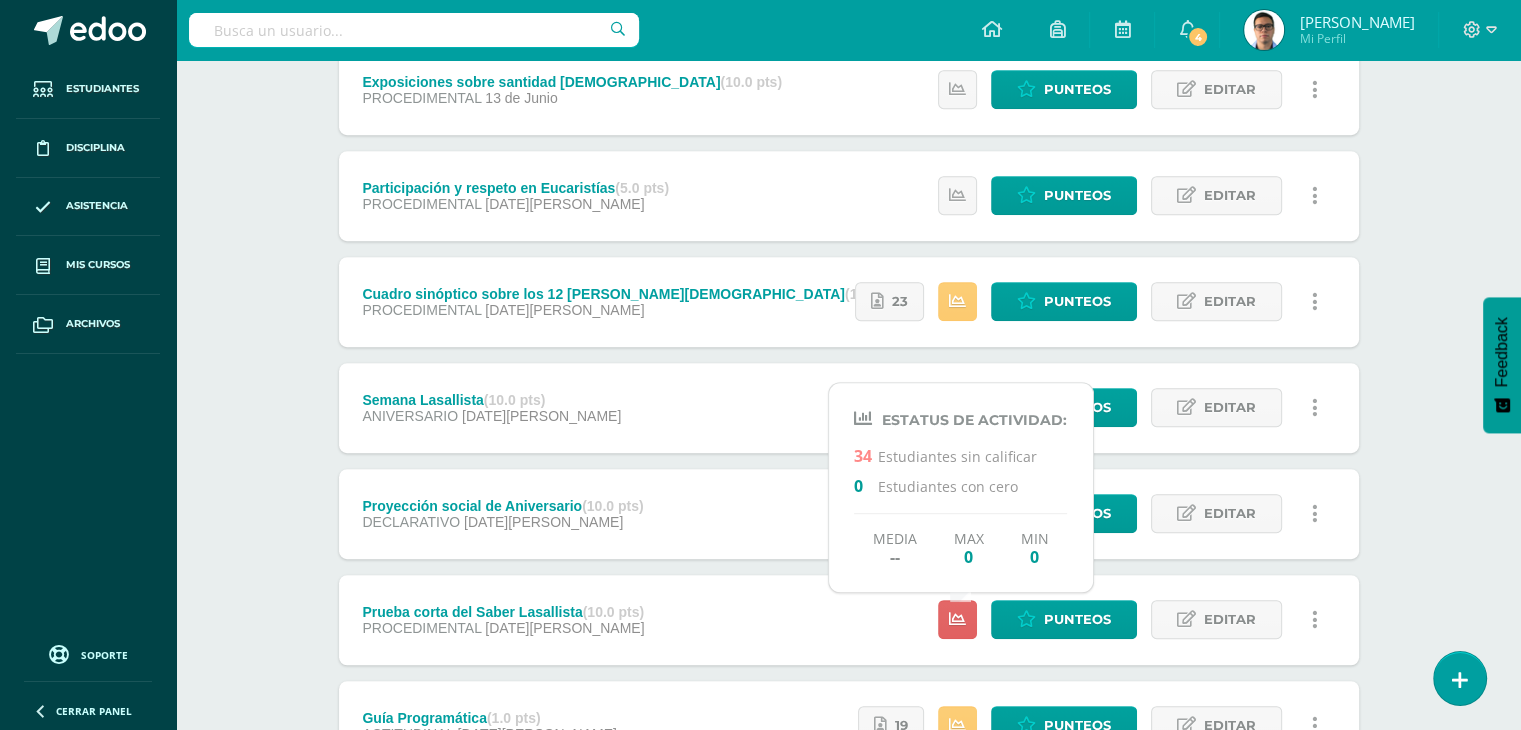 click on "PEREL
Segundo Básico "2.3"
Herramientas
Detalle de asistencias
Actividad
Anuncios
Actividades
Estudiantes
Planificación
Dosificación
Conferencias     Unidad 2                             Unidad 1 Unidad 2 Unidad 3 Resumen de unidad
Descargar como HTML
Descargar como PDF
Descargar como XLS
Subir actividades en masa
Enviar punteos a revision
Historial de actividad
¿Estás seguro que deseas  Enviar a revisión  las notas de este curso?
Esta acción  Cancelar" at bounding box center [848, -33] 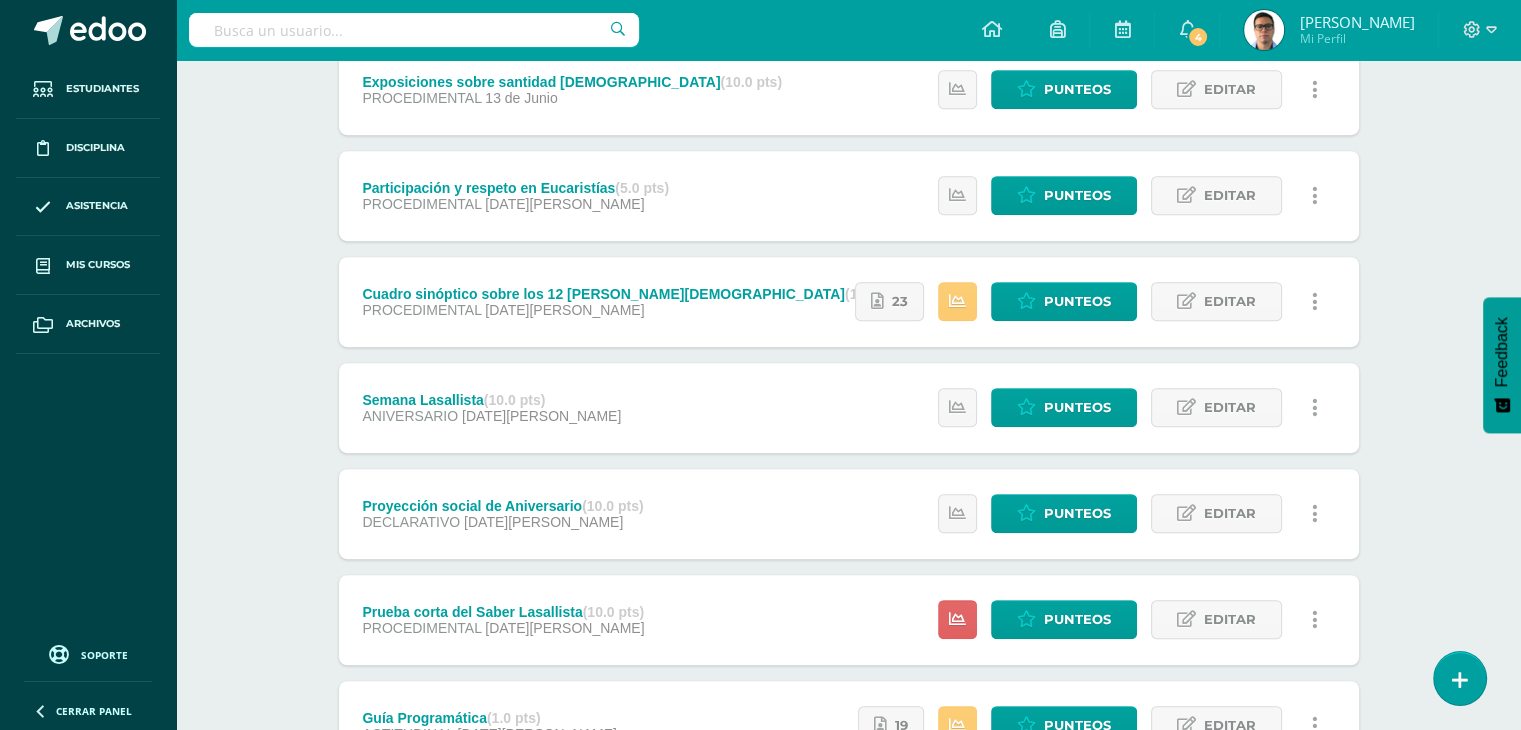 scroll, scrollTop: 0, scrollLeft: 0, axis: both 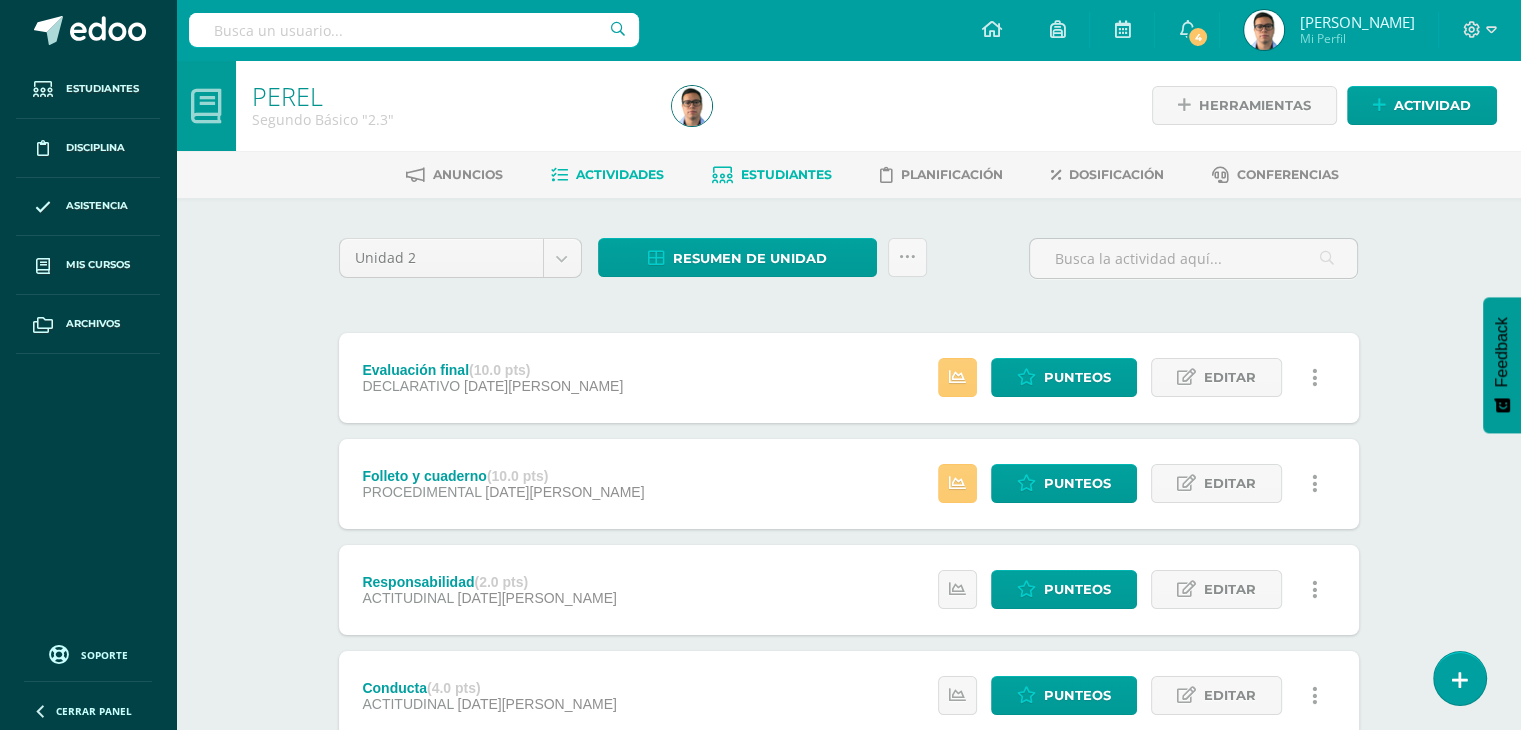 click on "Estudiantes" at bounding box center [786, 174] 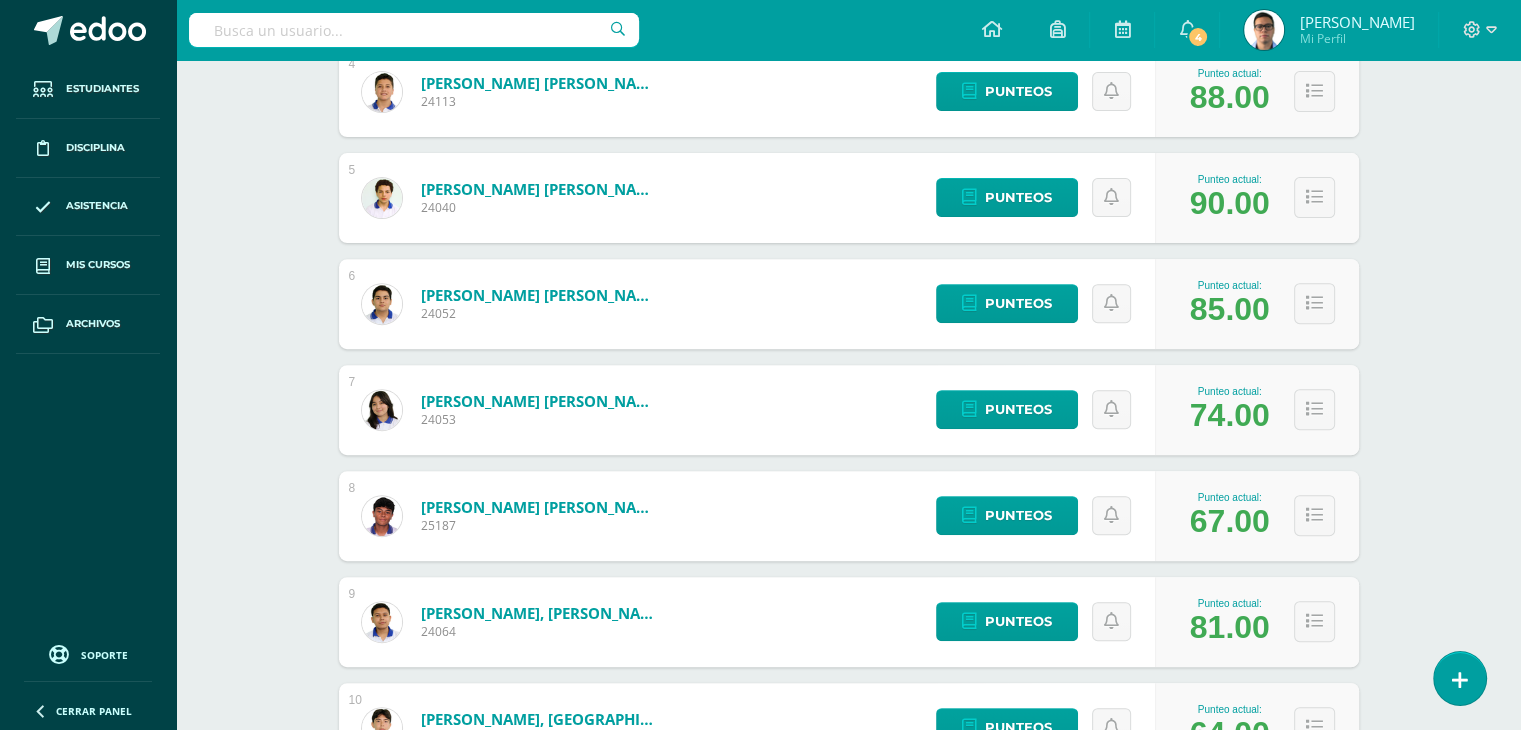 scroll, scrollTop: 612, scrollLeft: 0, axis: vertical 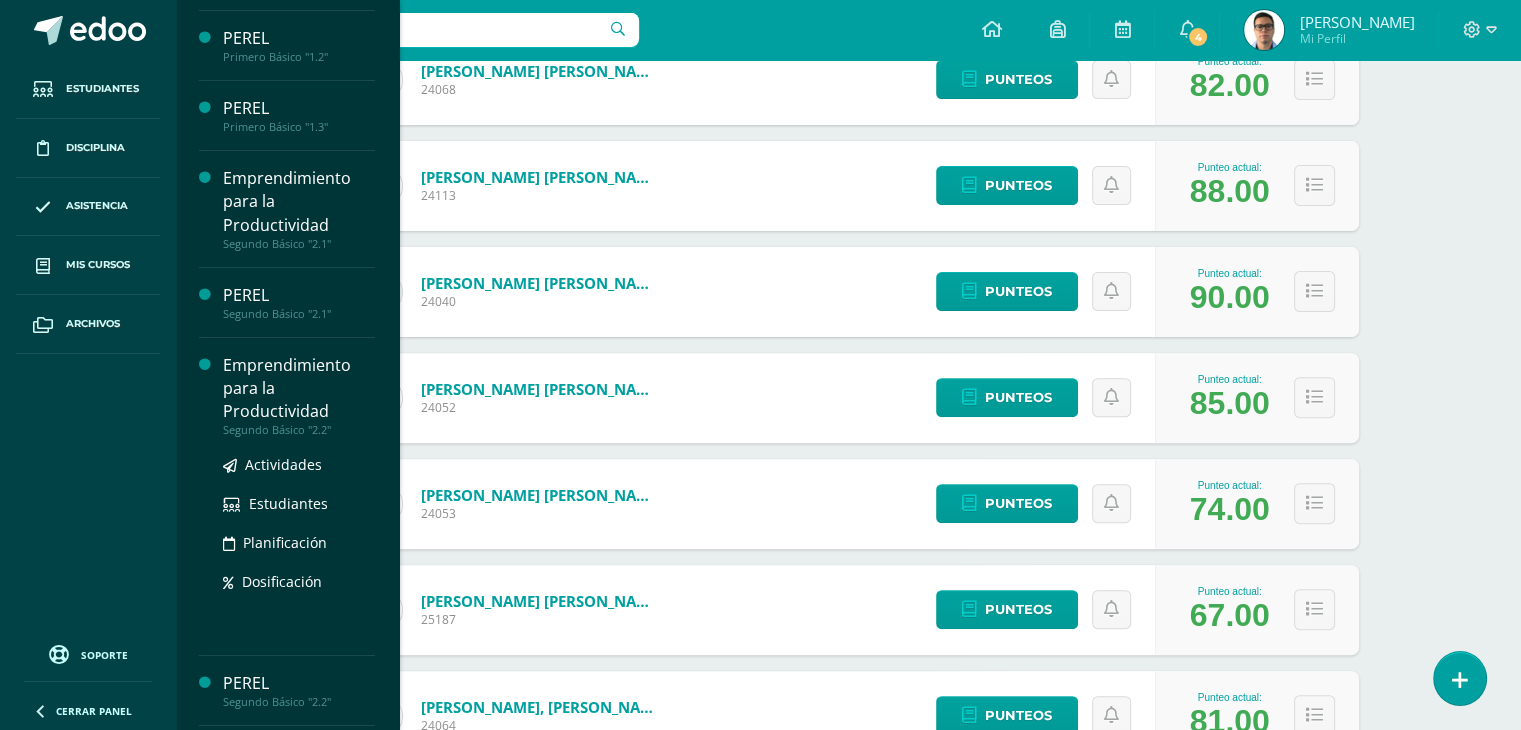 click on "Segundo
Básico
"2.2"" at bounding box center [299, 430] 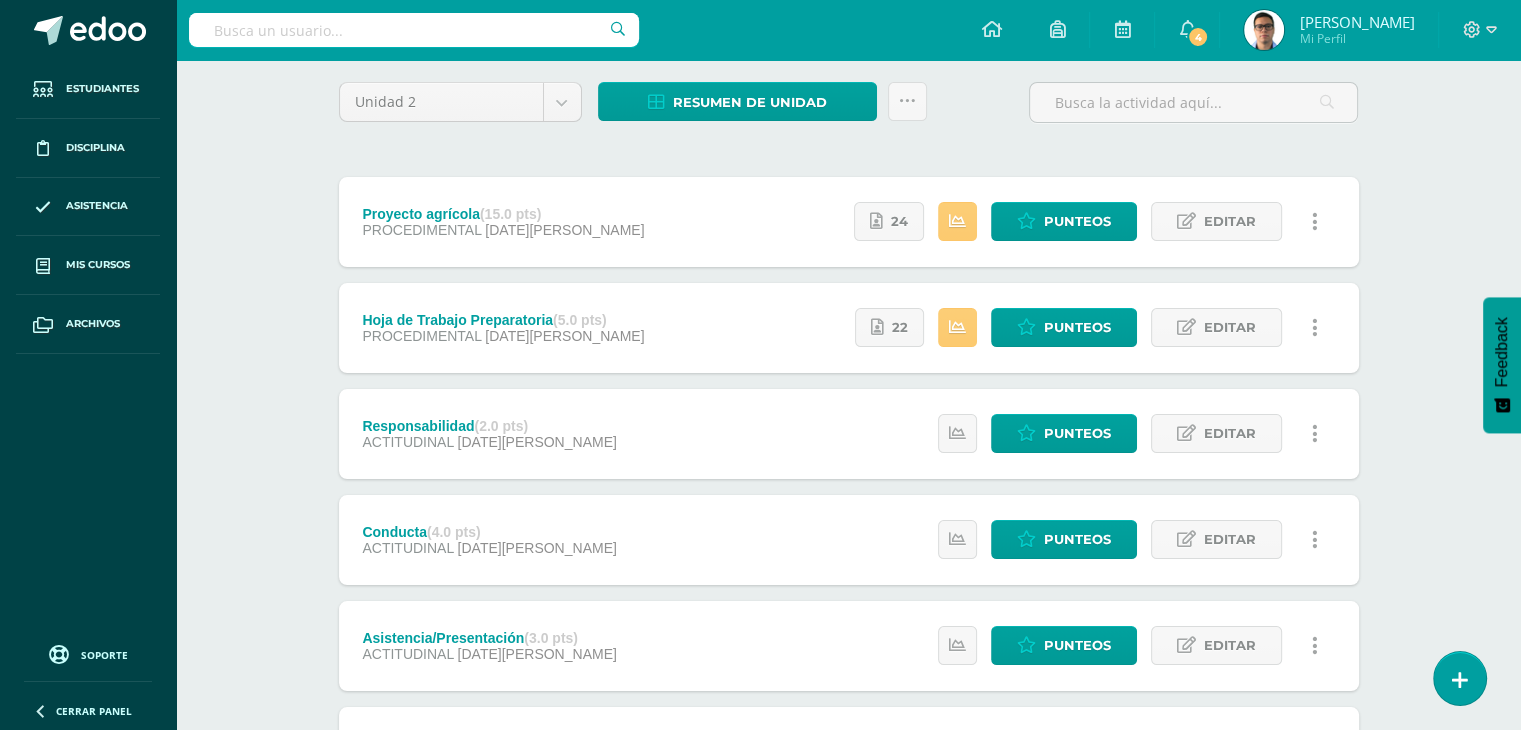 scroll, scrollTop: 0, scrollLeft: 0, axis: both 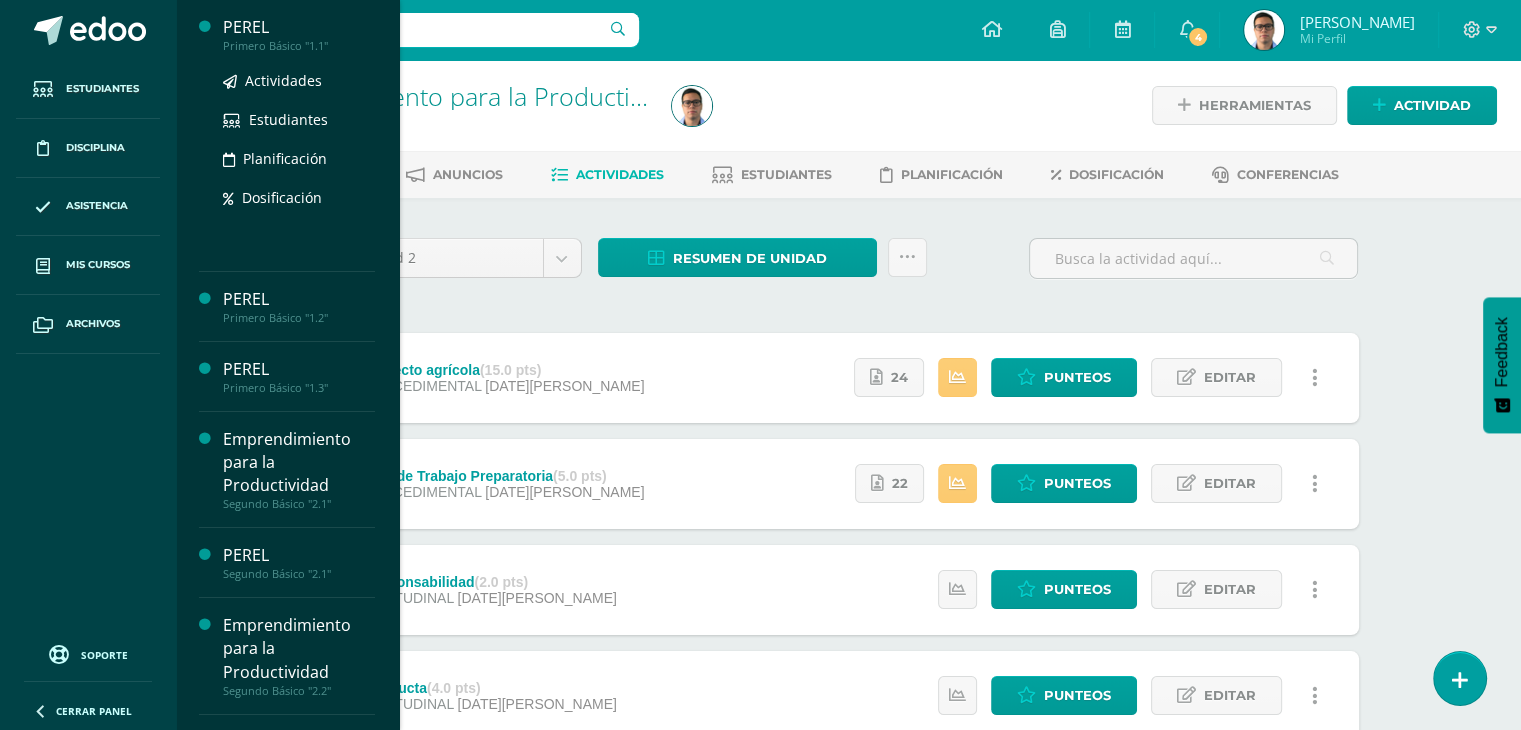 click on "Primero
Básico
"1.1"" at bounding box center [299, 46] 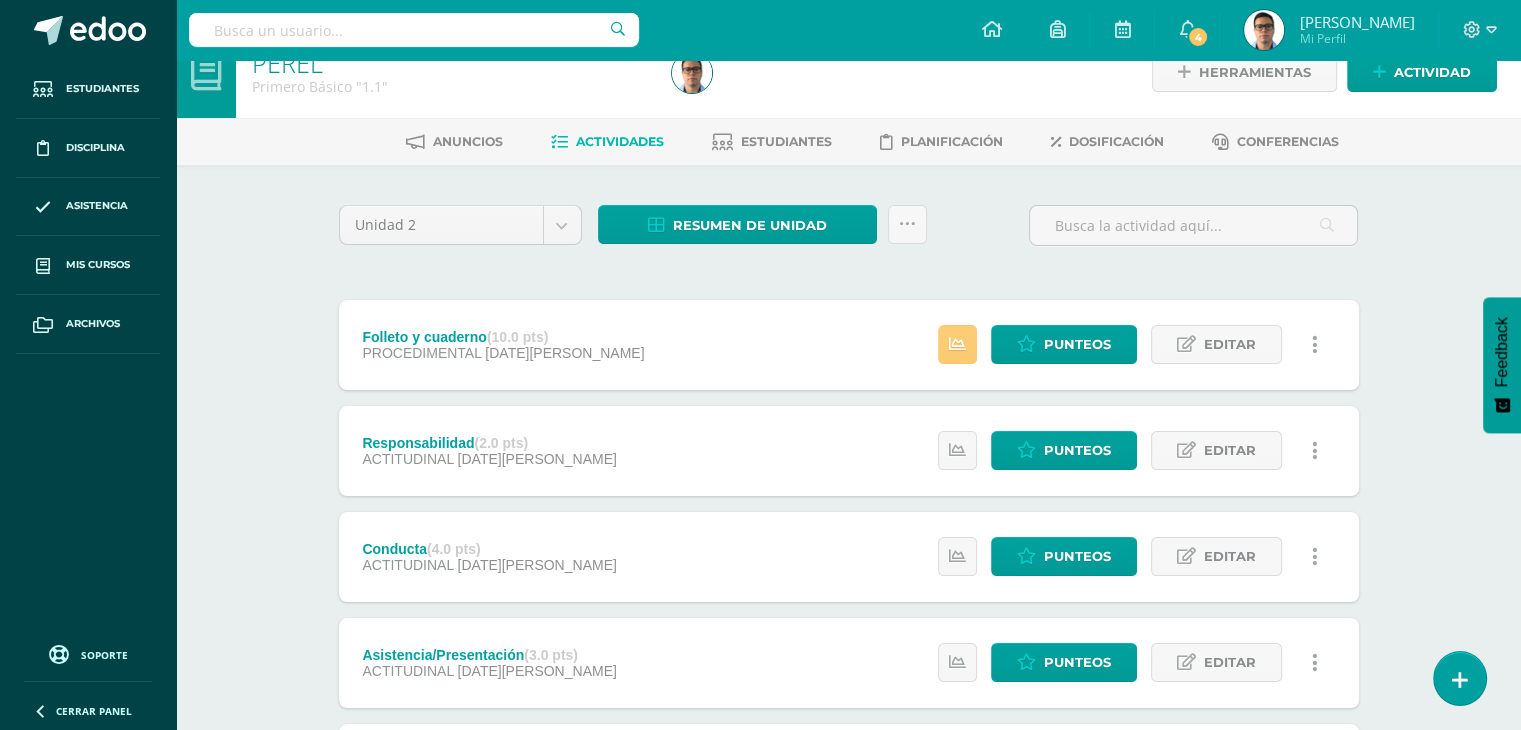 scroll, scrollTop: 0, scrollLeft: 0, axis: both 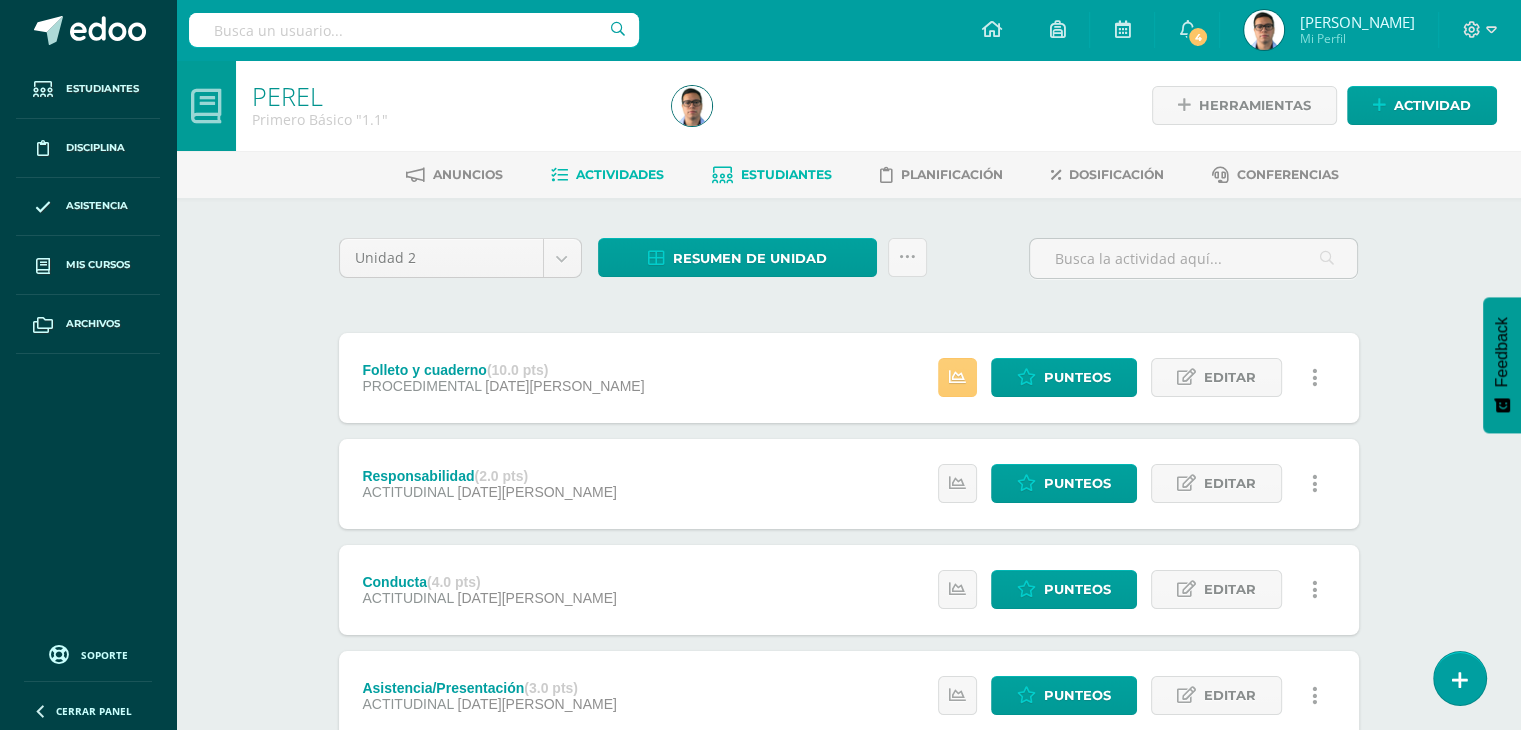 click on "Estudiantes" at bounding box center [772, 175] 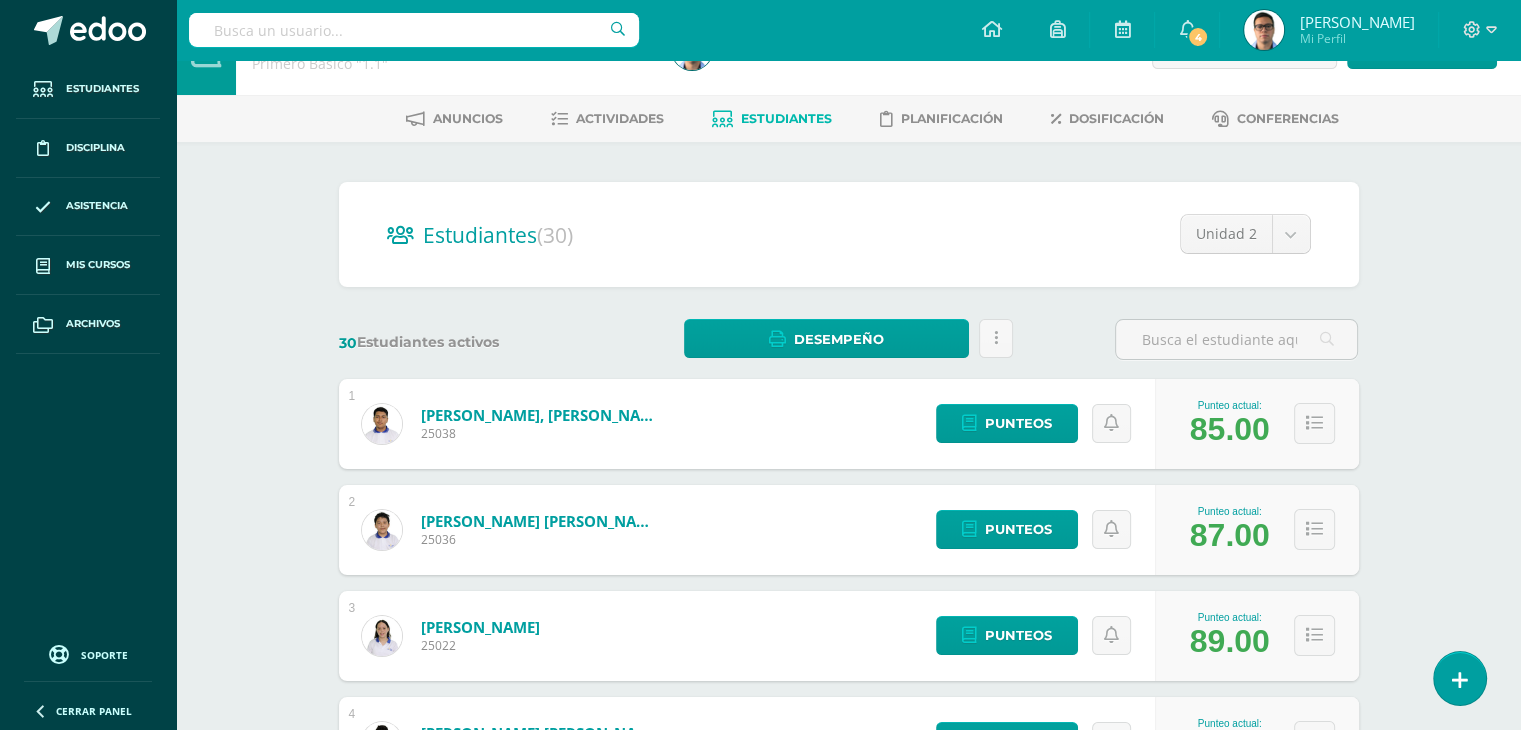 scroll, scrollTop: 0, scrollLeft: 0, axis: both 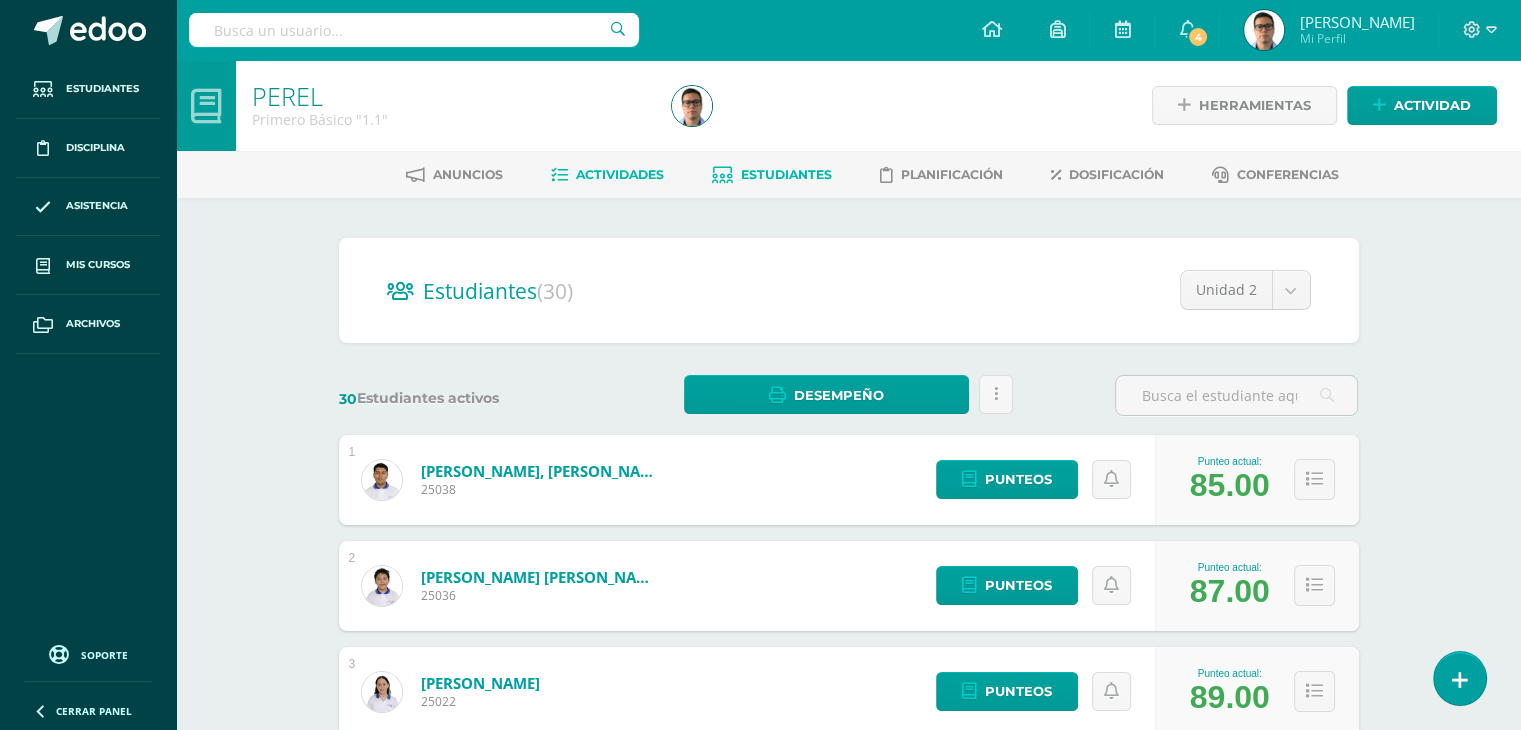 click on "Actividades" at bounding box center [620, 174] 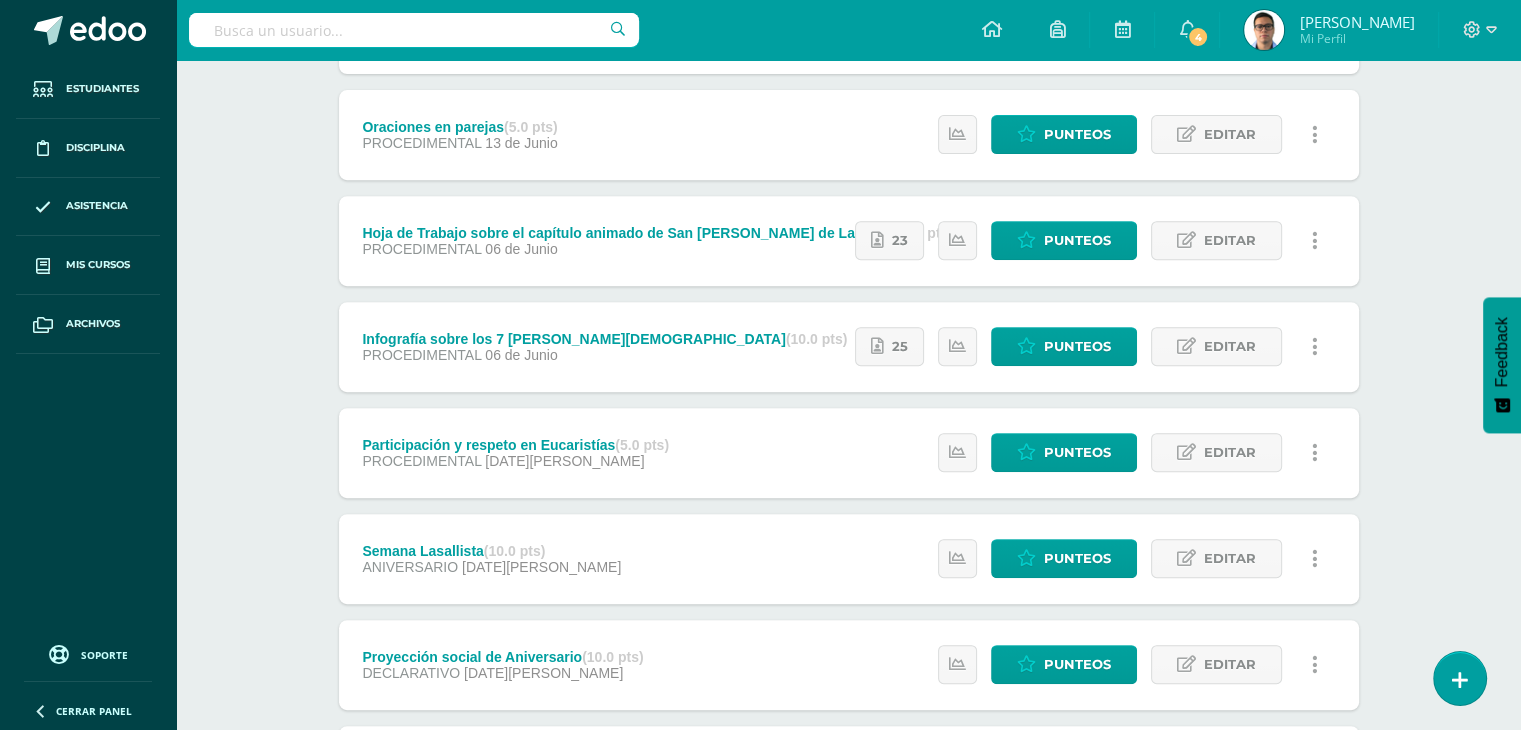 scroll, scrollTop: 0, scrollLeft: 0, axis: both 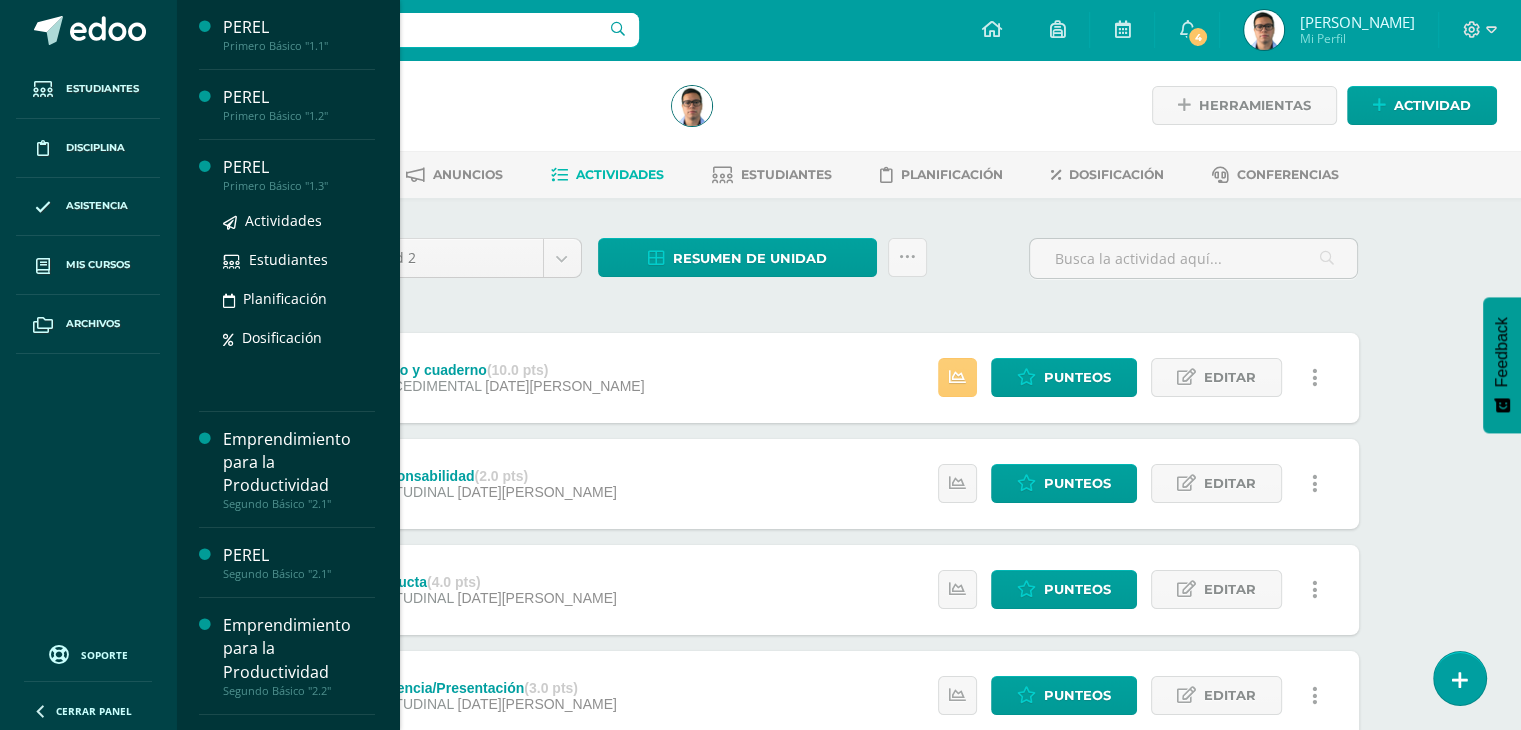 click on "PEREL" at bounding box center [299, 167] 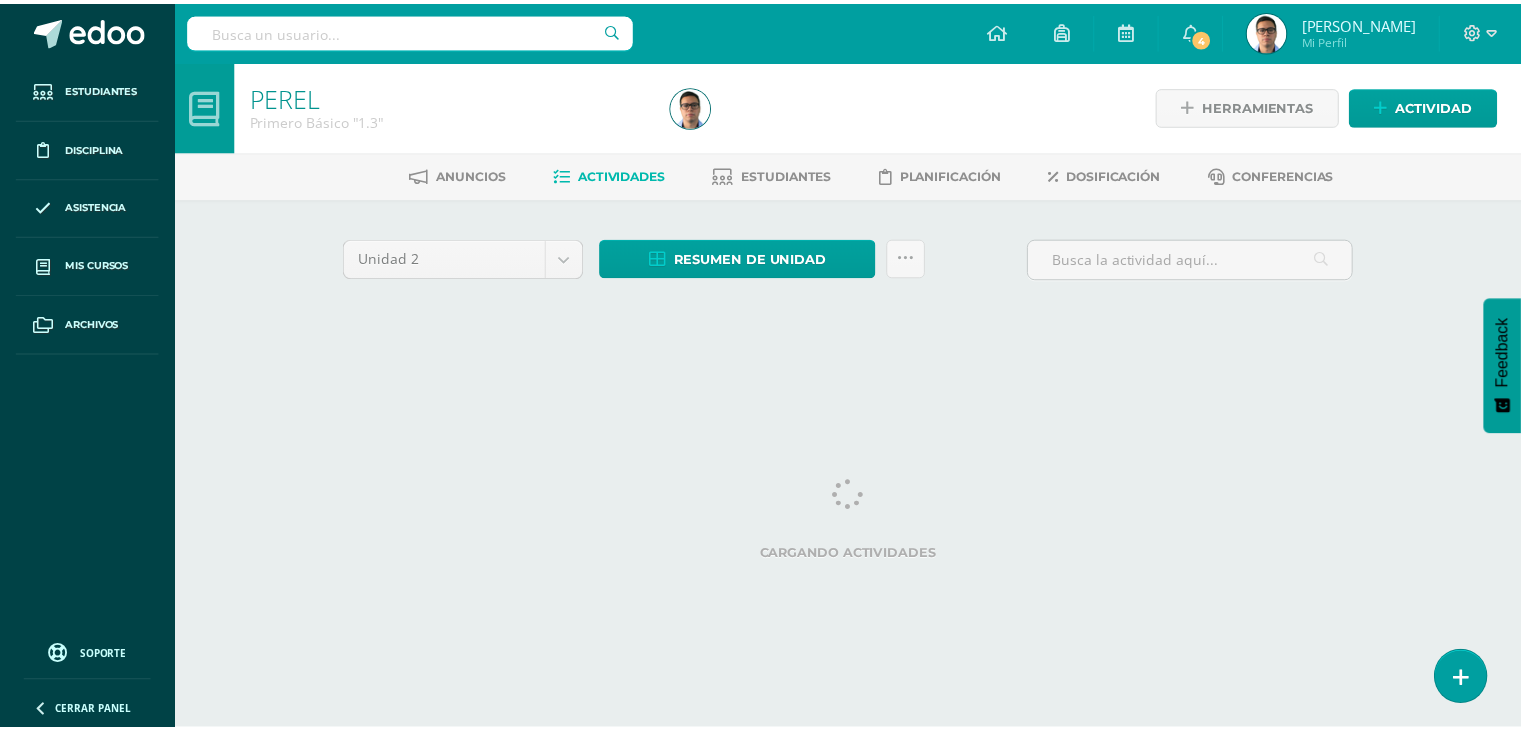 scroll, scrollTop: 0, scrollLeft: 0, axis: both 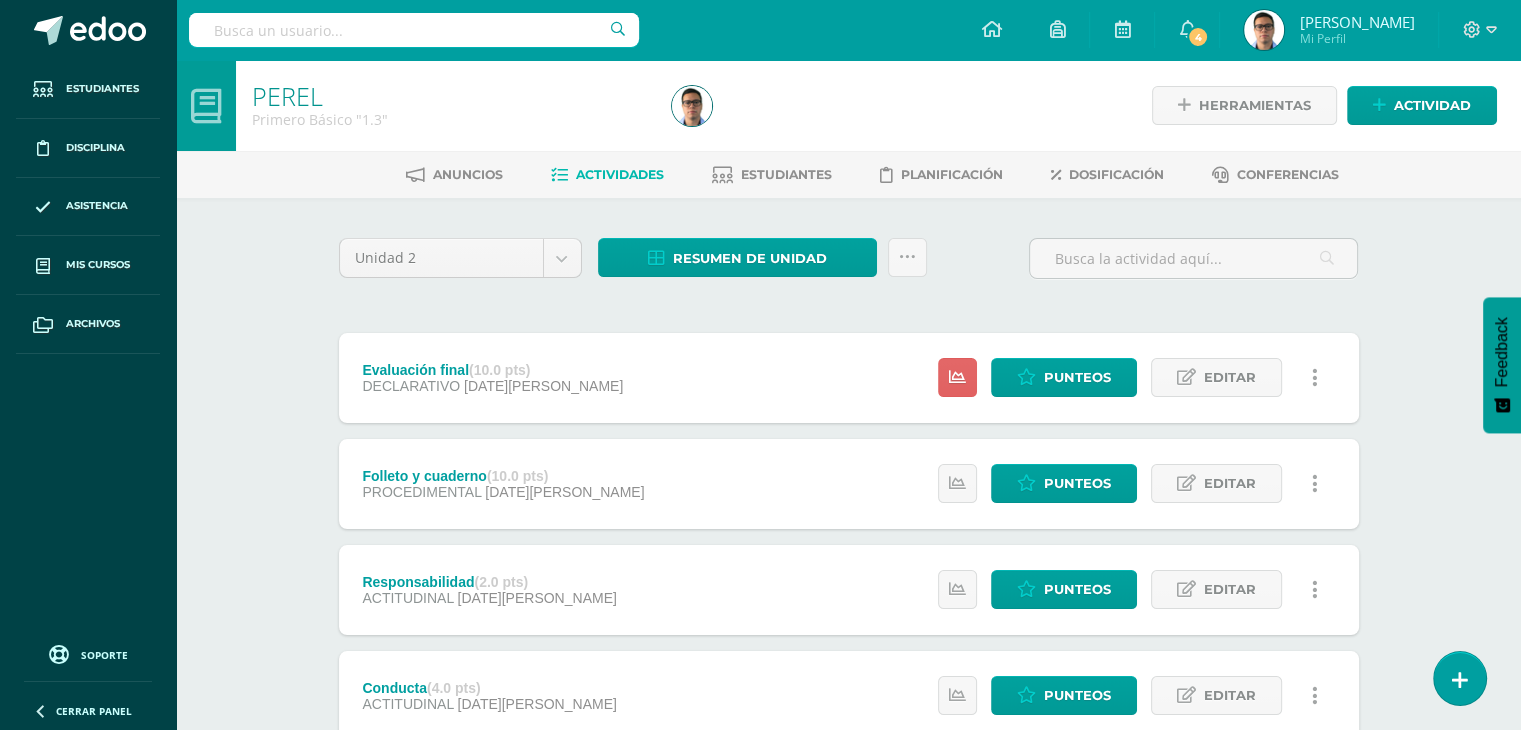 drag, startPoint x: 0, startPoint y: 0, endPoint x: 347, endPoint y: -86, distance: 357.49826 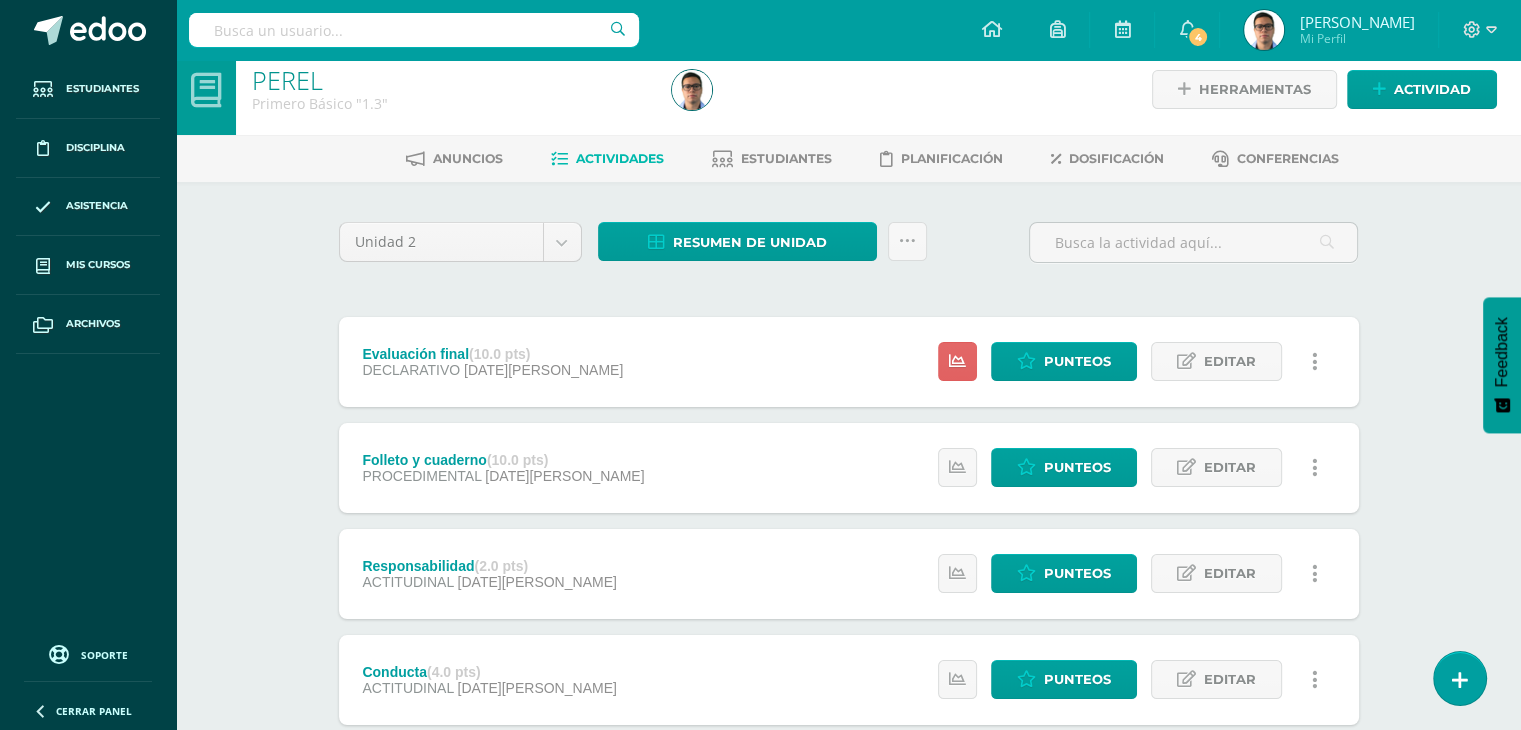 scroll, scrollTop: 19, scrollLeft: 0, axis: vertical 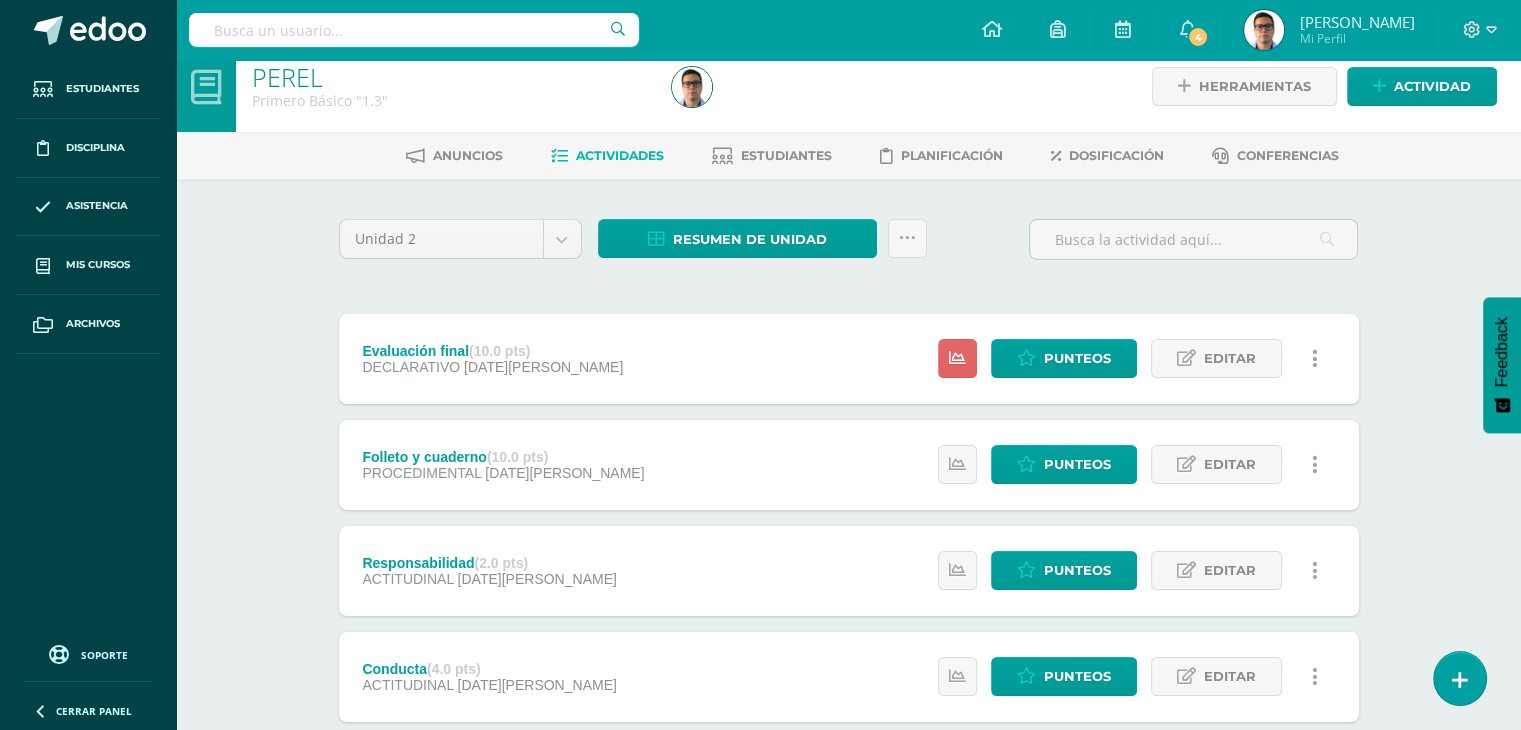 click on "PEREL
Primero Básico "1.3"
Herramientas
Detalle de asistencias
Actividad
Anuncios
Actividades
Estudiantes
Planificación
Dosificación
Conferencias     Unidad 2                             Unidad 1 Unidad 2 Unidad 3 Resumen de unidad
Descargar como HTML
Descargar como PDF
Descargar como XLS
Subir actividades en masa
Enviar punteos a revision
Historial de actividad
¿Estás seguro que deseas  Enviar a revisión  las notas de este curso?
Esta acción  Cancelar" at bounding box center (848, 762) 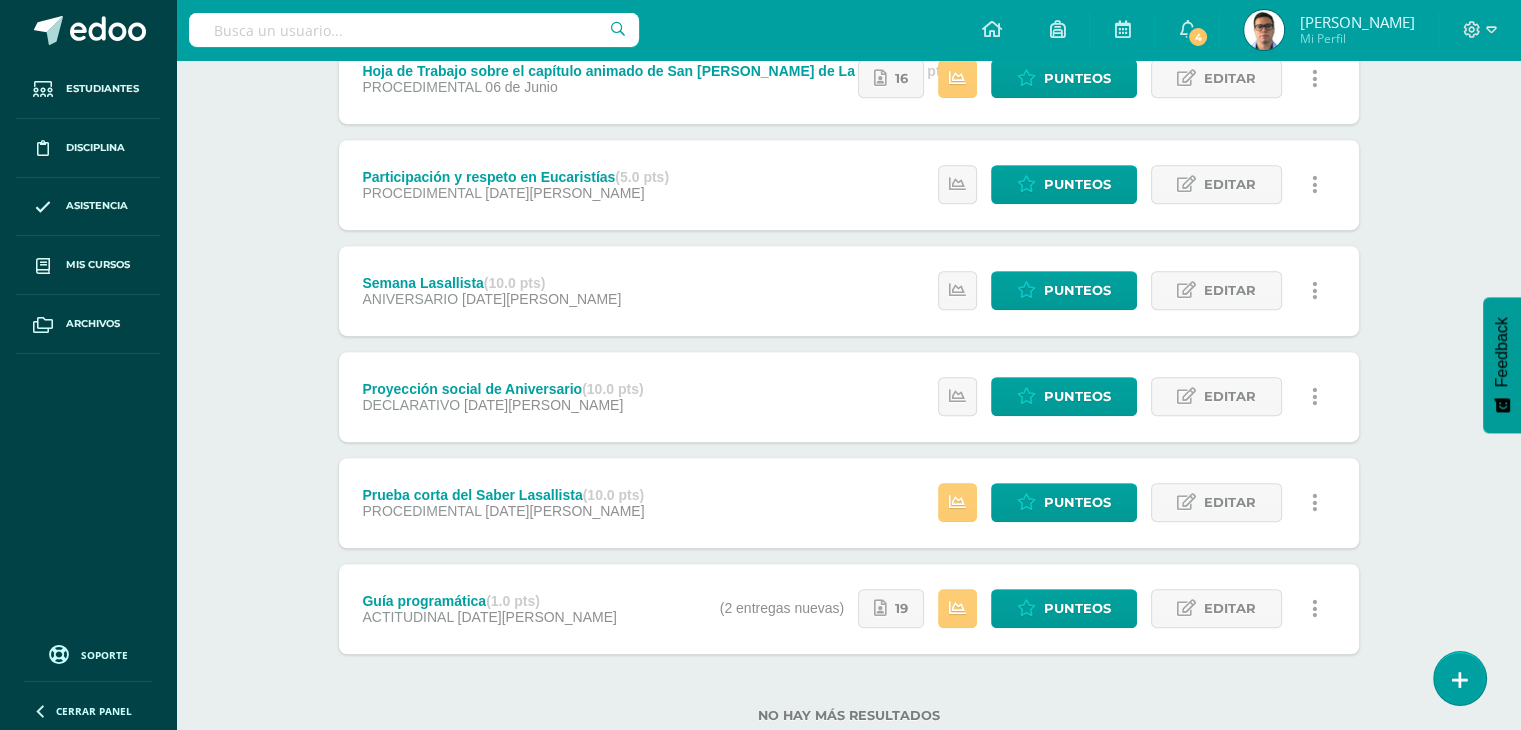 scroll, scrollTop: 1145, scrollLeft: 0, axis: vertical 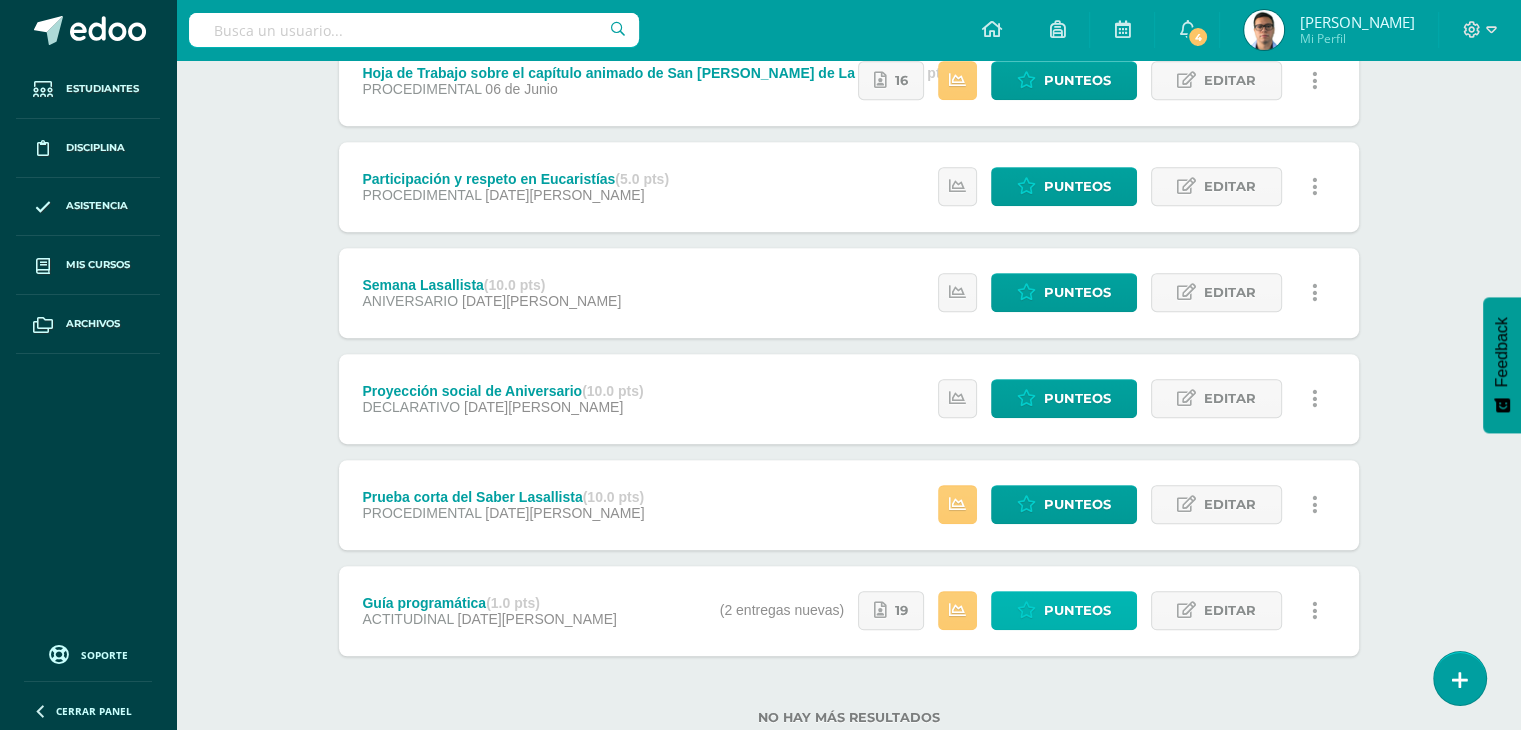 click at bounding box center [1026, 610] 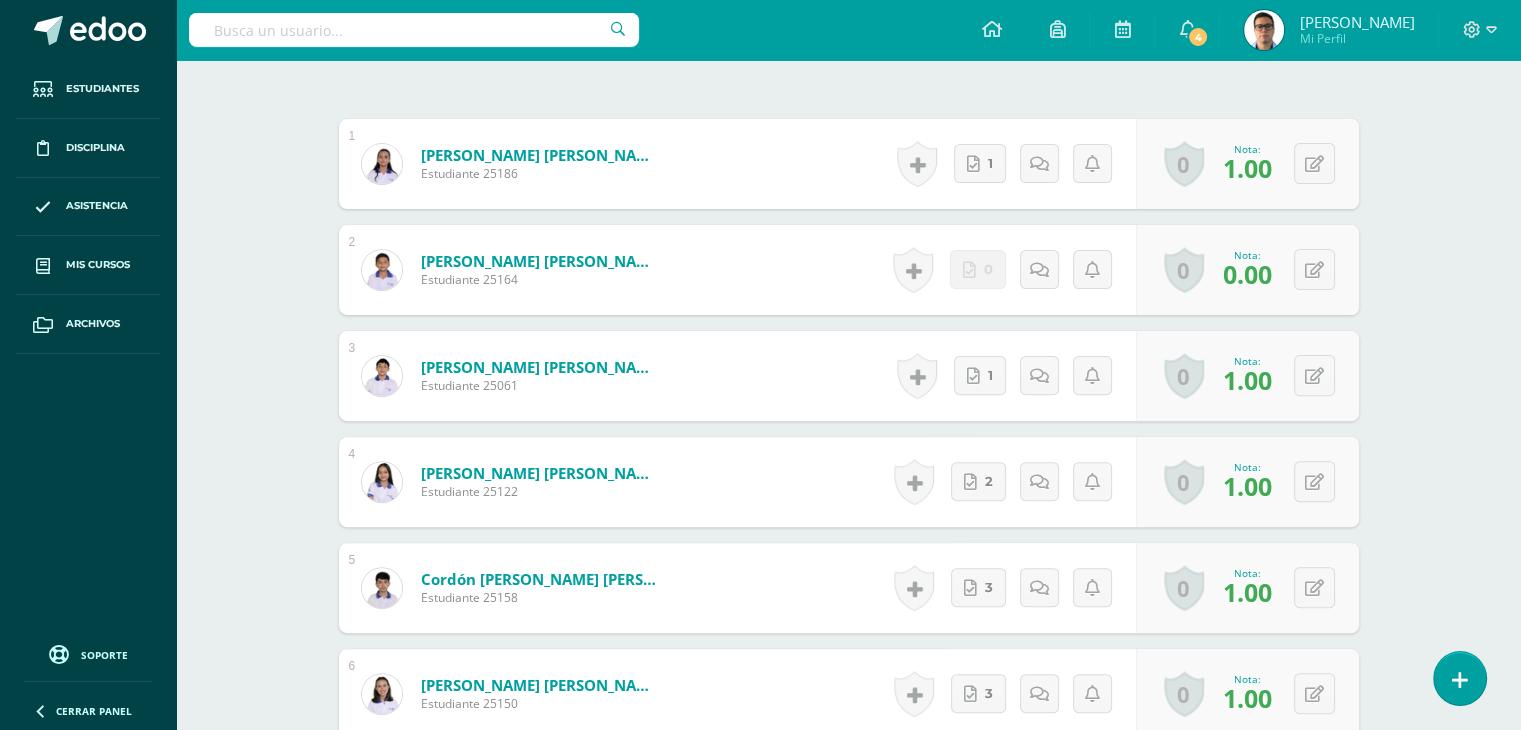 scroll, scrollTop: 0, scrollLeft: 0, axis: both 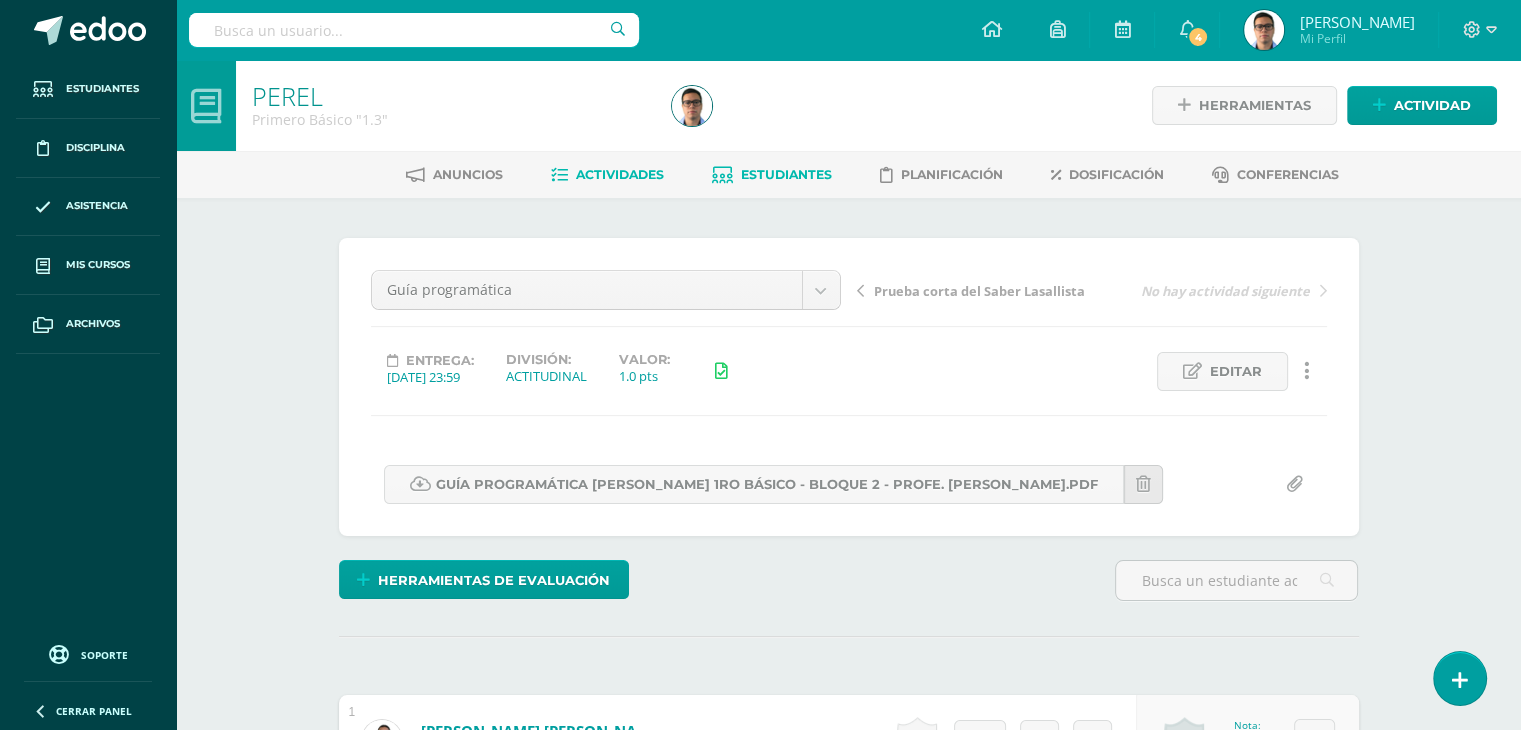 click on "Estudiantes" at bounding box center (772, 175) 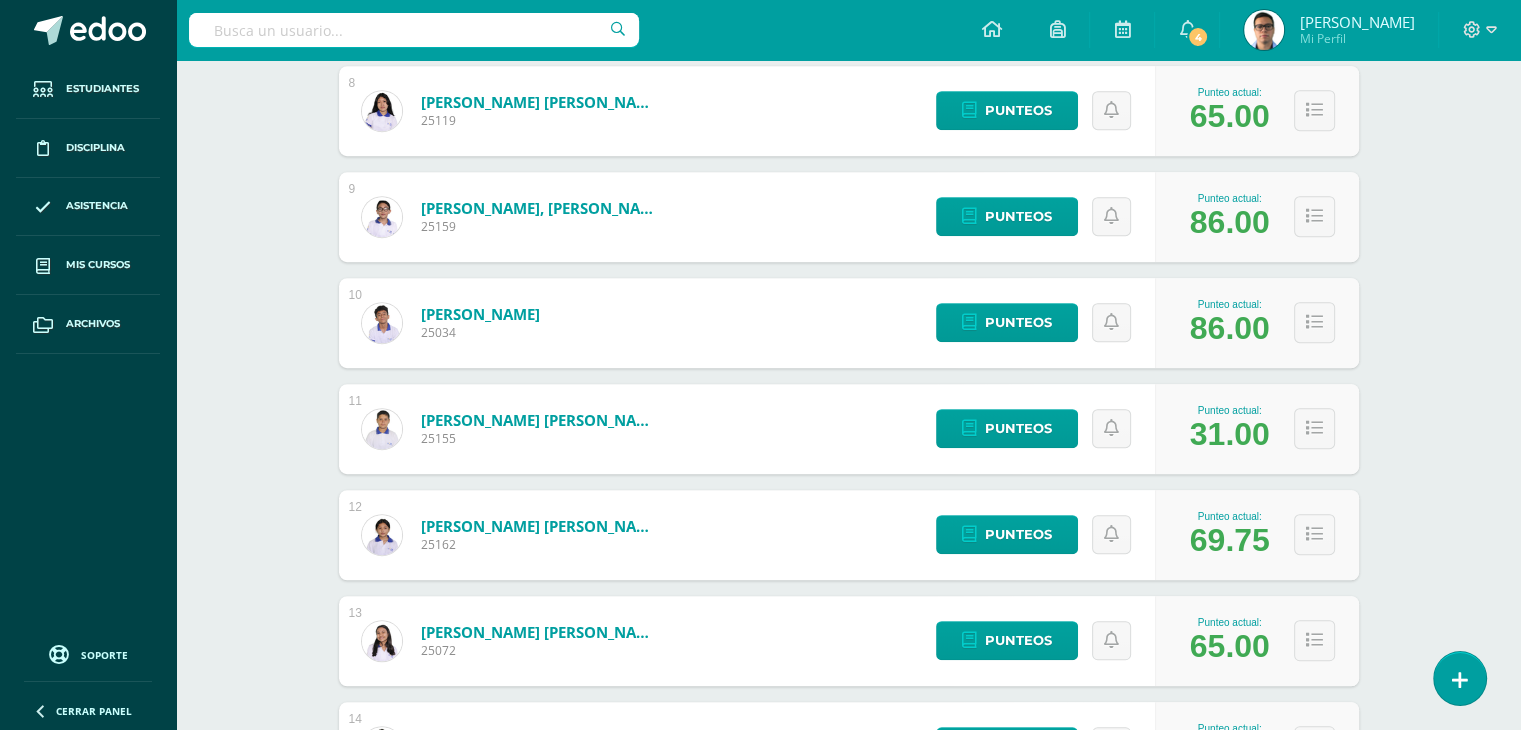 scroll, scrollTop: 1107, scrollLeft: 0, axis: vertical 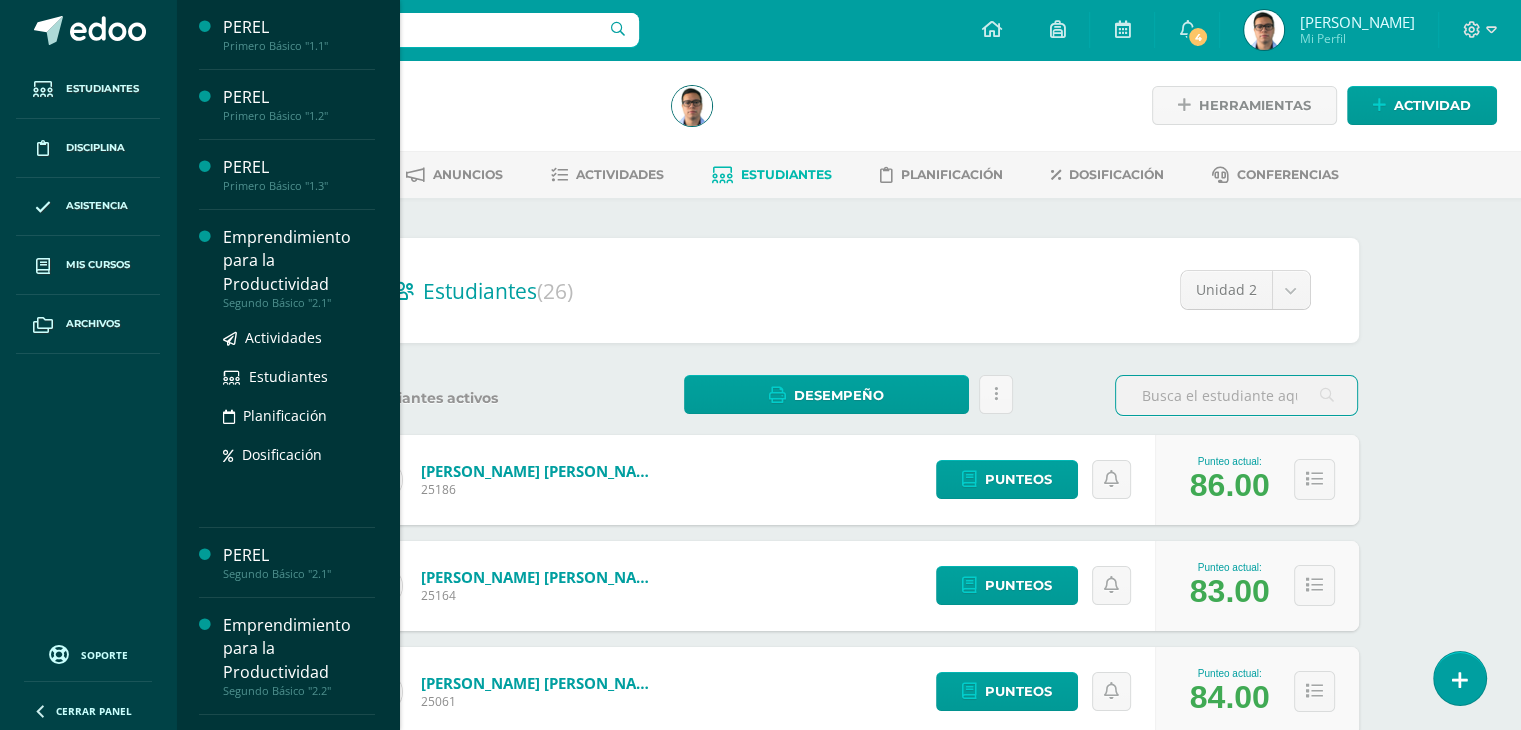 click on "Emprendimiento para la Productividad" at bounding box center [299, 260] 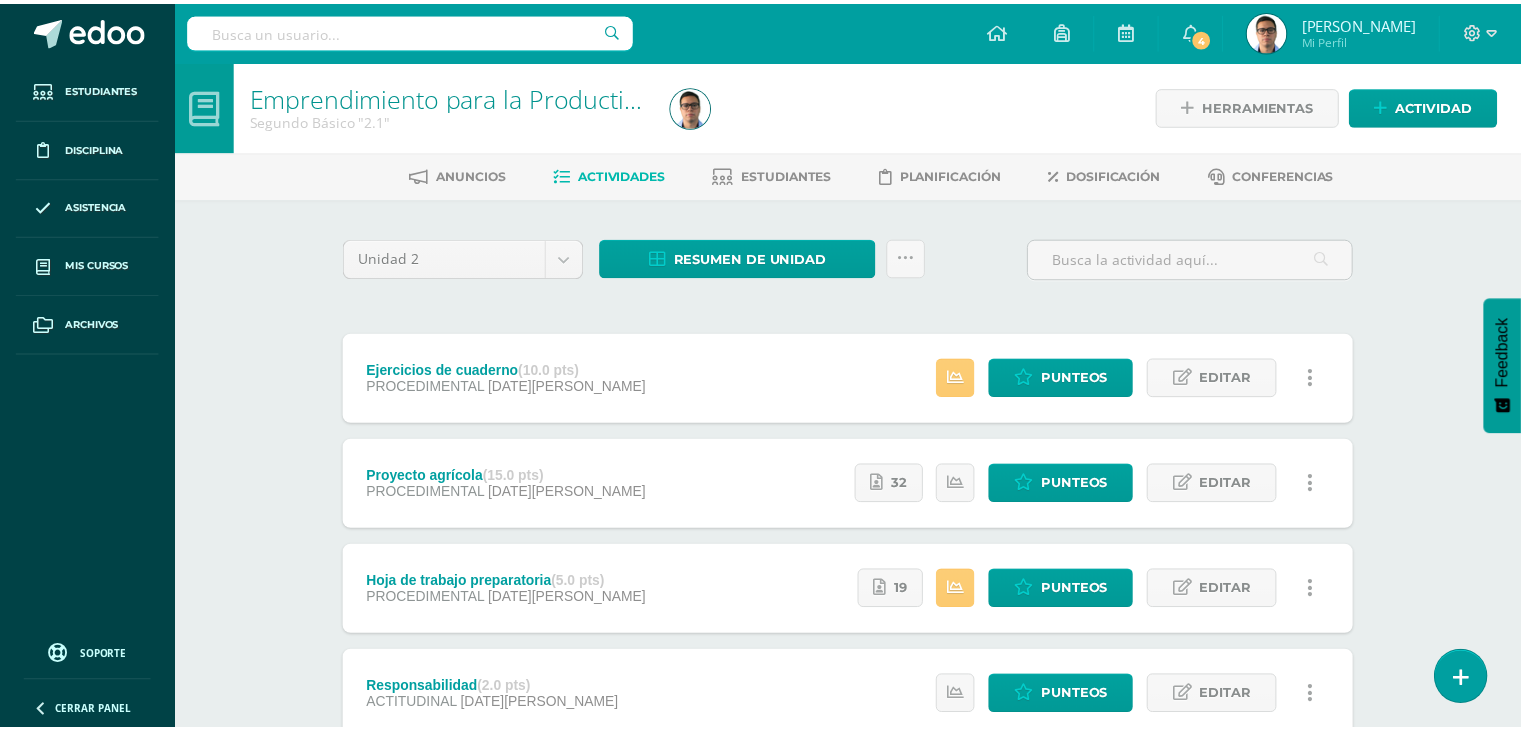 scroll, scrollTop: 38, scrollLeft: 0, axis: vertical 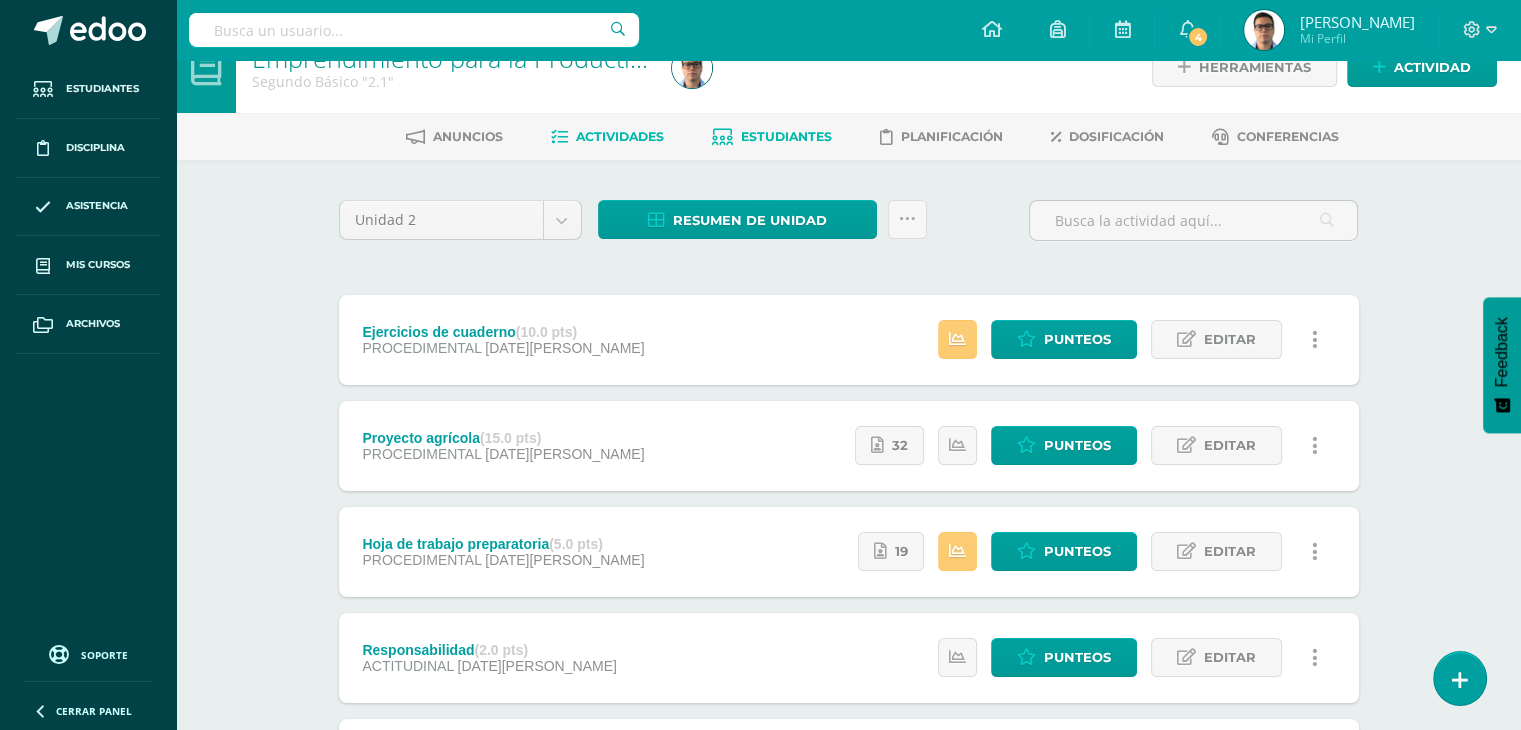 click on "Estudiantes" at bounding box center [786, 136] 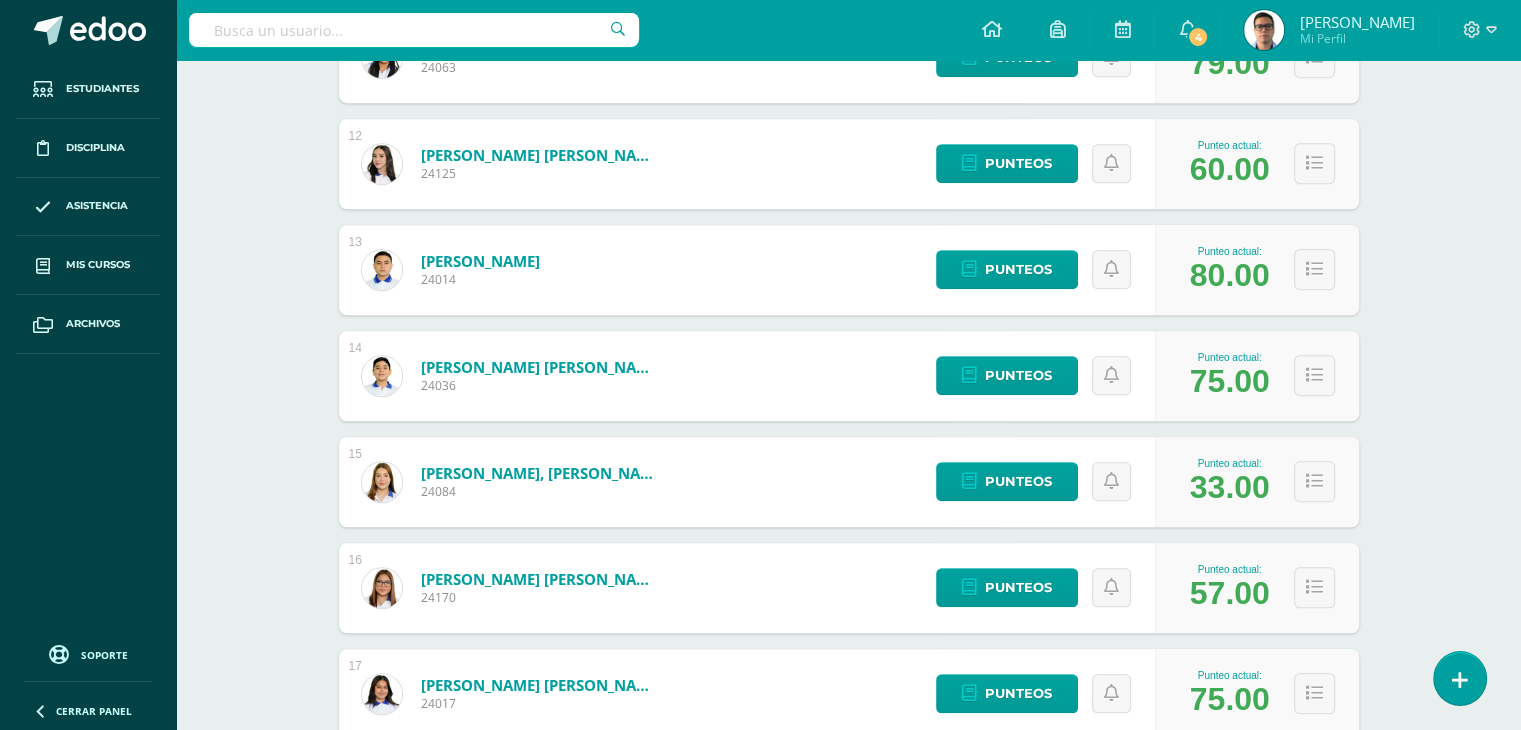 scroll, scrollTop: 1483, scrollLeft: 0, axis: vertical 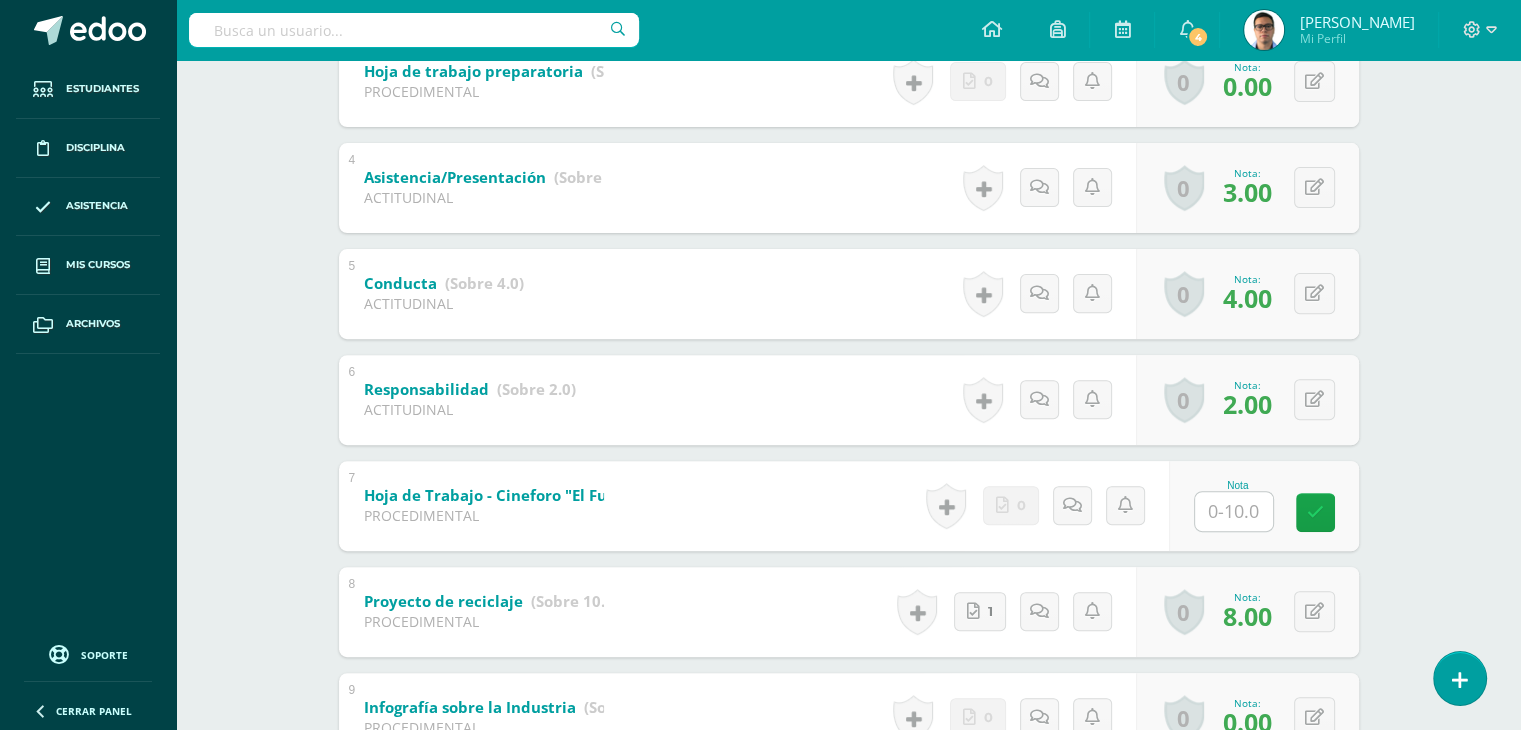 click at bounding box center [1234, 511] 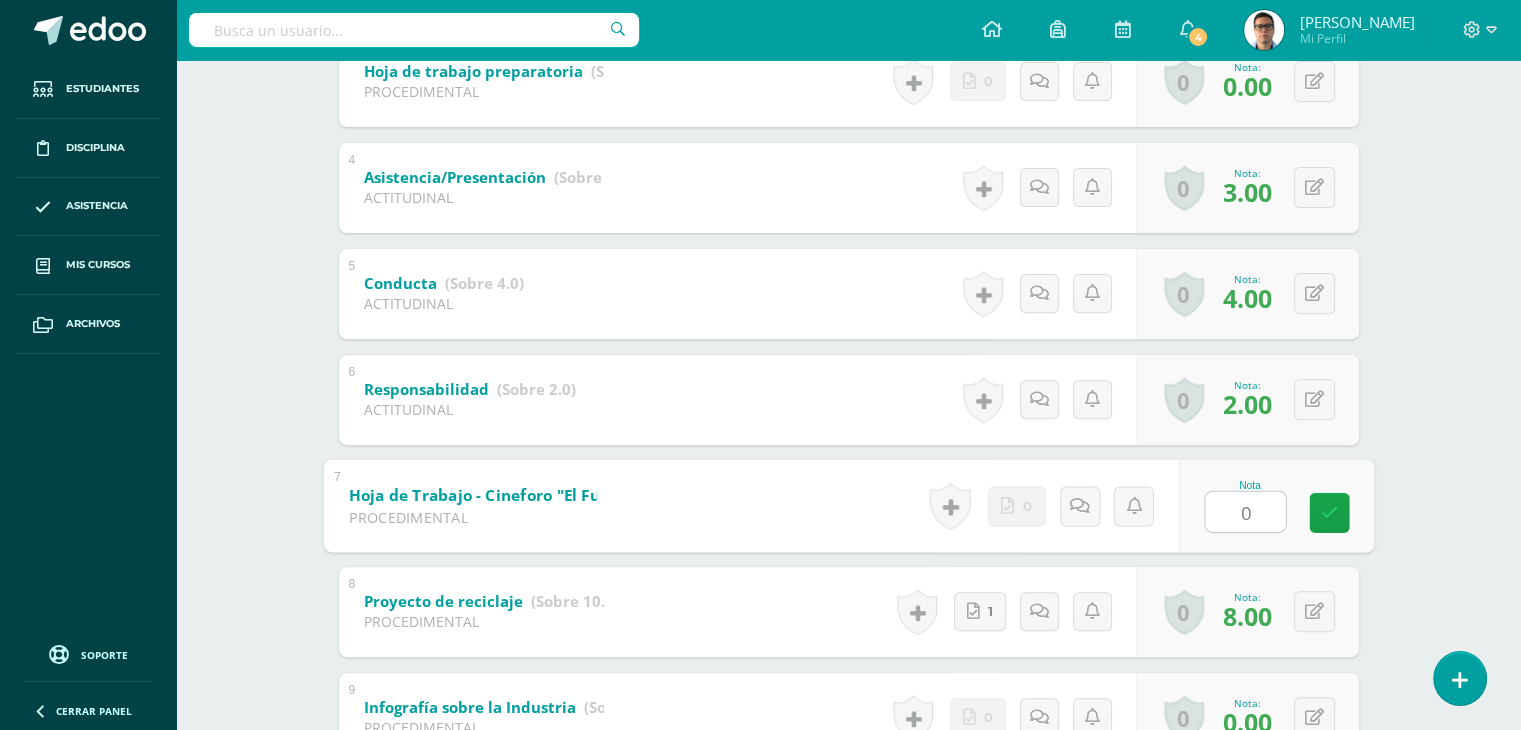 type on "0" 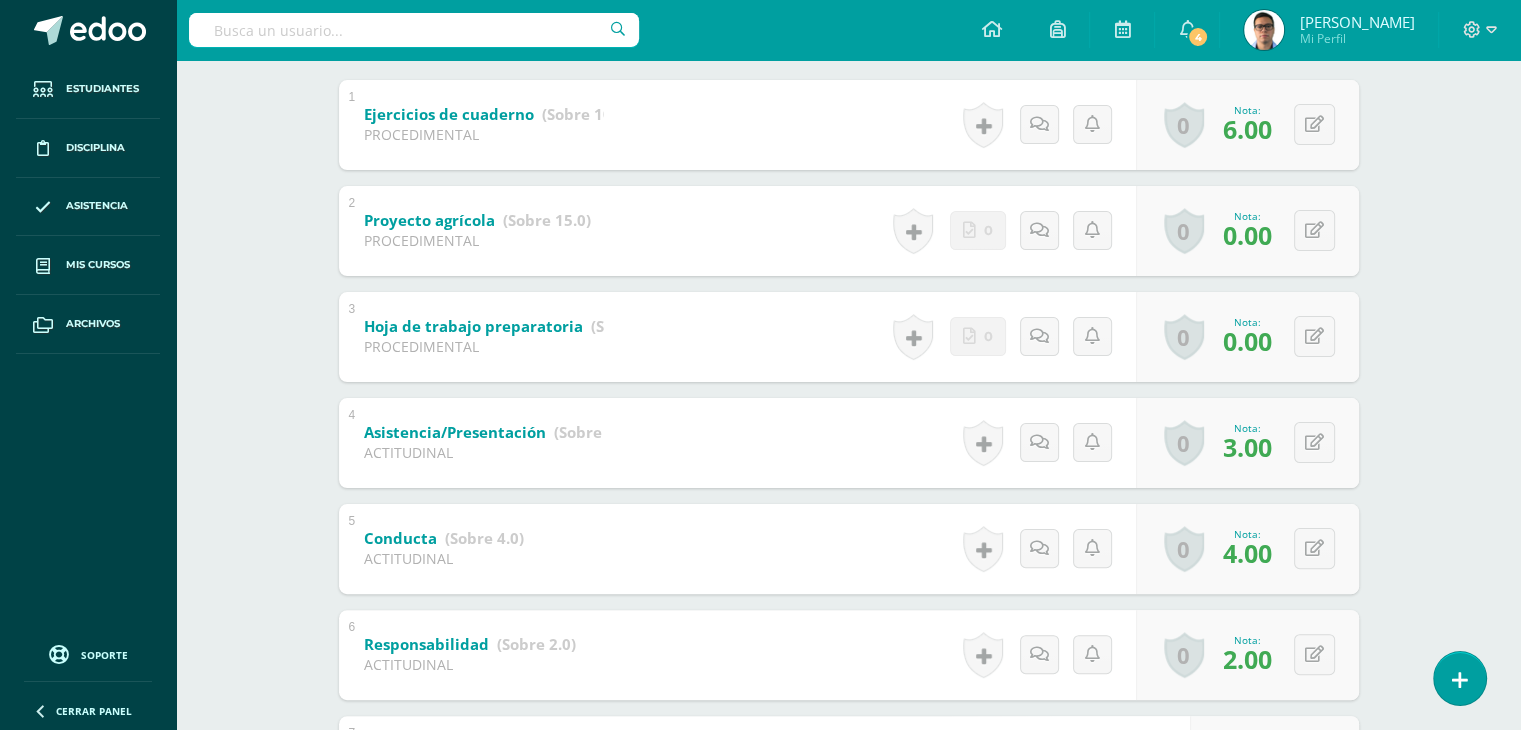 scroll, scrollTop: 0, scrollLeft: 0, axis: both 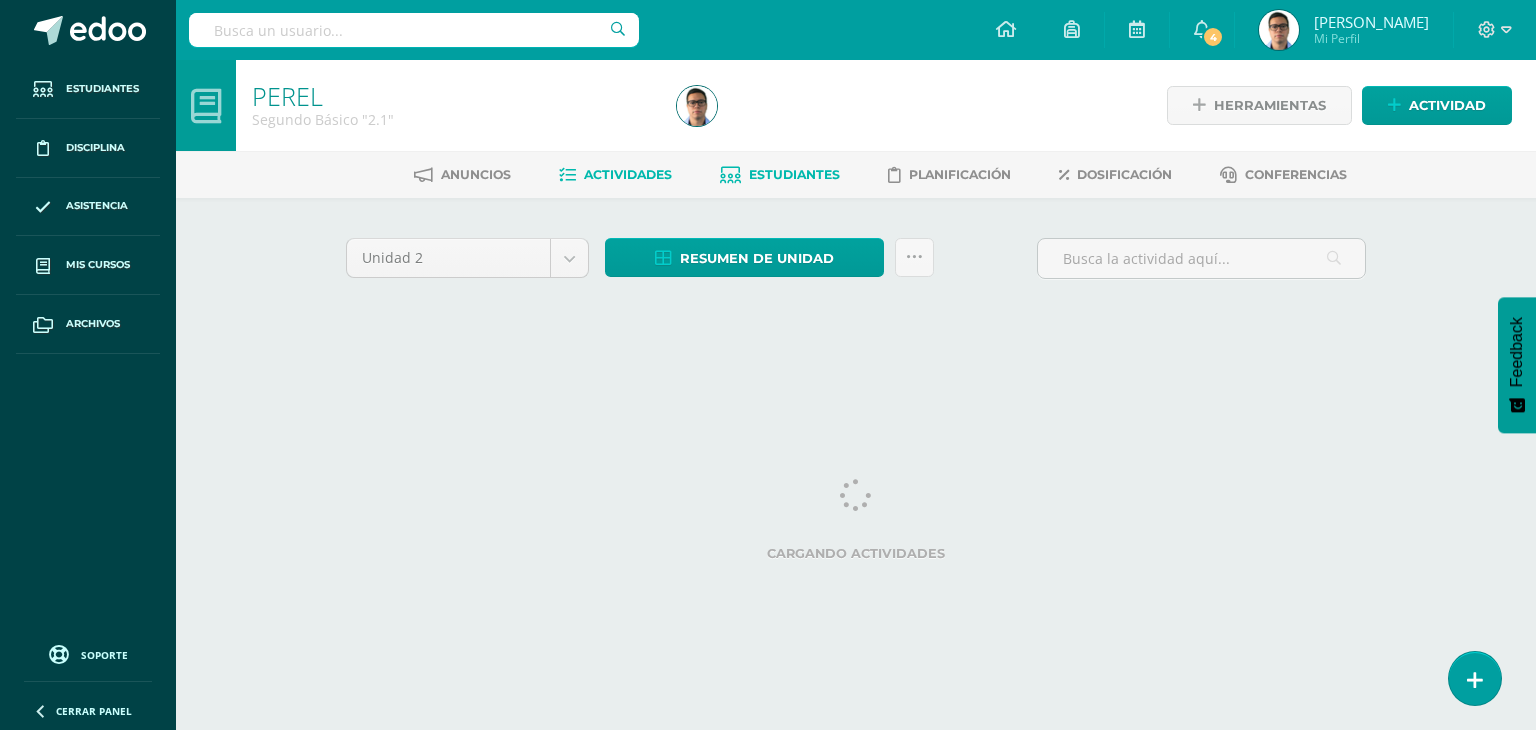 click at bounding box center (730, 175) 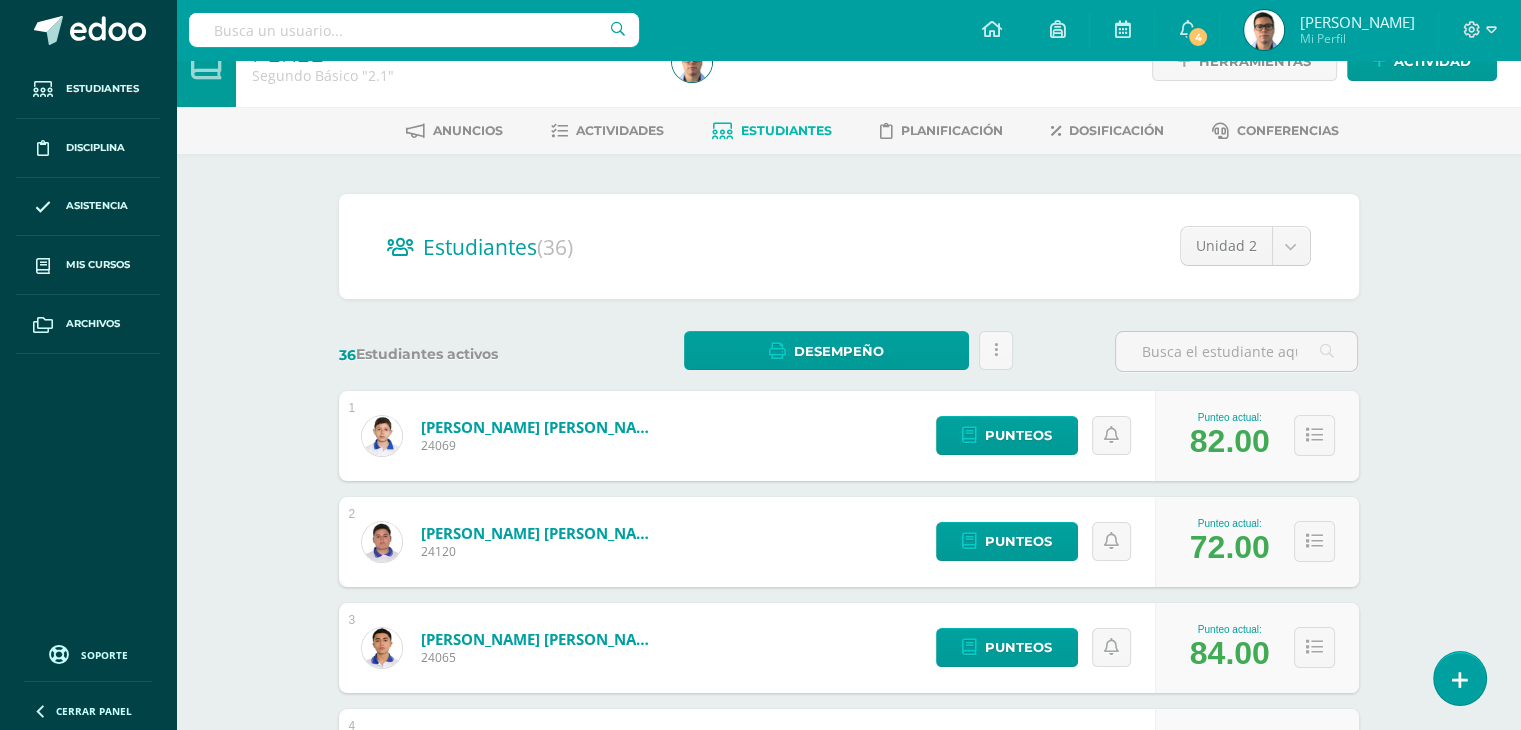 scroll, scrollTop: 42, scrollLeft: 0, axis: vertical 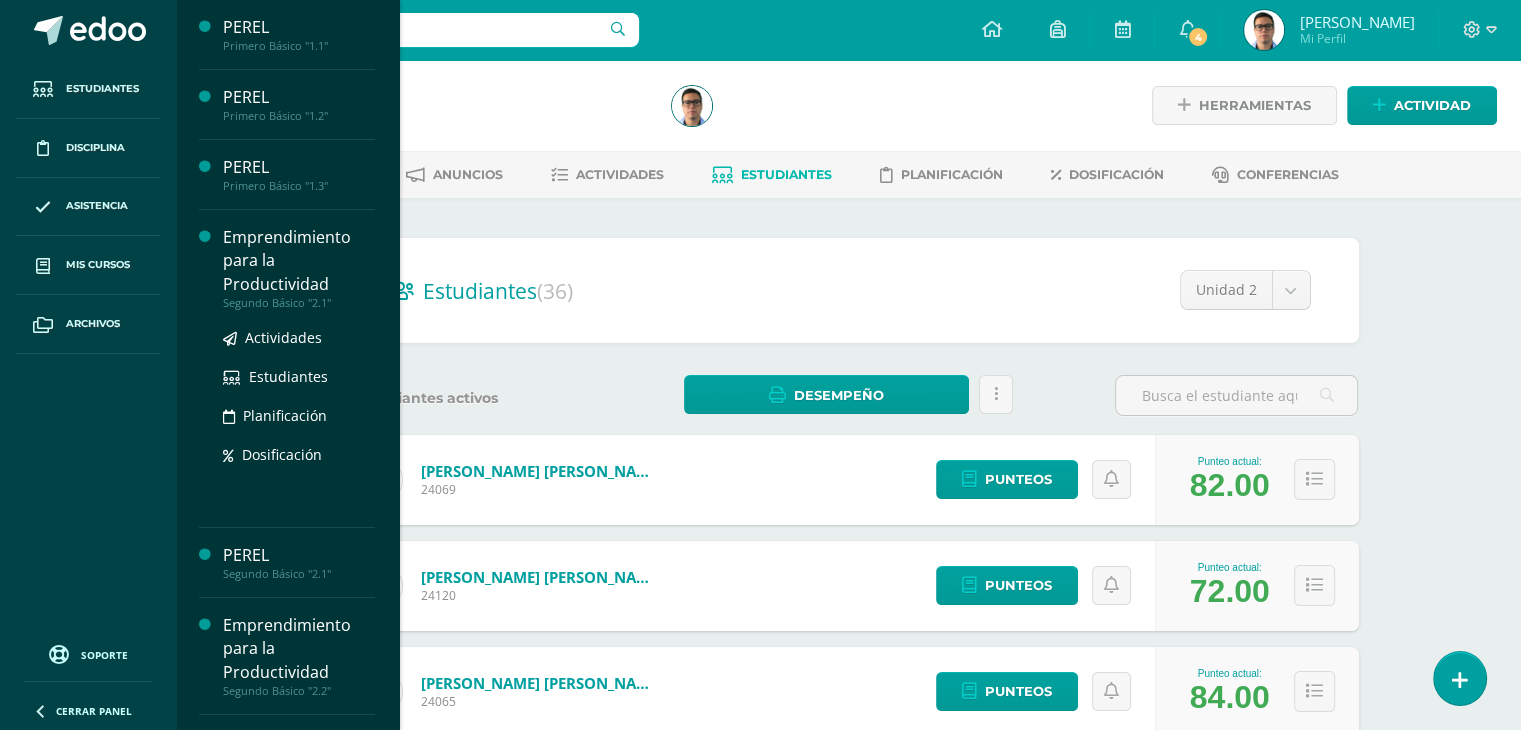 click on "Emprendimiento para la Productividad" at bounding box center (299, 260) 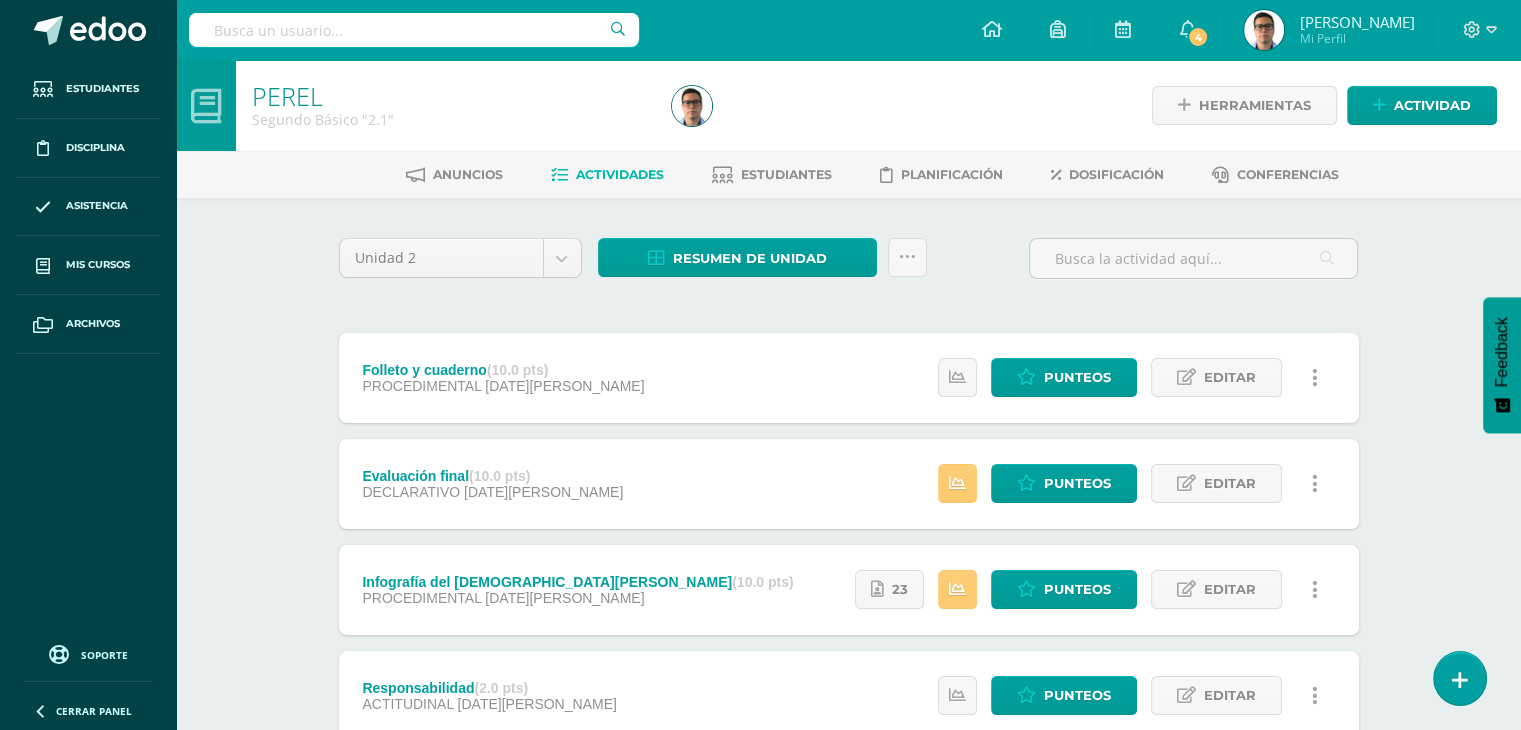 scroll, scrollTop: 0, scrollLeft: 0, axis: both 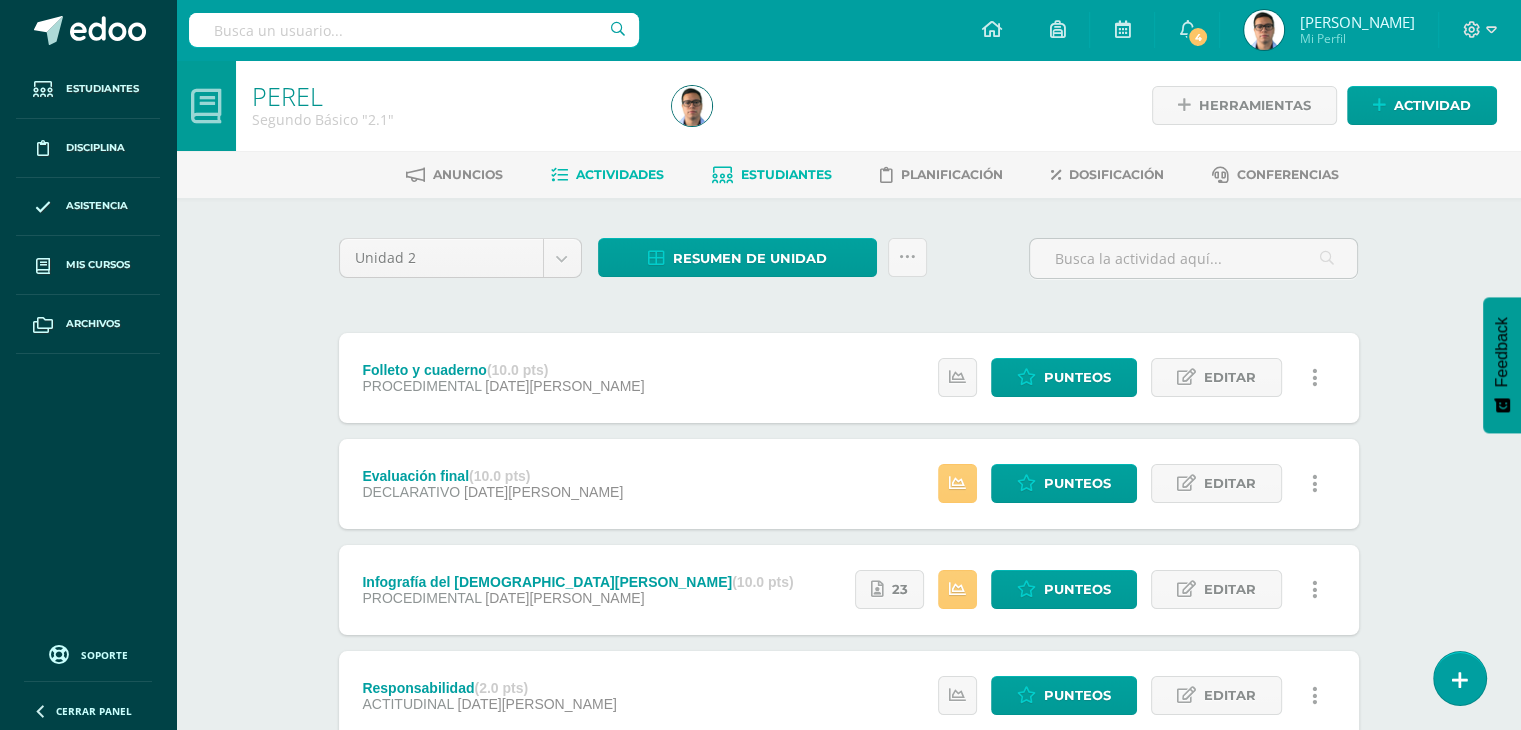click on "Estudiantes" at bounding box center [772, 175] 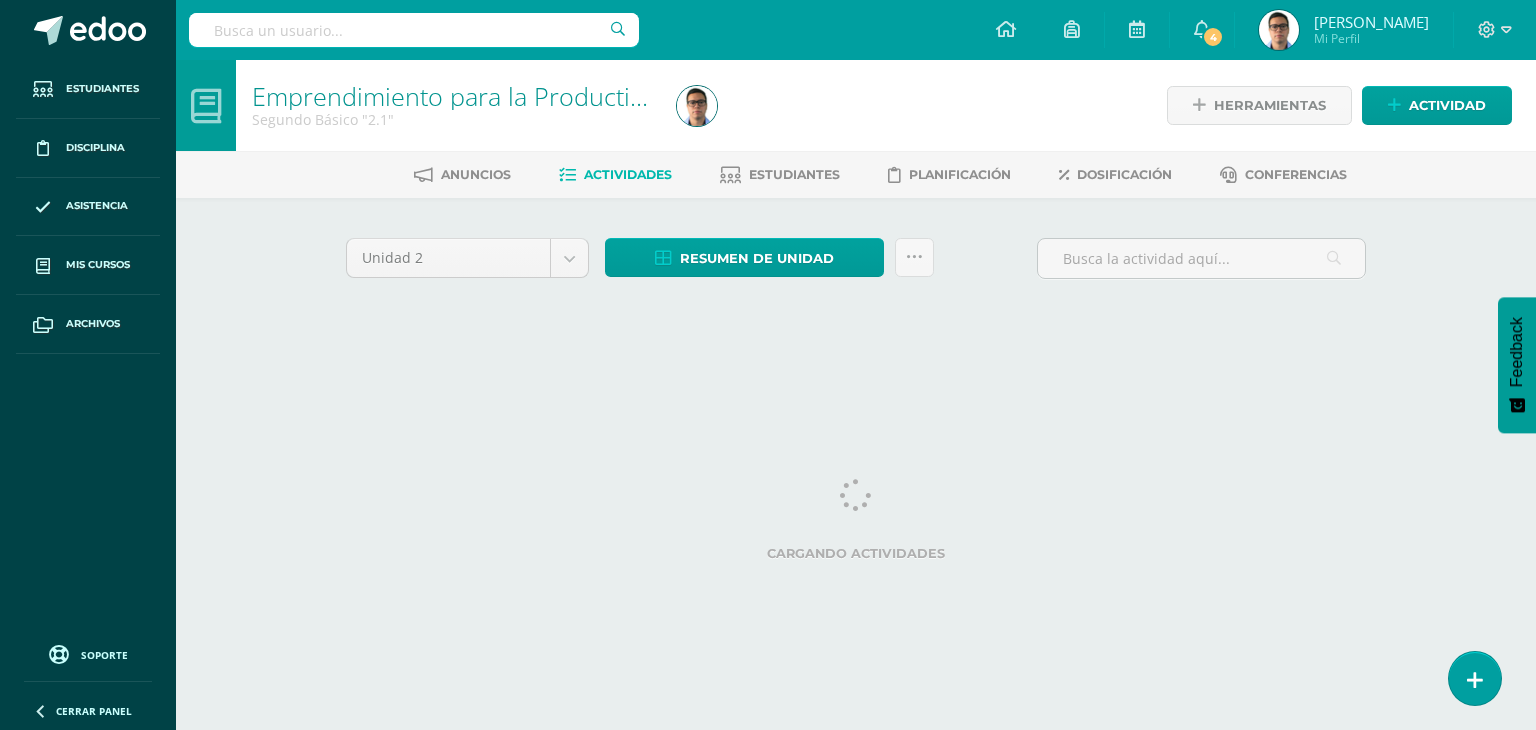 scroll, scrollTop: 0, scrollLeft: 0, axis: both 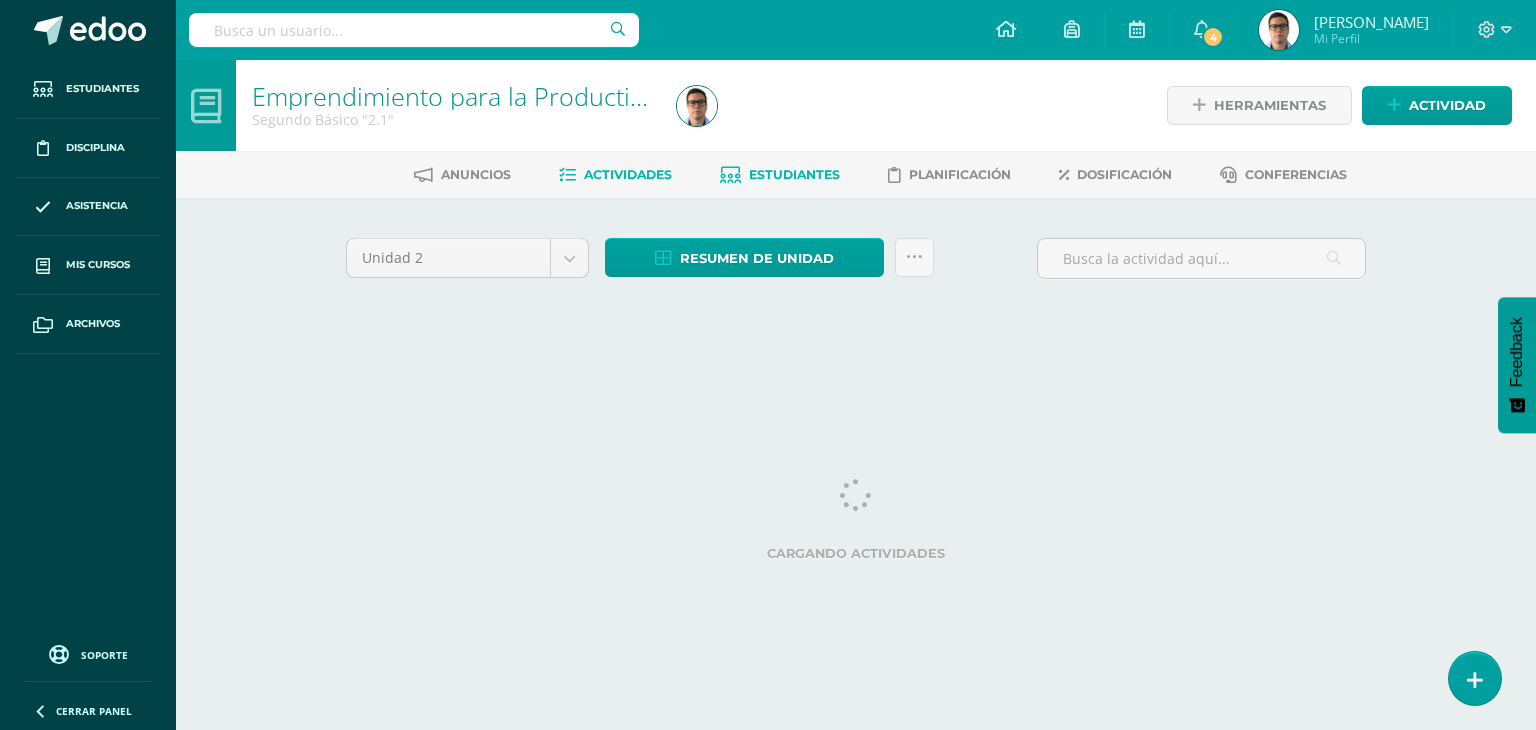 click on "Estudiantes" at bounding box center [794, 174] 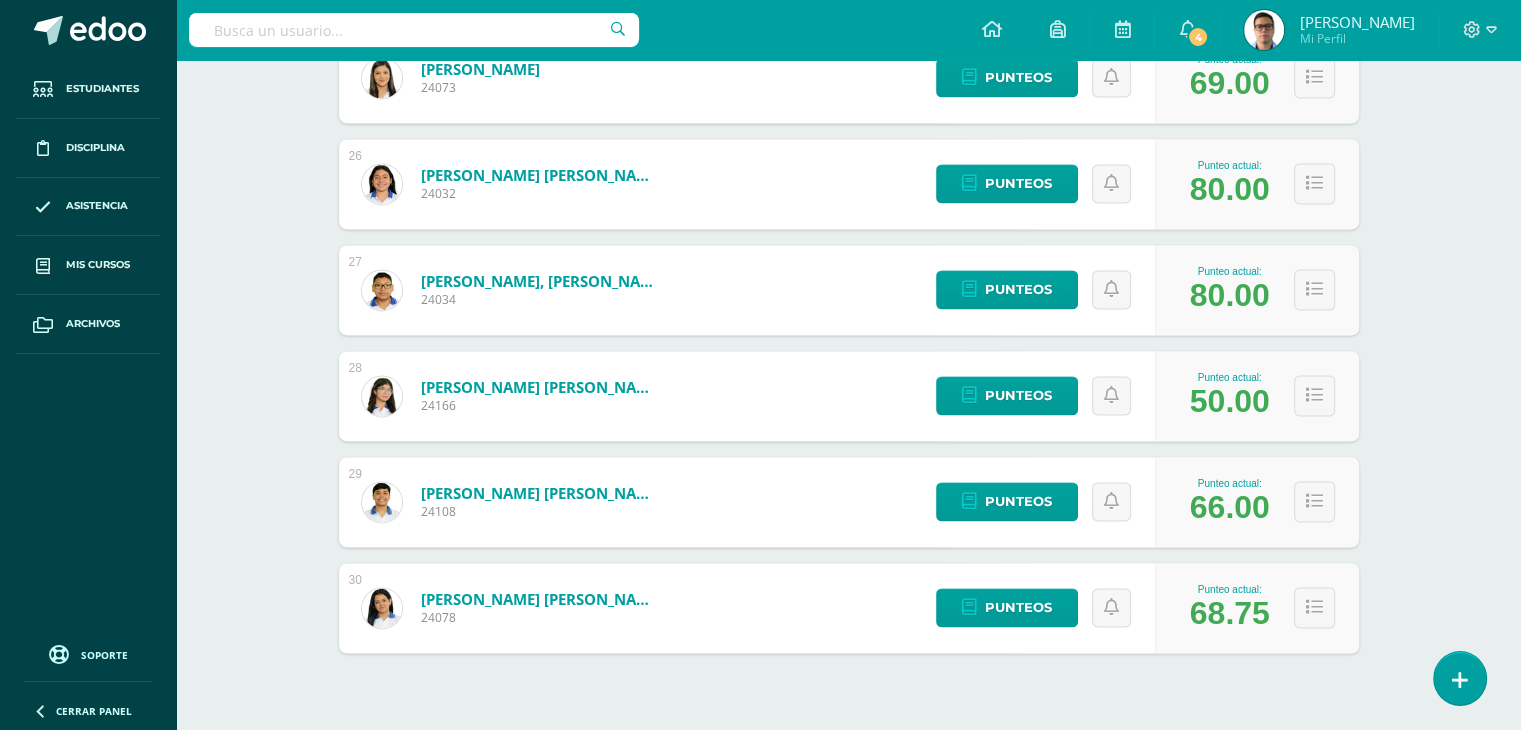 scroll, scrollTop: 2995, scrollLeft: 0, axis: vertical 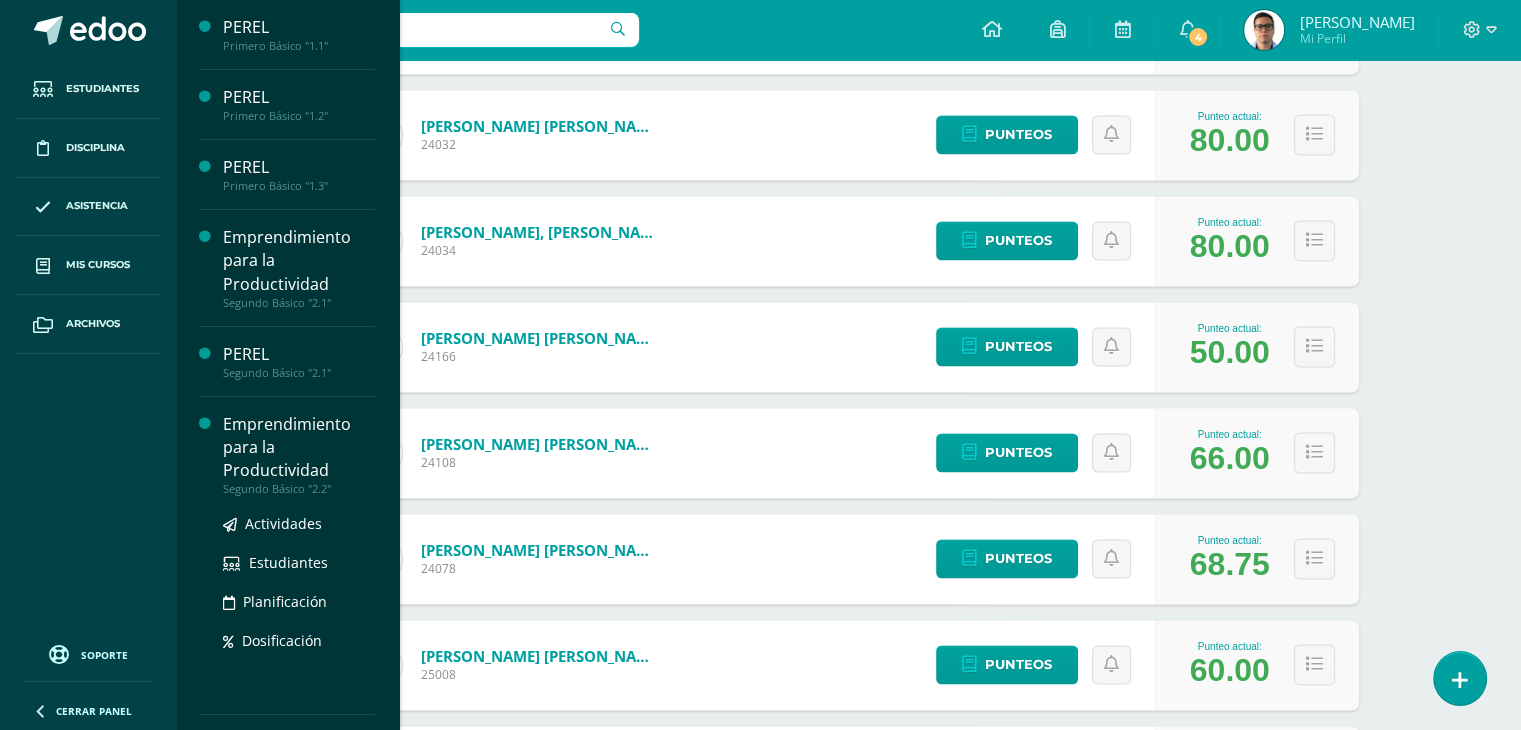 click on "Emprendimiento para la Productividad" at bounding box center (299, 447) 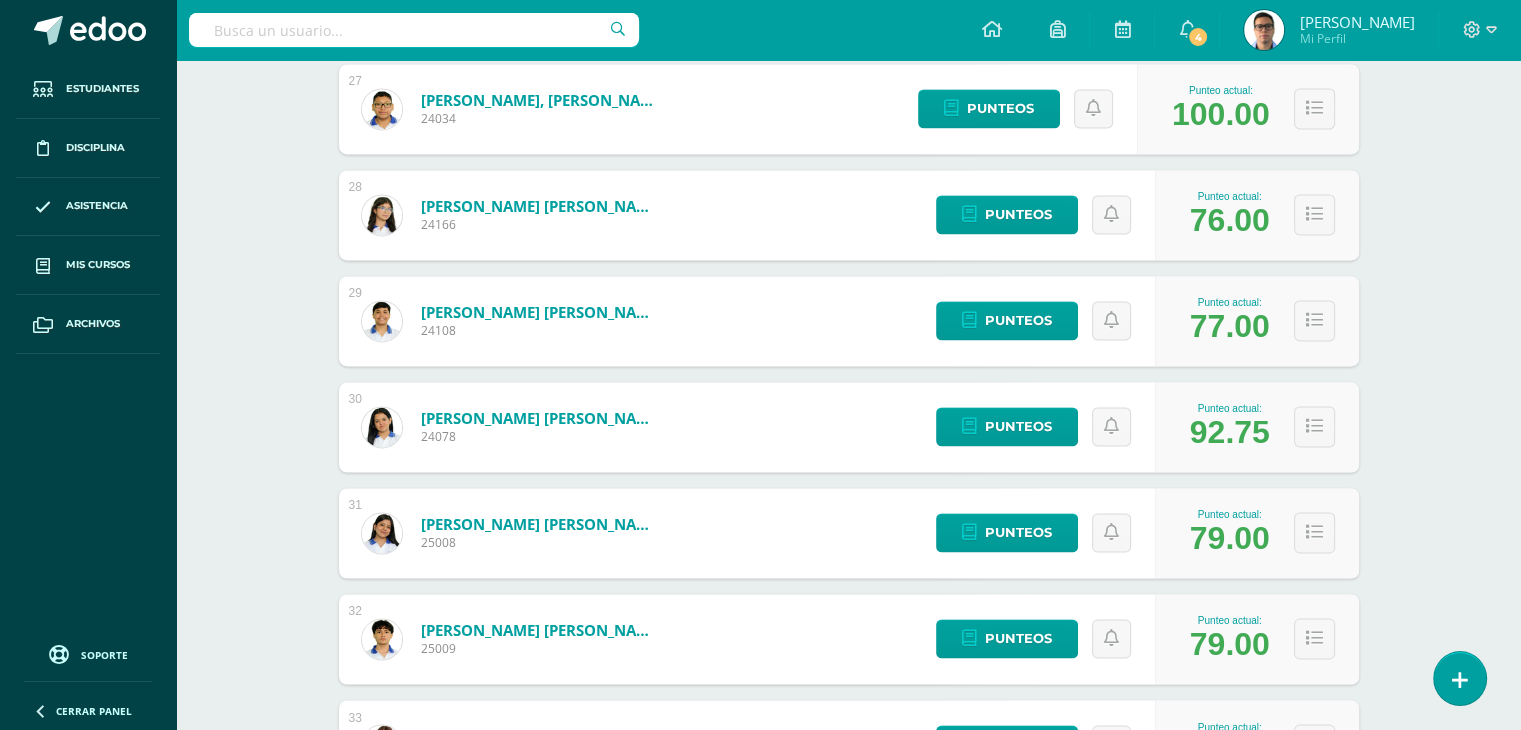 scroll, scrollTop: 3126, scrollLeft: 0, axis: vertical 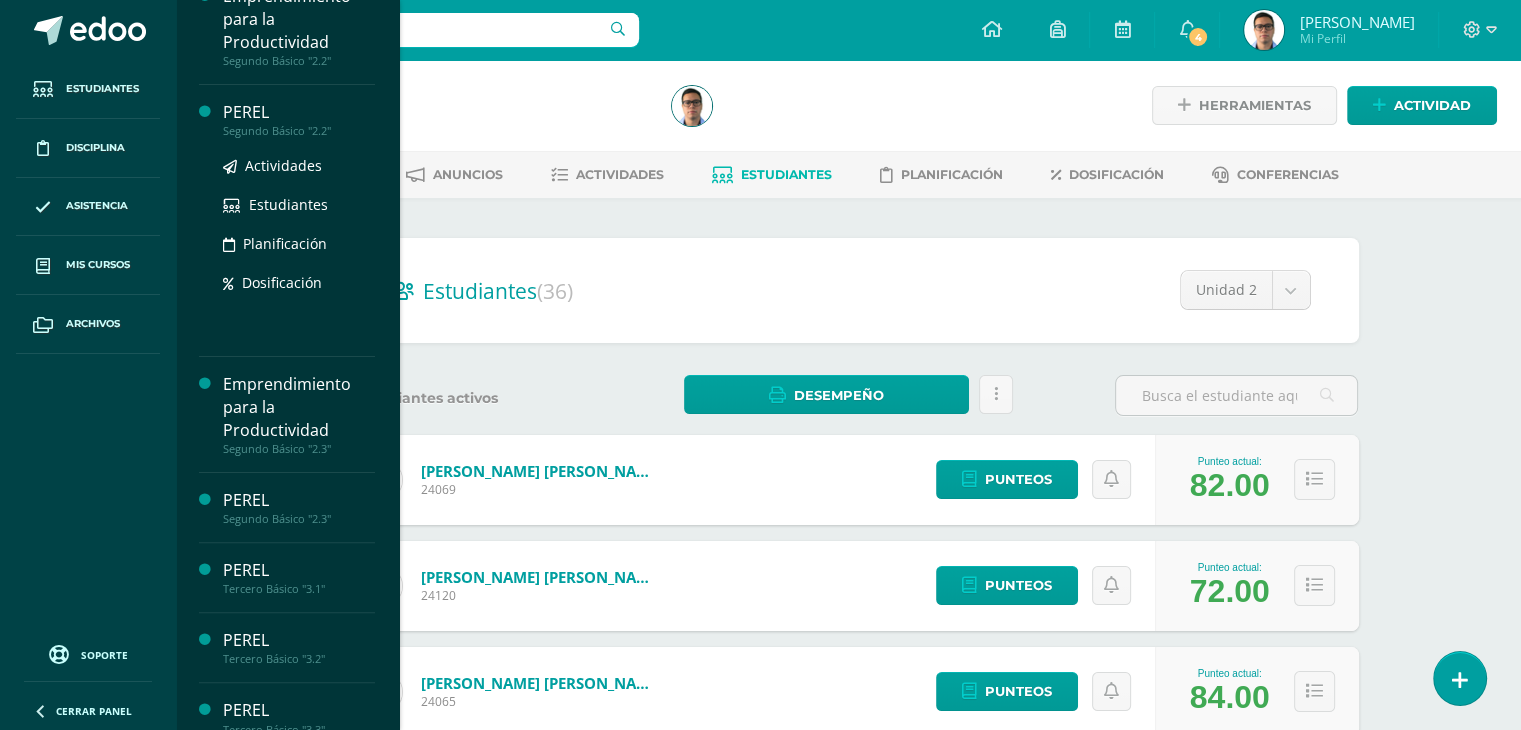 click on "Segundo
Básico
"2.2"" at bounding box center (299, 131) 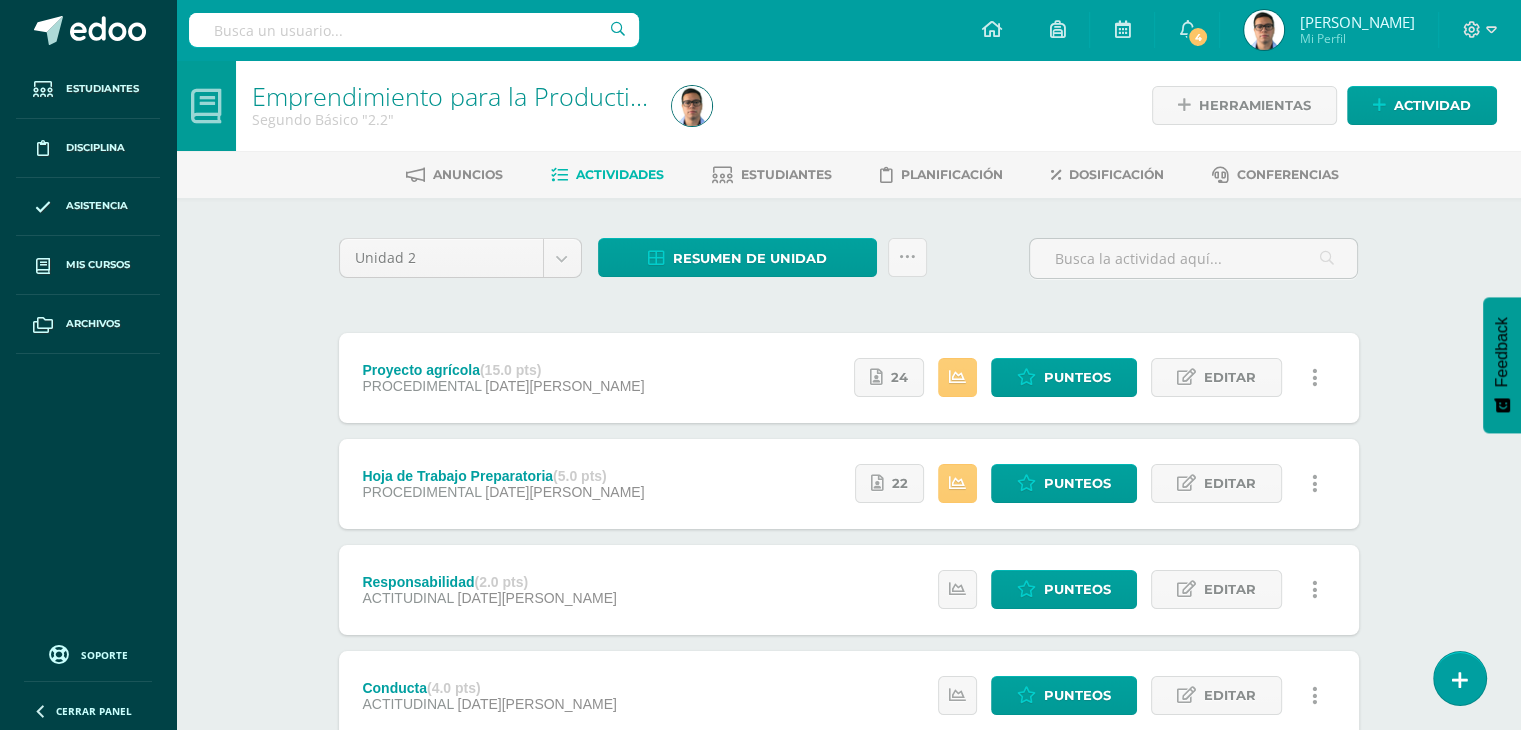 scroll, scrollTop: 0, scrollLeft: 0, axis: both 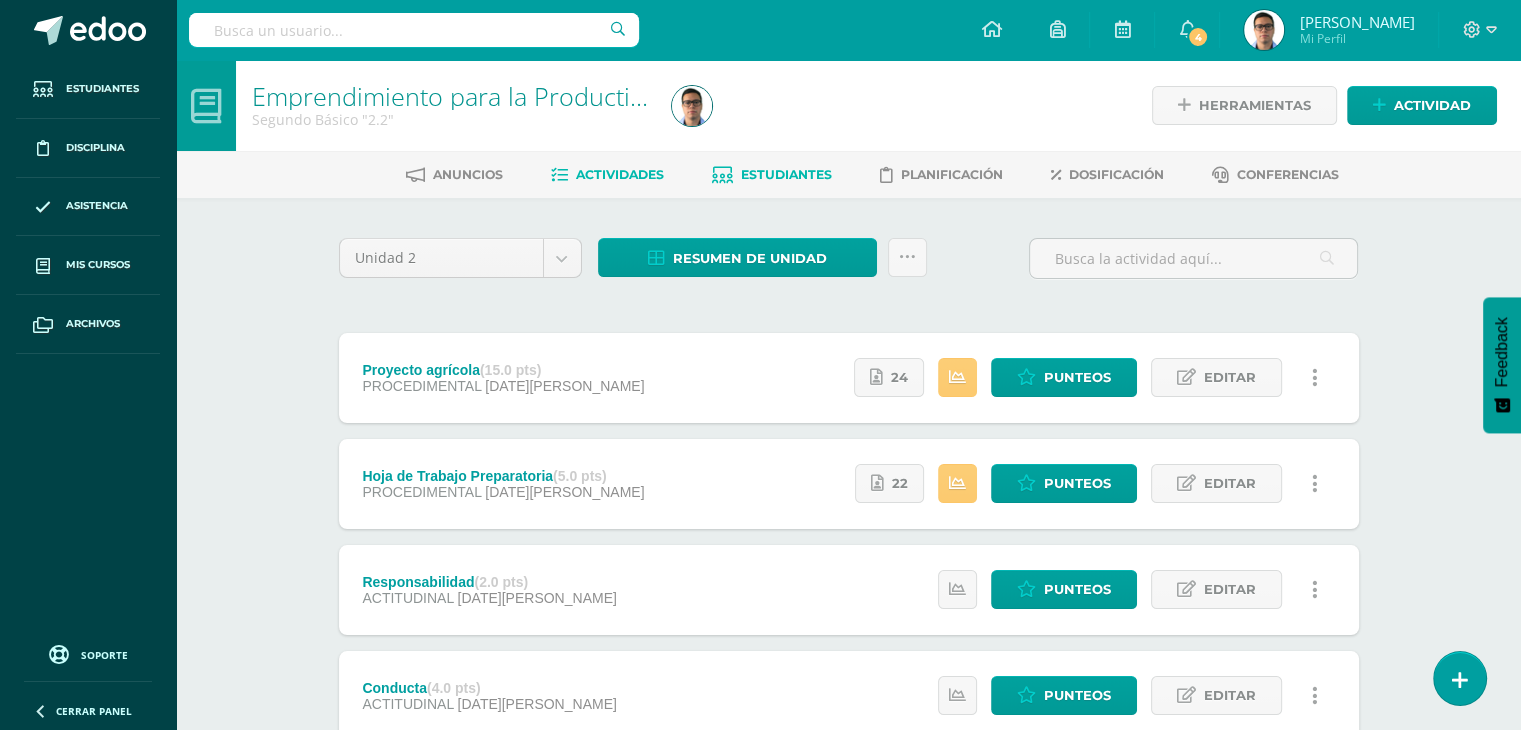 click at bounding box center (722, 175) 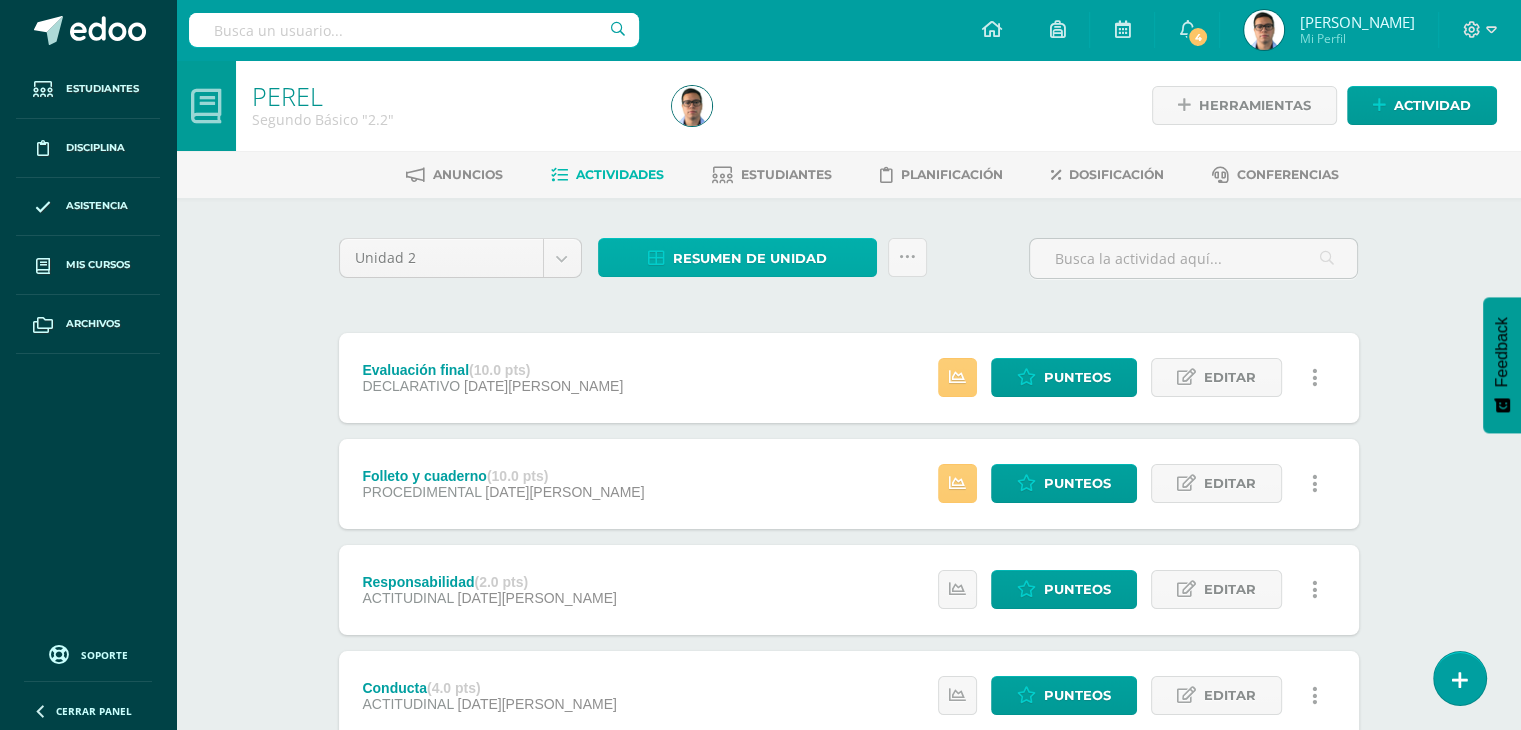 scroll, scrollTop: 0, scrollLeft: 0, axis: both 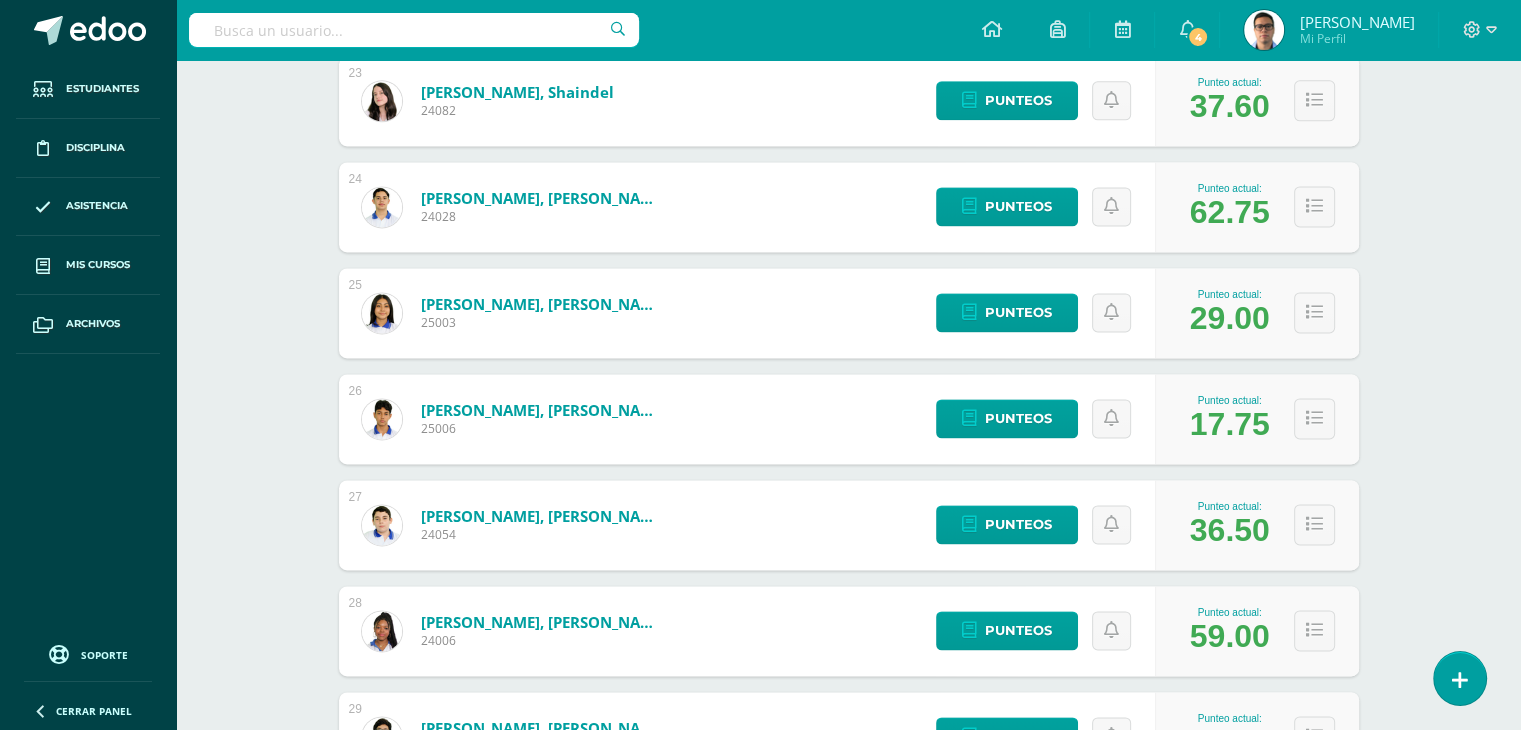 click on "Punteos" at bounding box center (1040, 525) 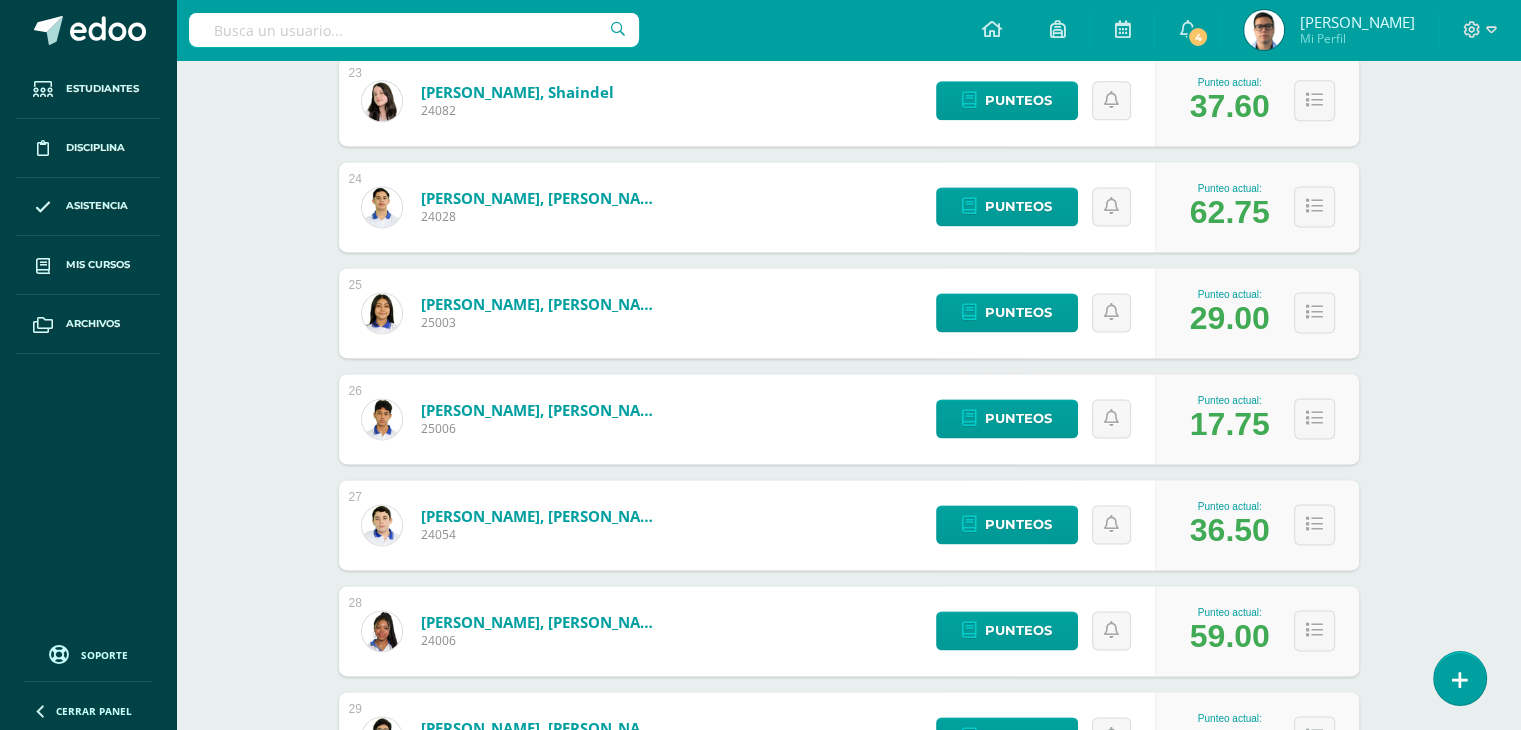 click on "Punteos" at bounding box center (1040, 525) 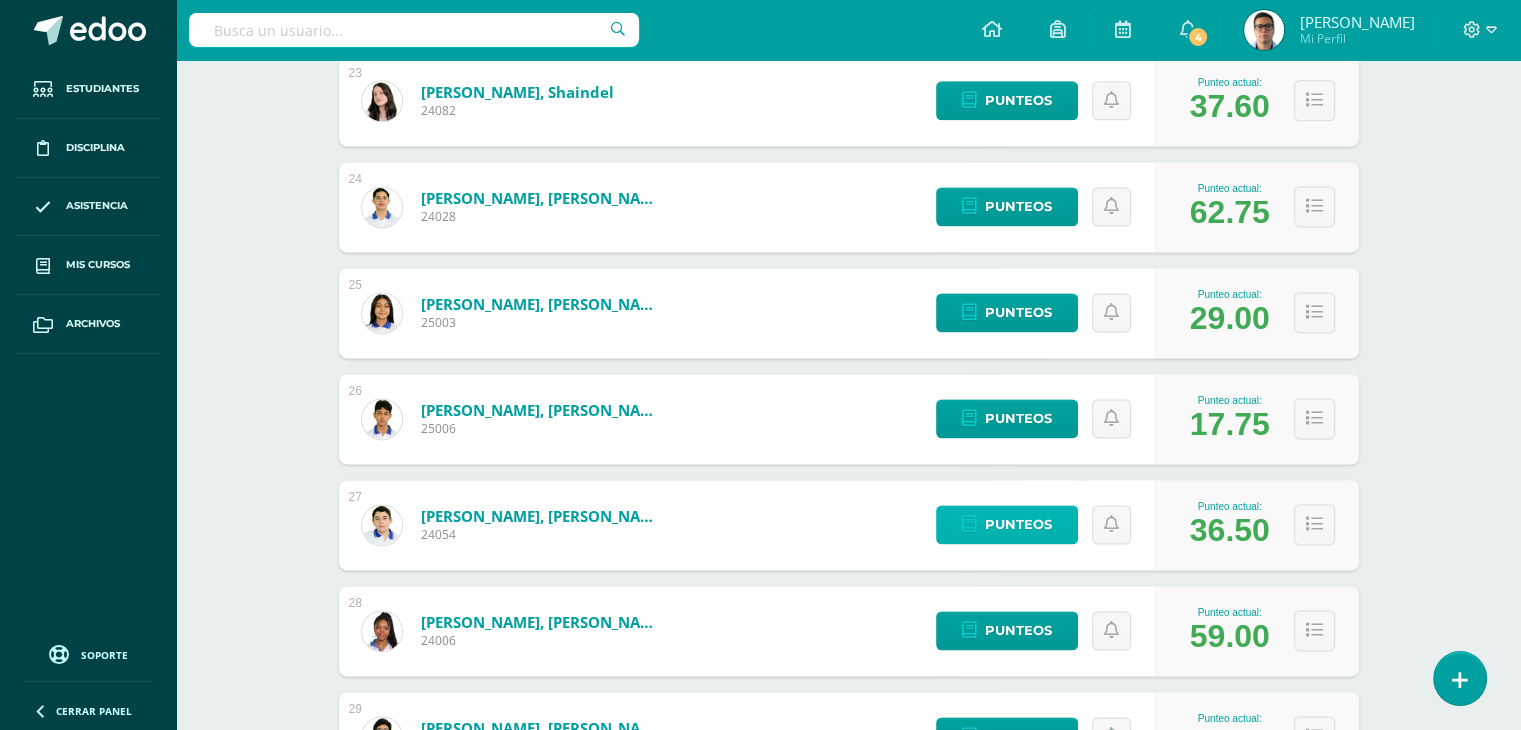 click on "Punteos" at bounding box center (1018, 524) 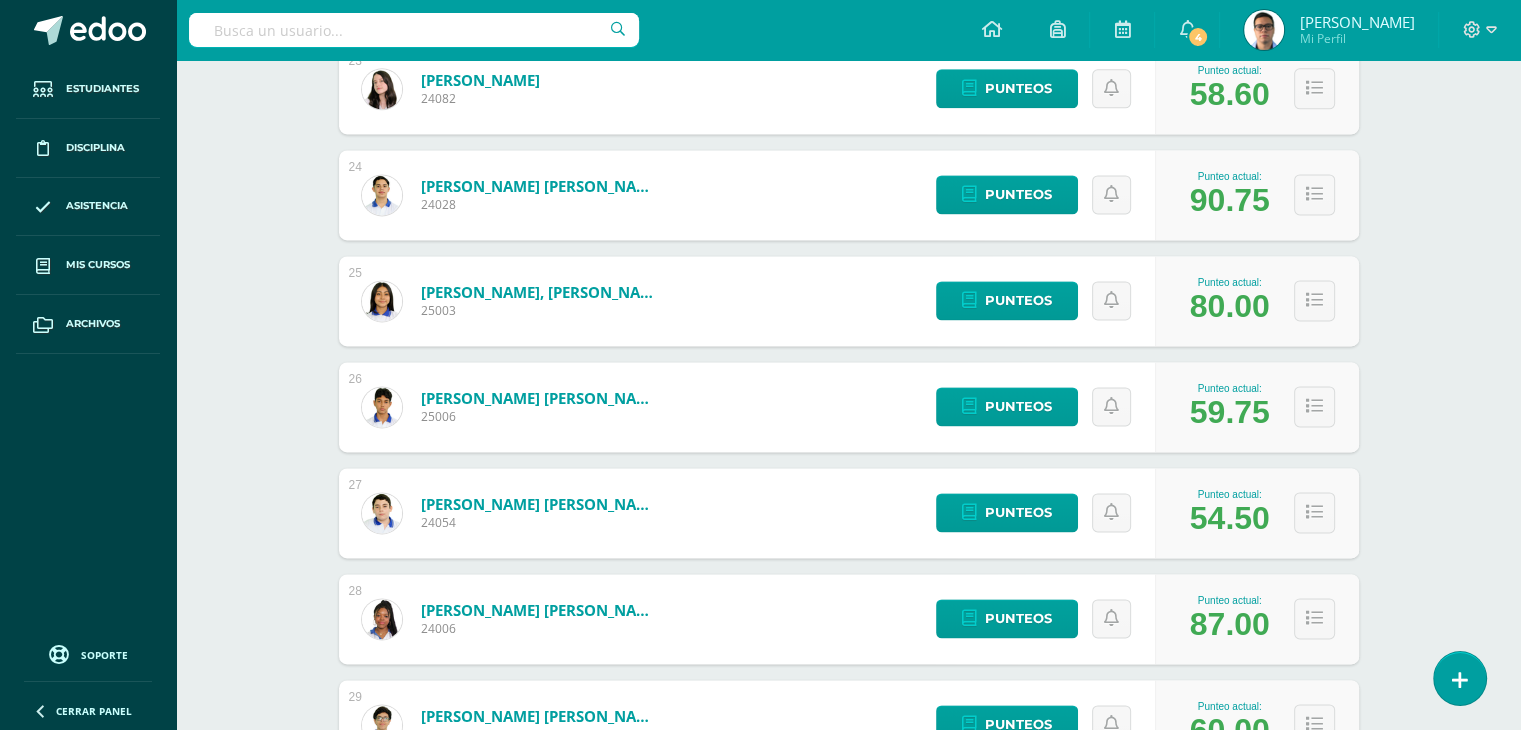 scroll, scrollTop: 2724, scrollLeft: 0, axis: vertical 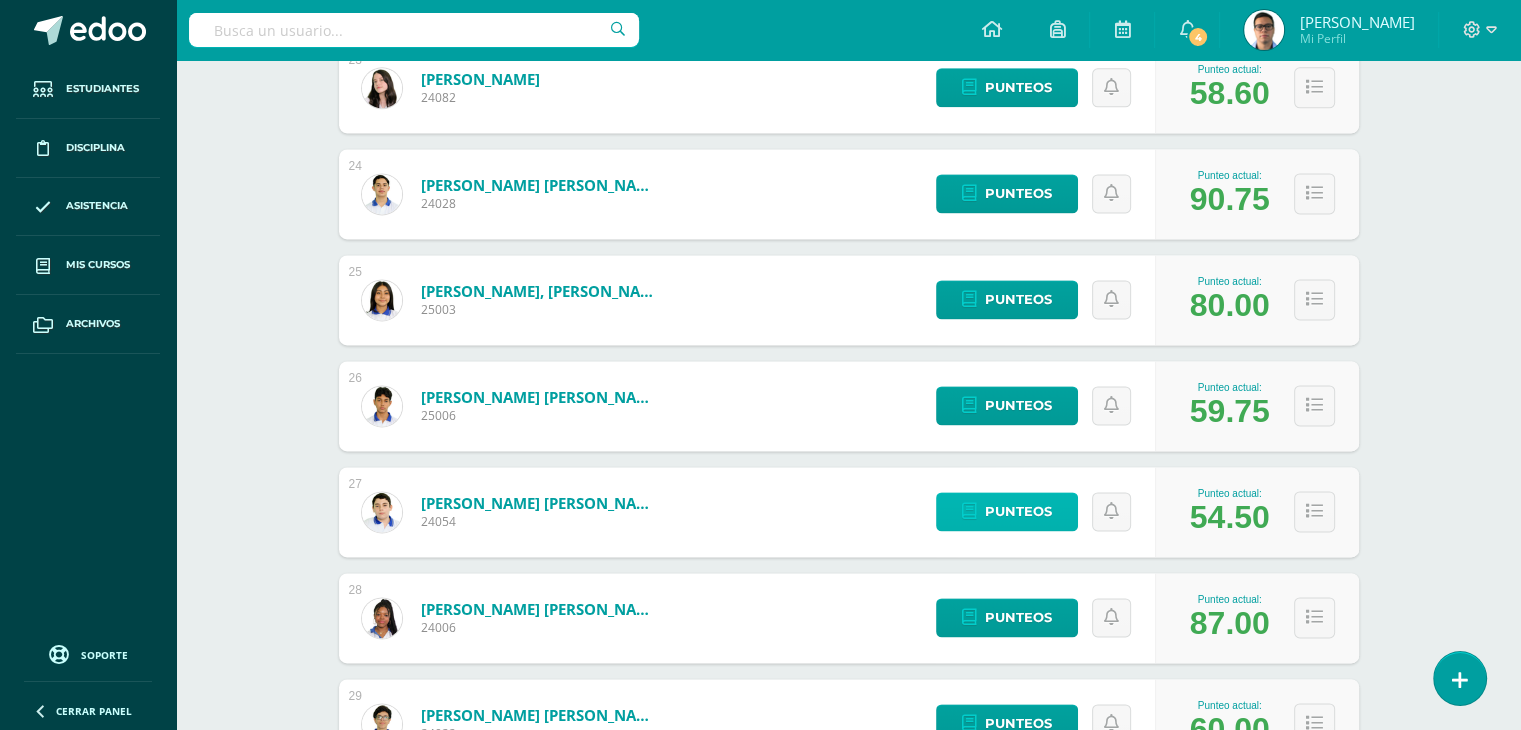 click on "Punteos" at bounding box center [1018, 511] 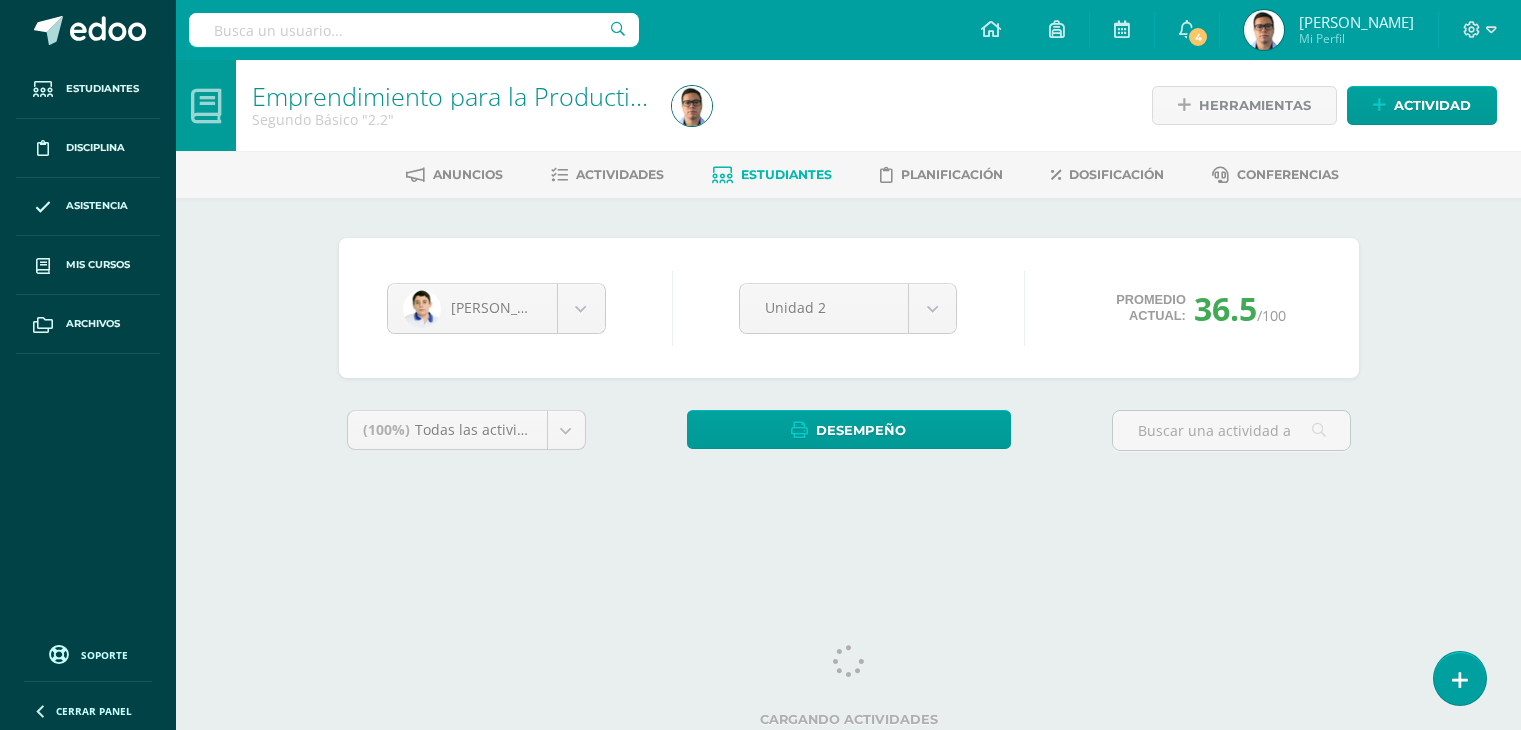 scroll, scrollTop: 0, scrollLeft: 0, axis: both 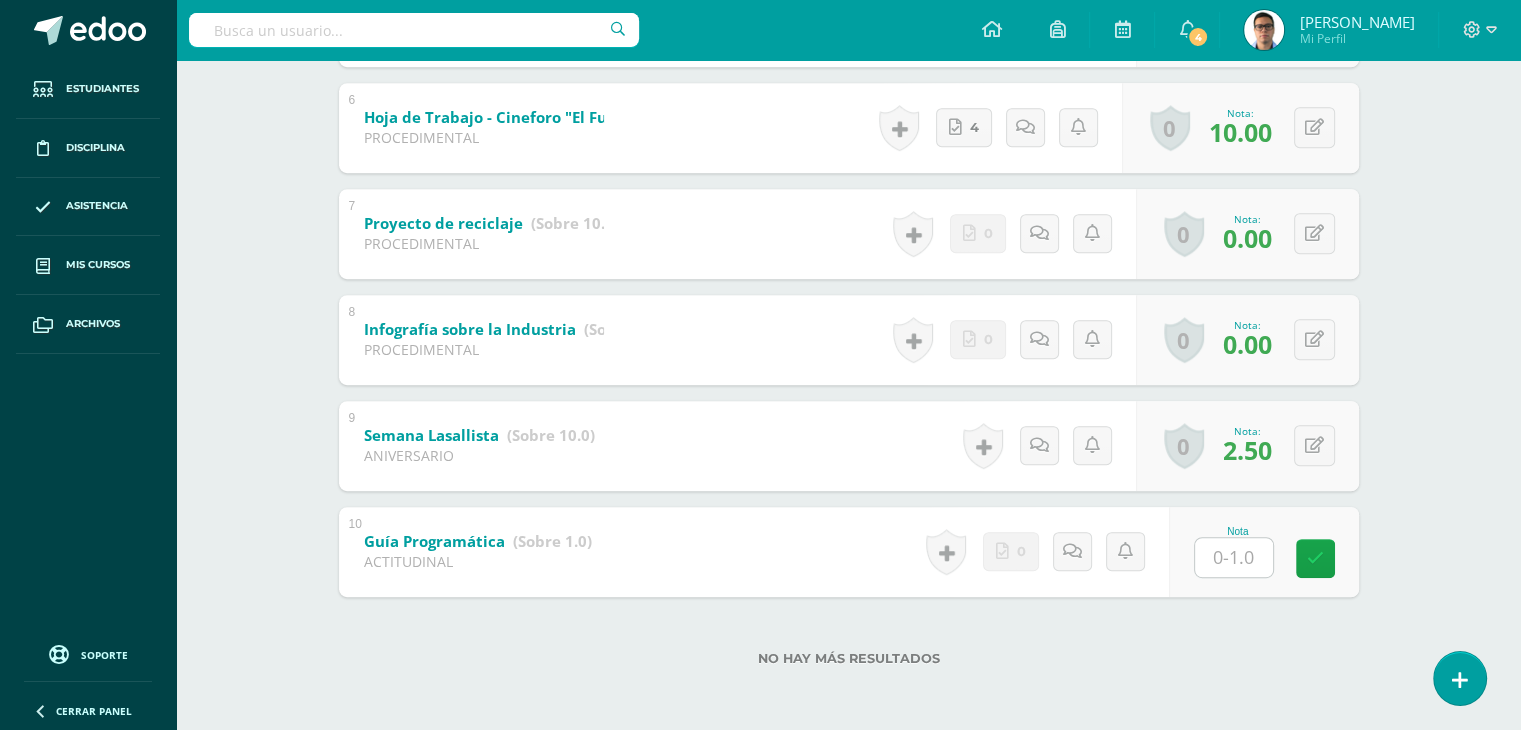 click at bounding box center [1234, 557] 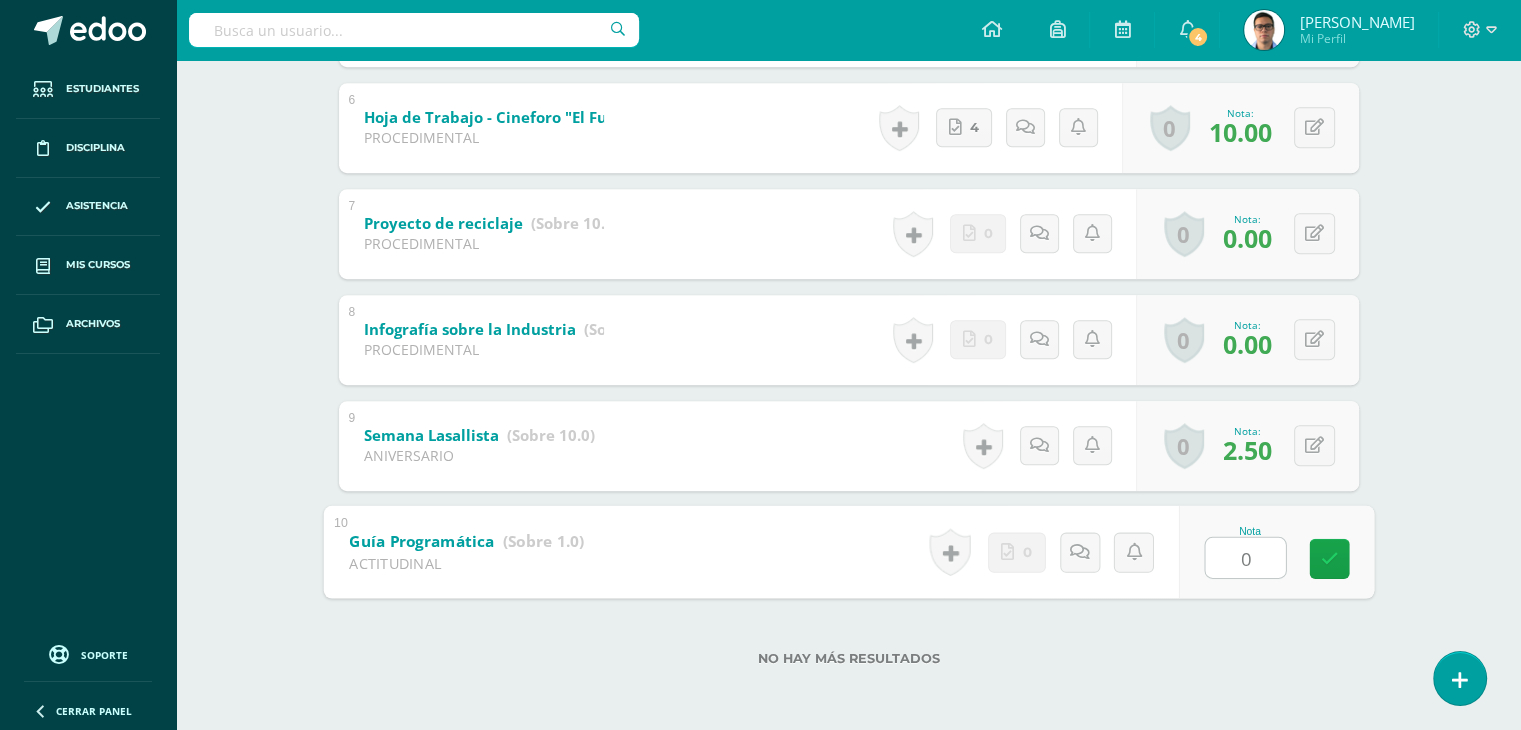 type on "0" 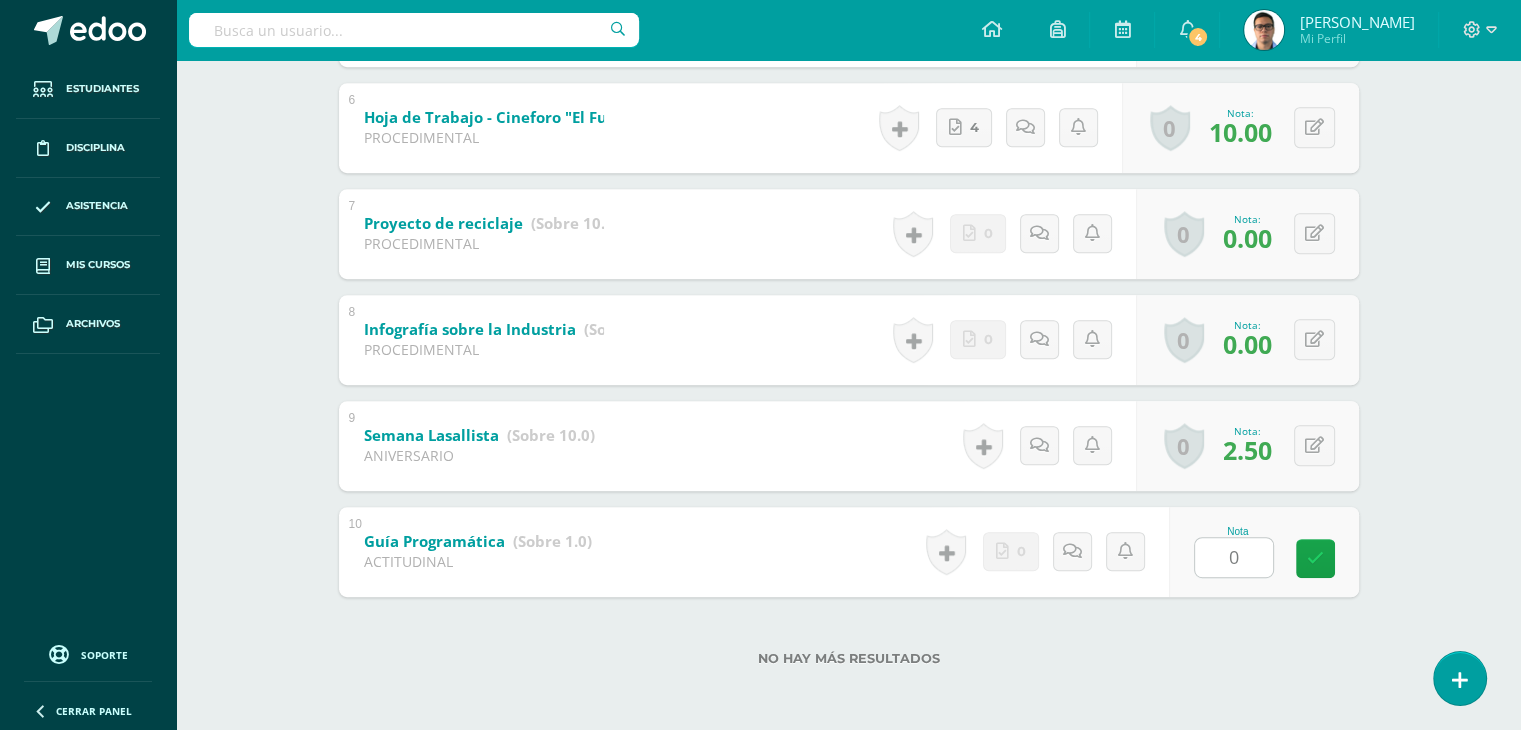 click on "Edwin Sagastume                             Miguel Arriaga Marco Carranza Pablo Castillo Eunice Cerritos Suceth Cetino Jesús Colindres Hendrick España Andrea Espino María Franco Derick Guerra Amanda Lara Edgar Lemus Hendrick Lemus Oscar Lemus Catalina Loarca Luisa López Dulcemaria López Tyffany López Maria Márquez Oscar Martínez Luz Morales Guillermo Orellana Shaindel Peña Carlos Recinos Maggui Reyes Diego Ruedas Edwin Sagastume Katherine Stokes Pedro Tobar Lizza Valdés Kerly Valey Andrea Vásquez Elizabet Vidal     Unidad 2                             Unidad 1 Unidad 2 Unidad 3
Promedio actual:
36.5 /100
Asignación de logros
Todos                             Todos Respeto Pasión  Trabajo original Autosuficiencia Determinación Curiosidad Convicción Competitividad Asertividad Comunicación Innovación Excelencia Camaradería Creatividad Honestidad Gran expositor Perseverancia Responsabilidad 1" at bounding box center [849, -9] 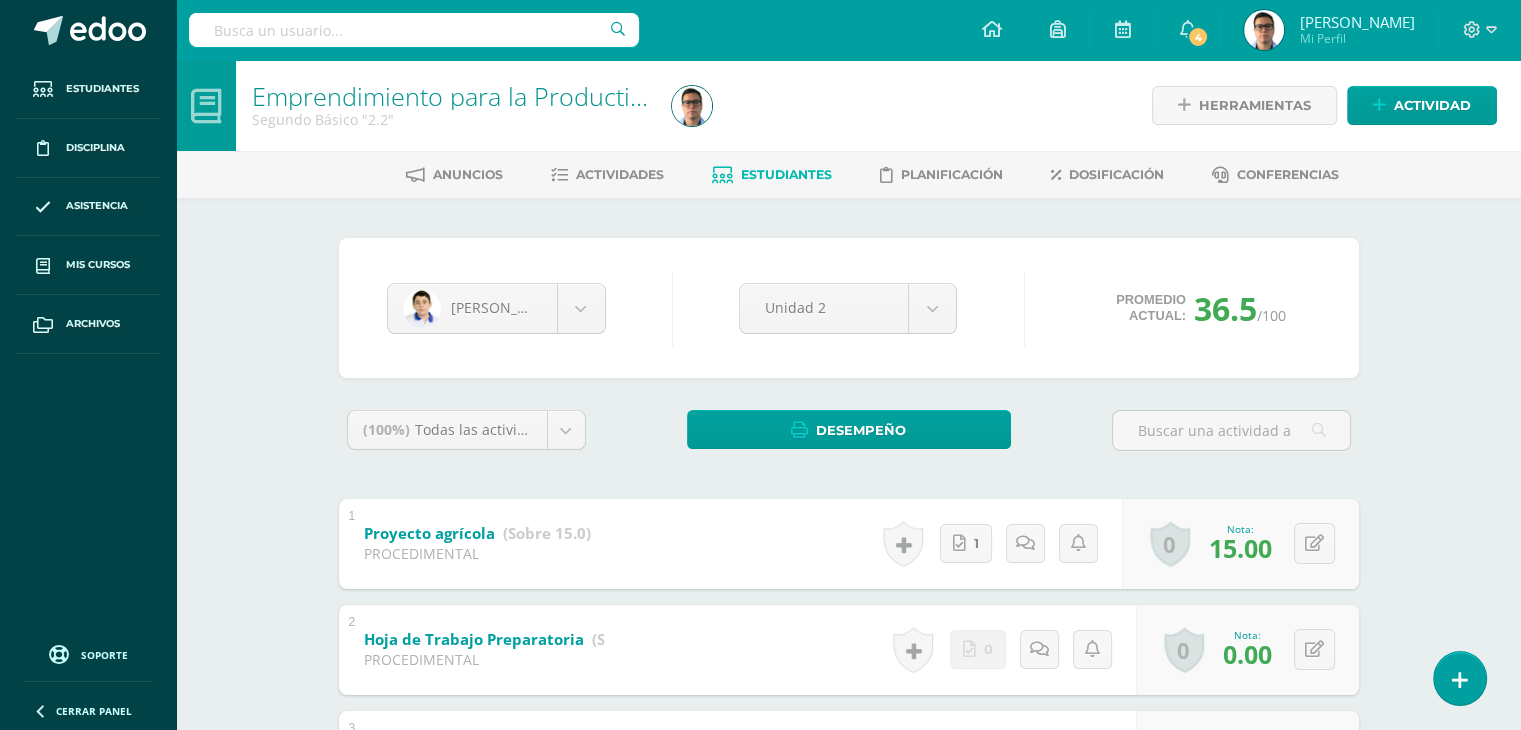 scroll, scrollTop: 0, scrollLeft: 0, axis: both 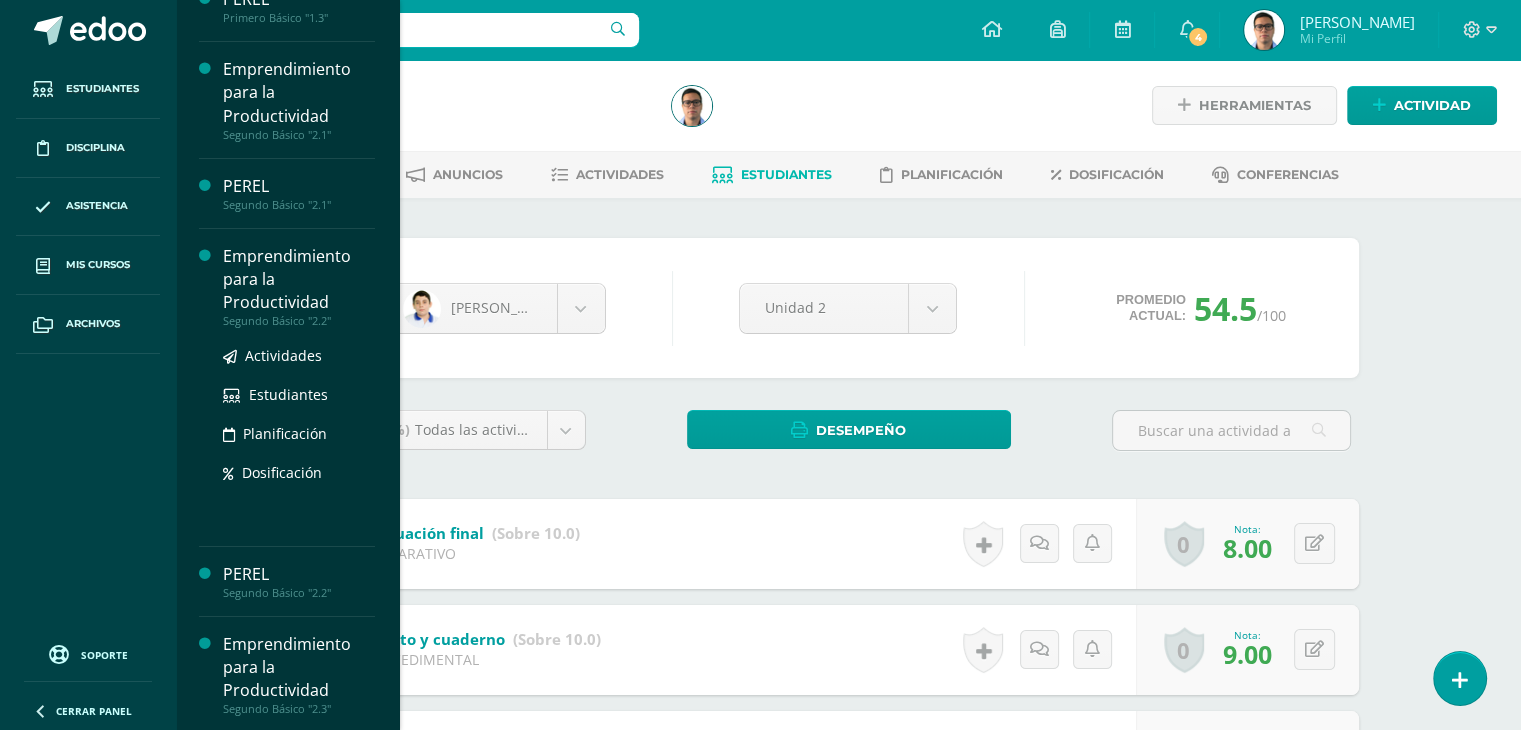click on "Emprendimiento para la Productividad" at bounding box center (299, 279) 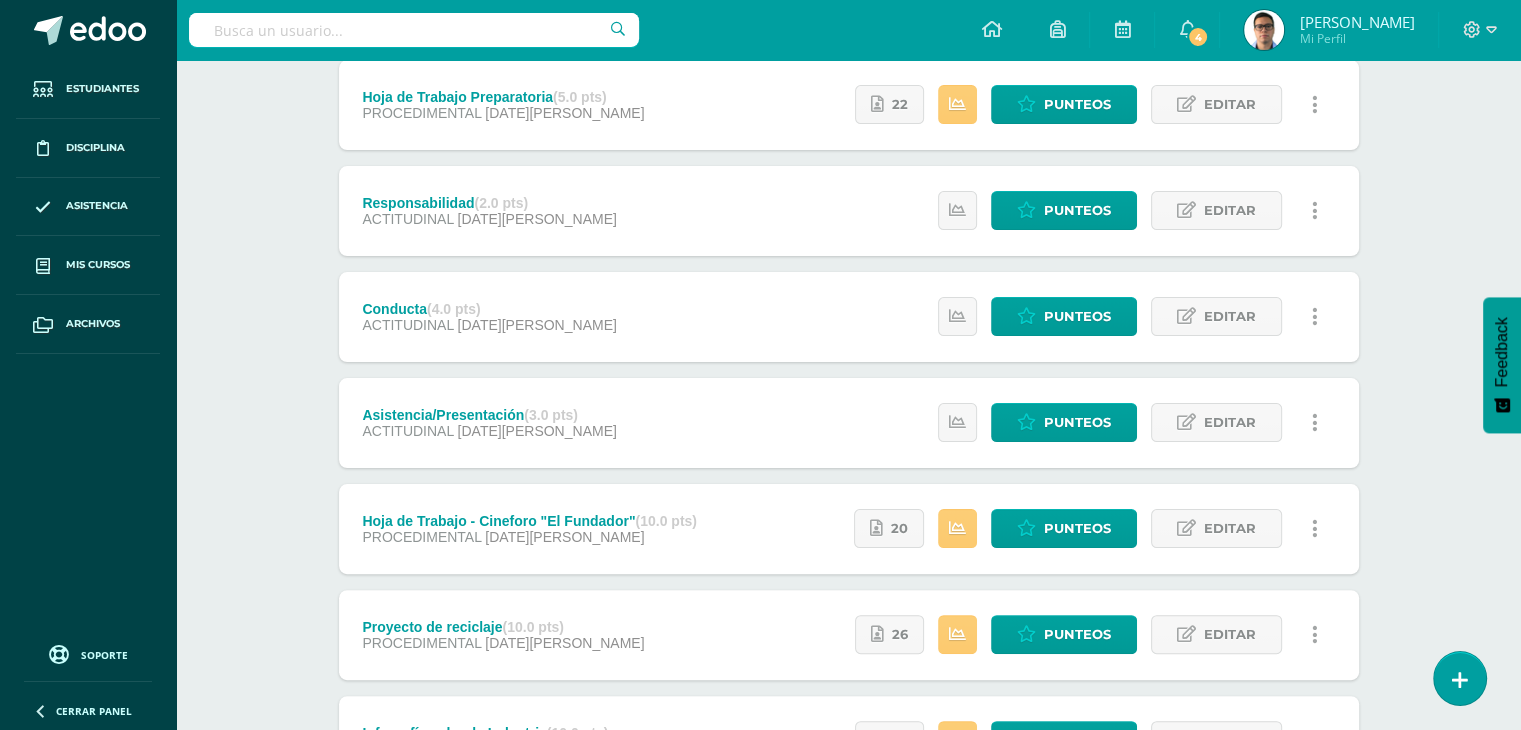 scroll, scrollTop: 0, scrollLeft: 0, axis: both 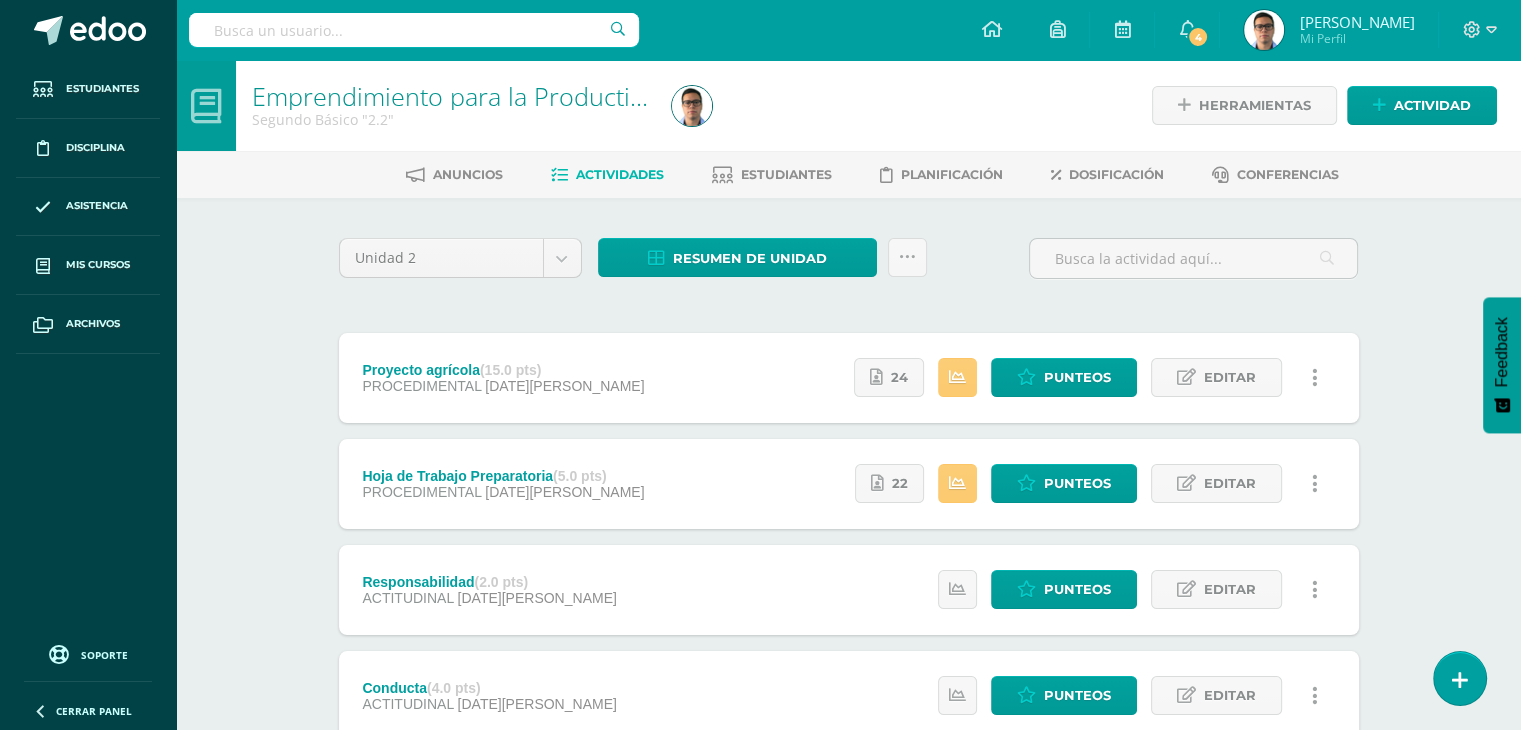 click on "Estudiantes" at bounding box center (772, 174) 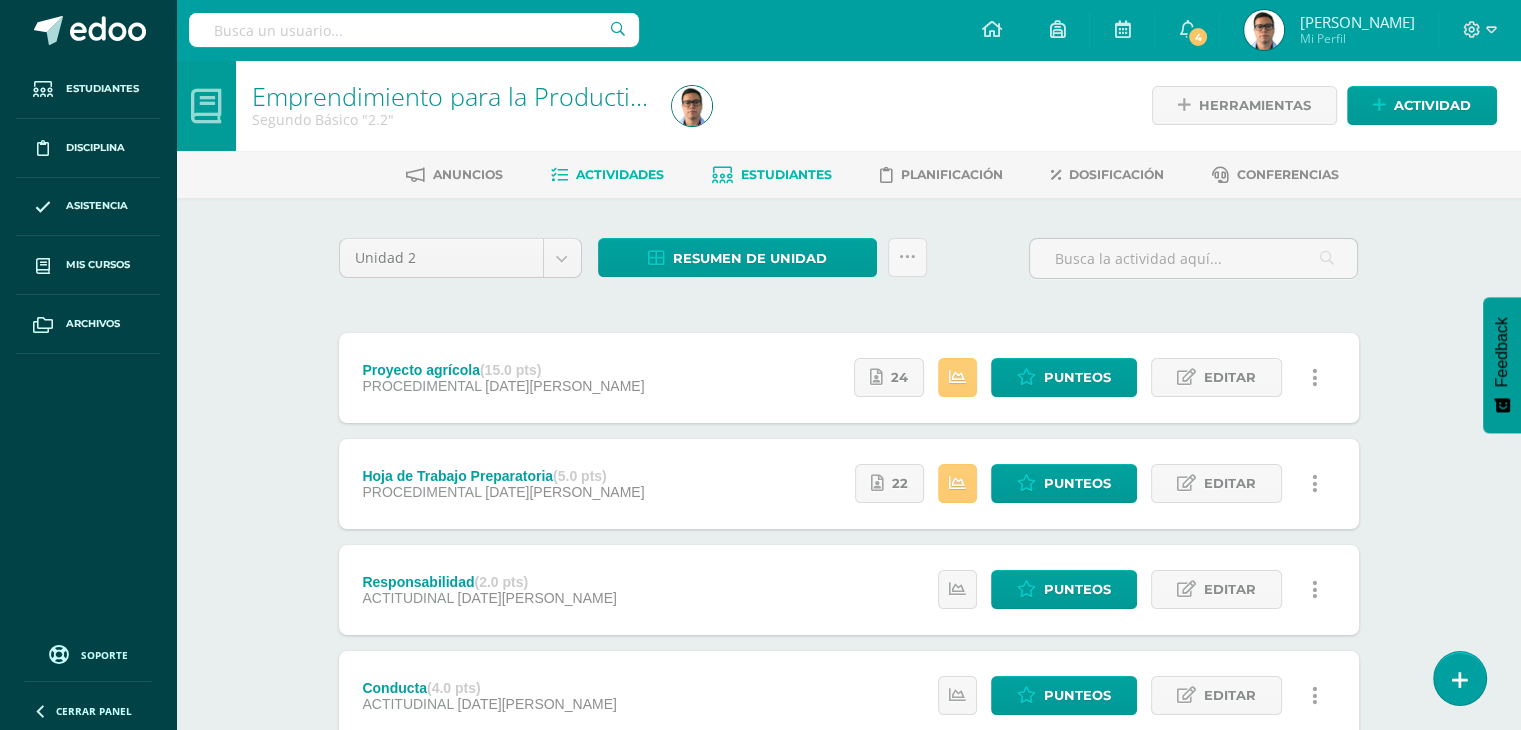 click on "Estudiantes" at bounding box center (786, 174) 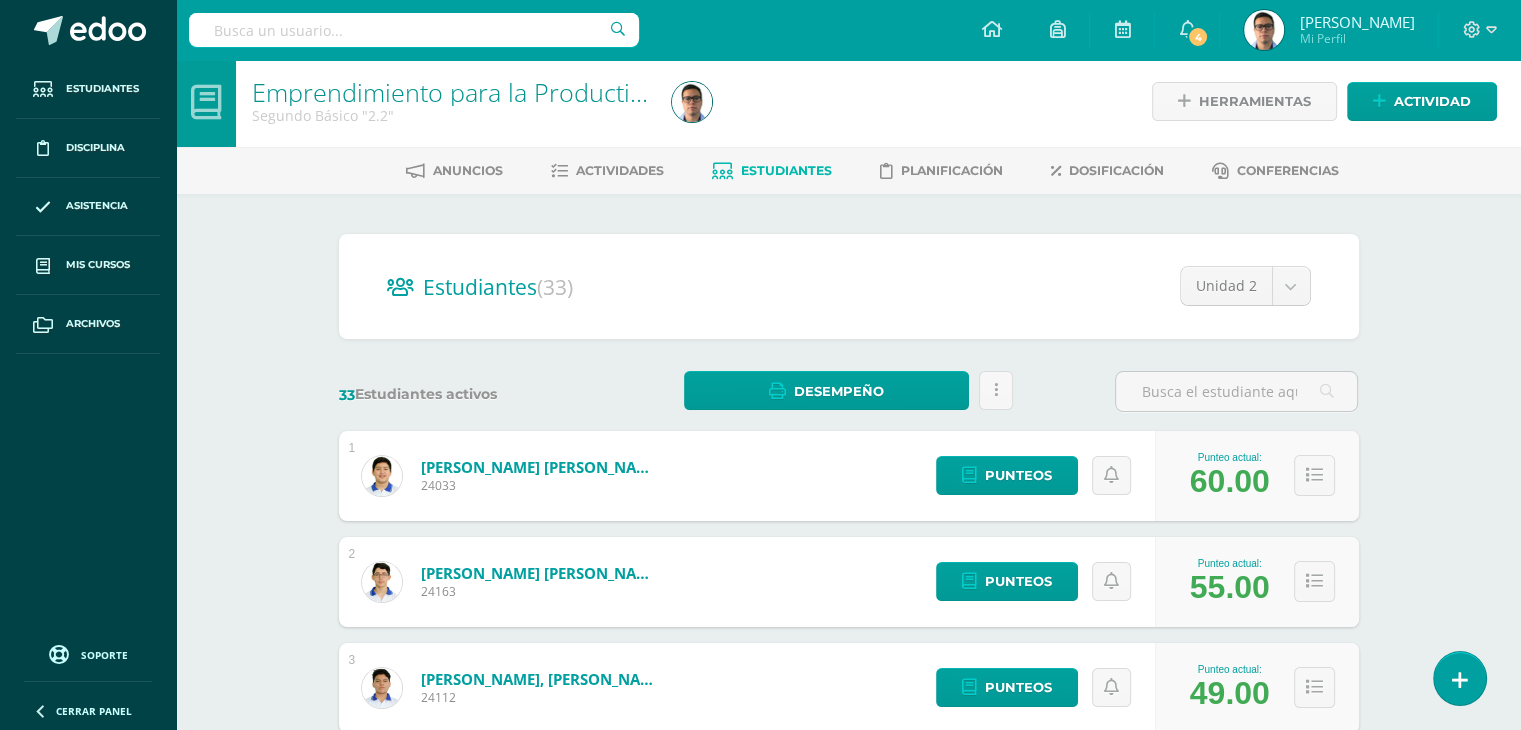 scroll, scrollTop: 0, scrollLeft: 0, axis: both 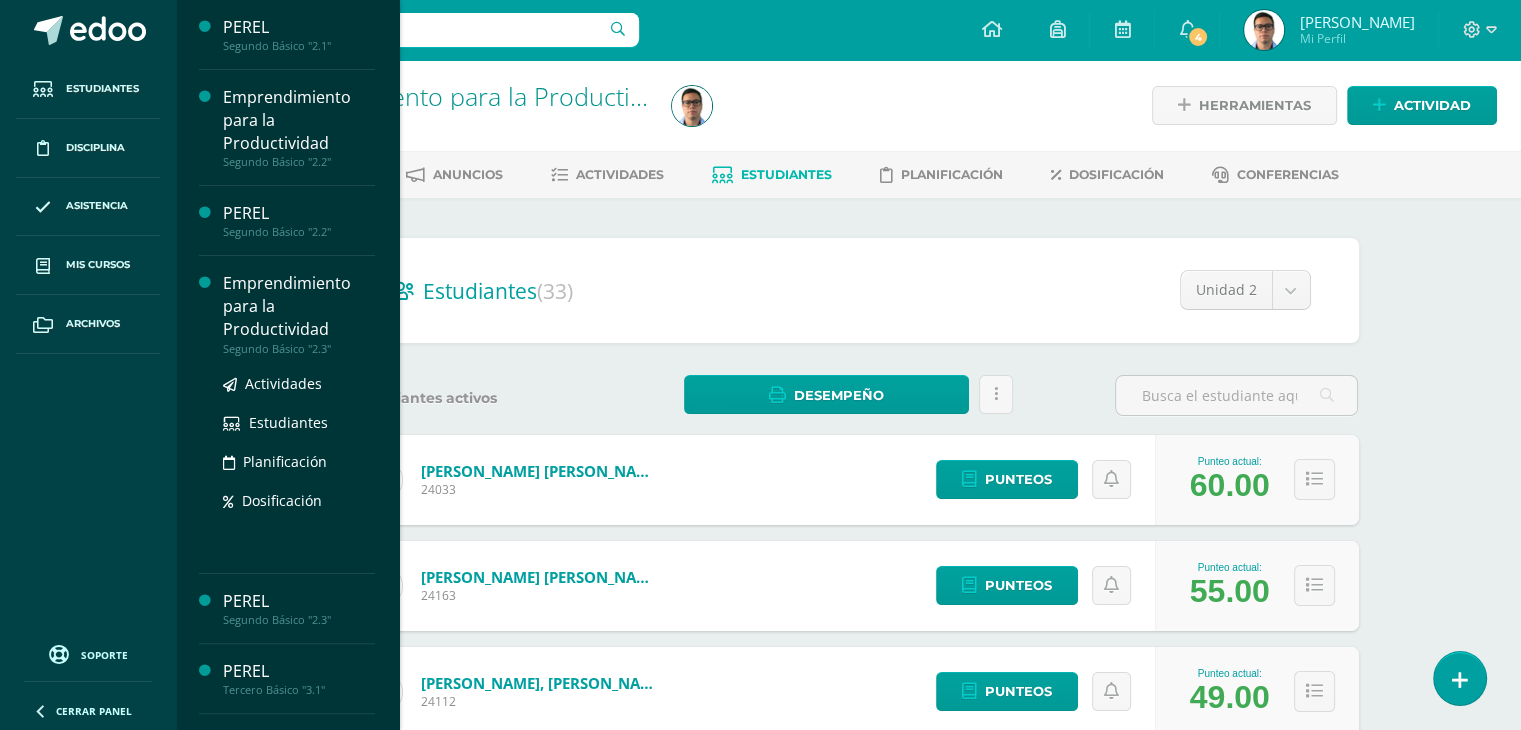 click on "Emprendimiento para la Productividad" at bounding box center [299, 306] 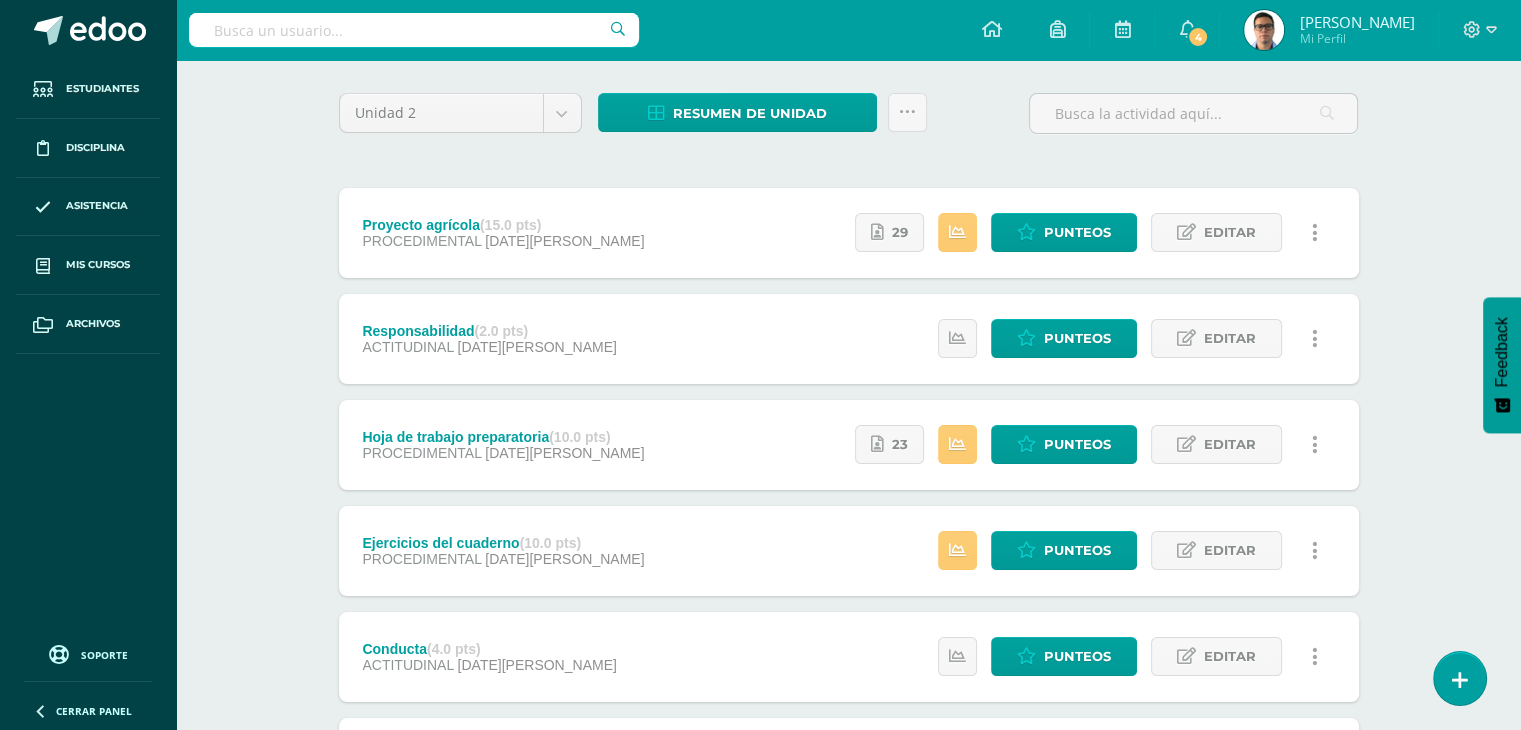 scroll, scrollTop: 0, scrollLeft: 0, axis: both 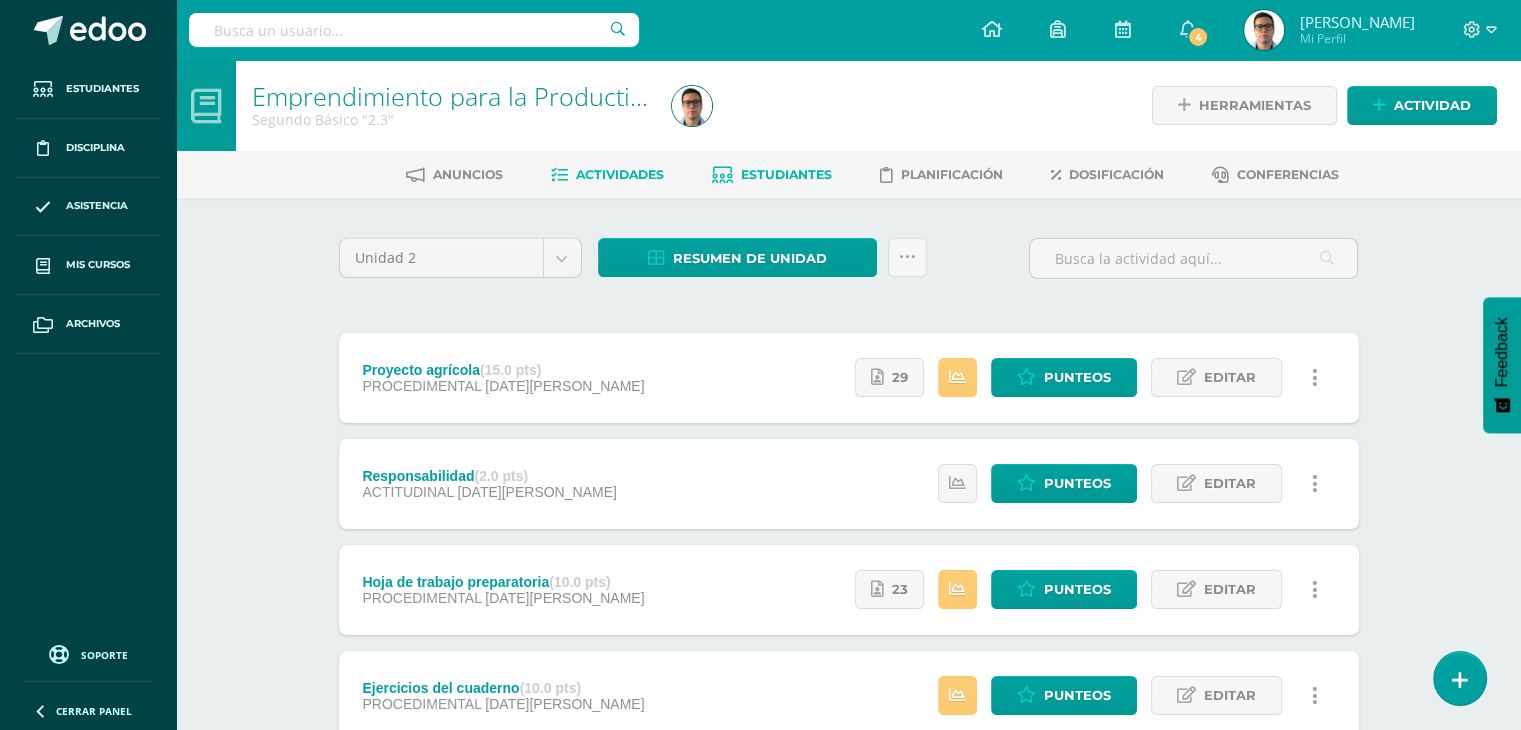 click on "Estudiantes" at bounding box center (786, 174) 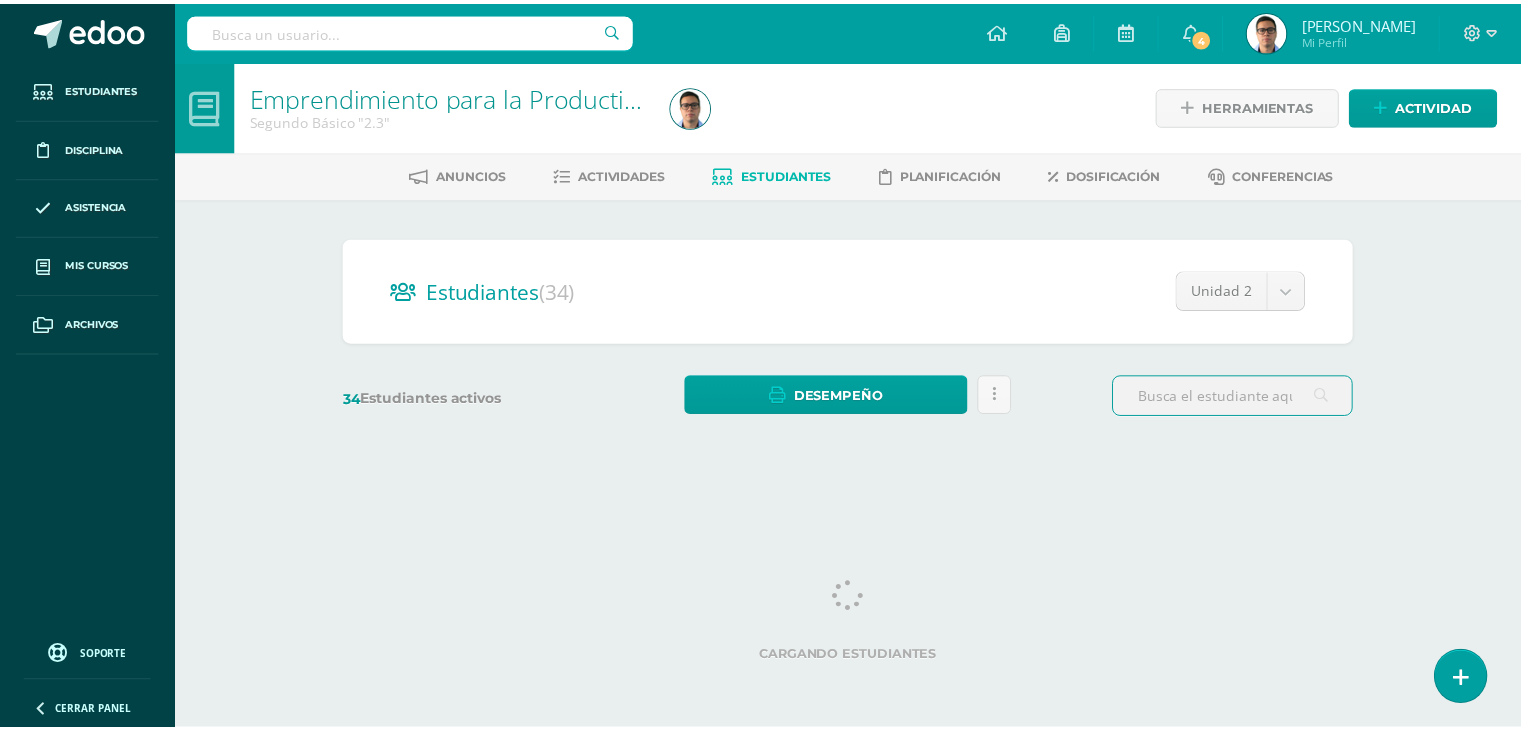 scroll, scrollTop: 0, scrollLeft: 0, axis: both 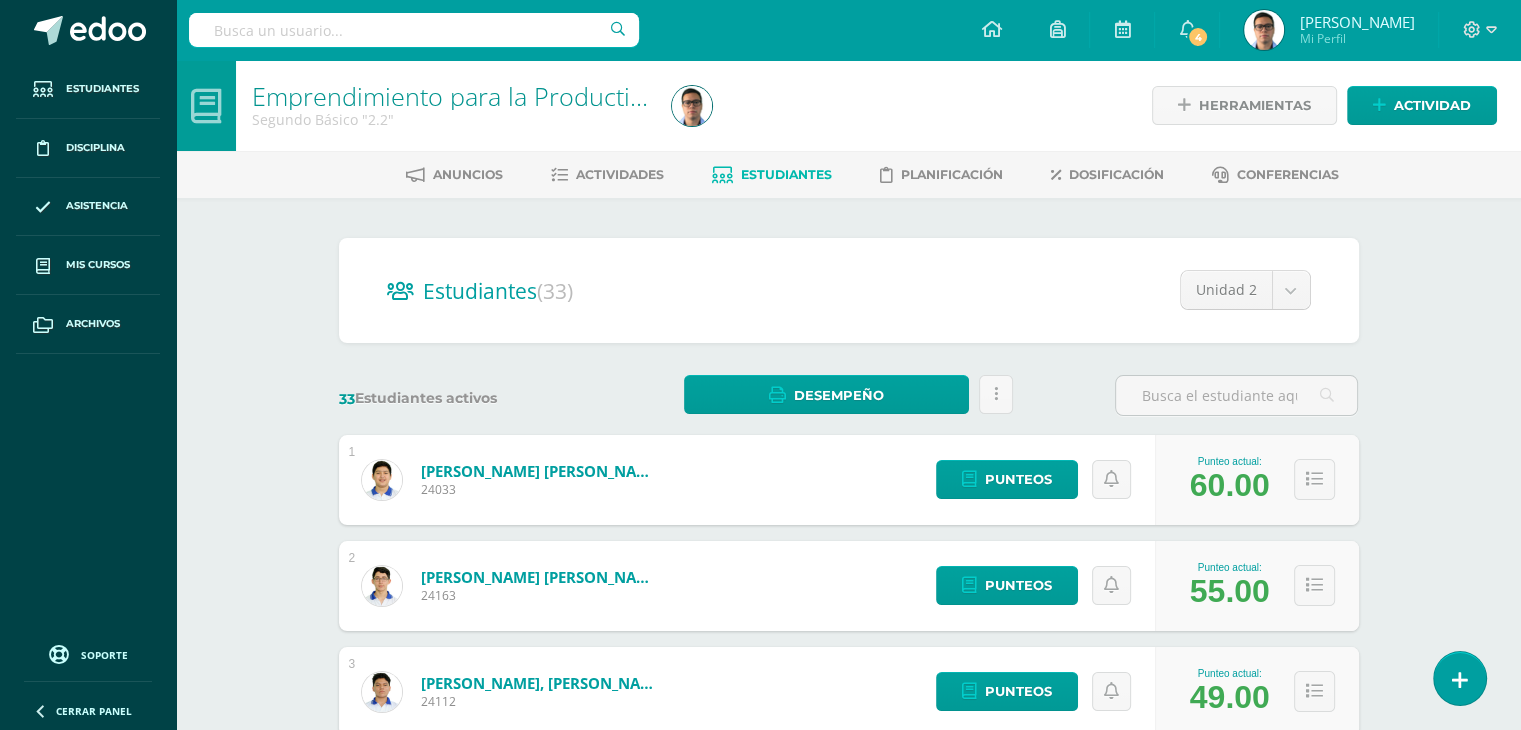 click on "Estudiantes  (33)
Unidad 2
Unidad 1
Unidad 2
Unidad 3
33  Estudiantes activos Desempeño
Descargar como HTML
Descargar como PDF
Enviar informe de desempeño a tutores
Estás por enviar un informe de  desempeño  a los
tutores
Esta acción enviará una notificación con el reporte
desempeño de estudiante en curso
en la  Unidad 2" at bounding box center (849, 901) 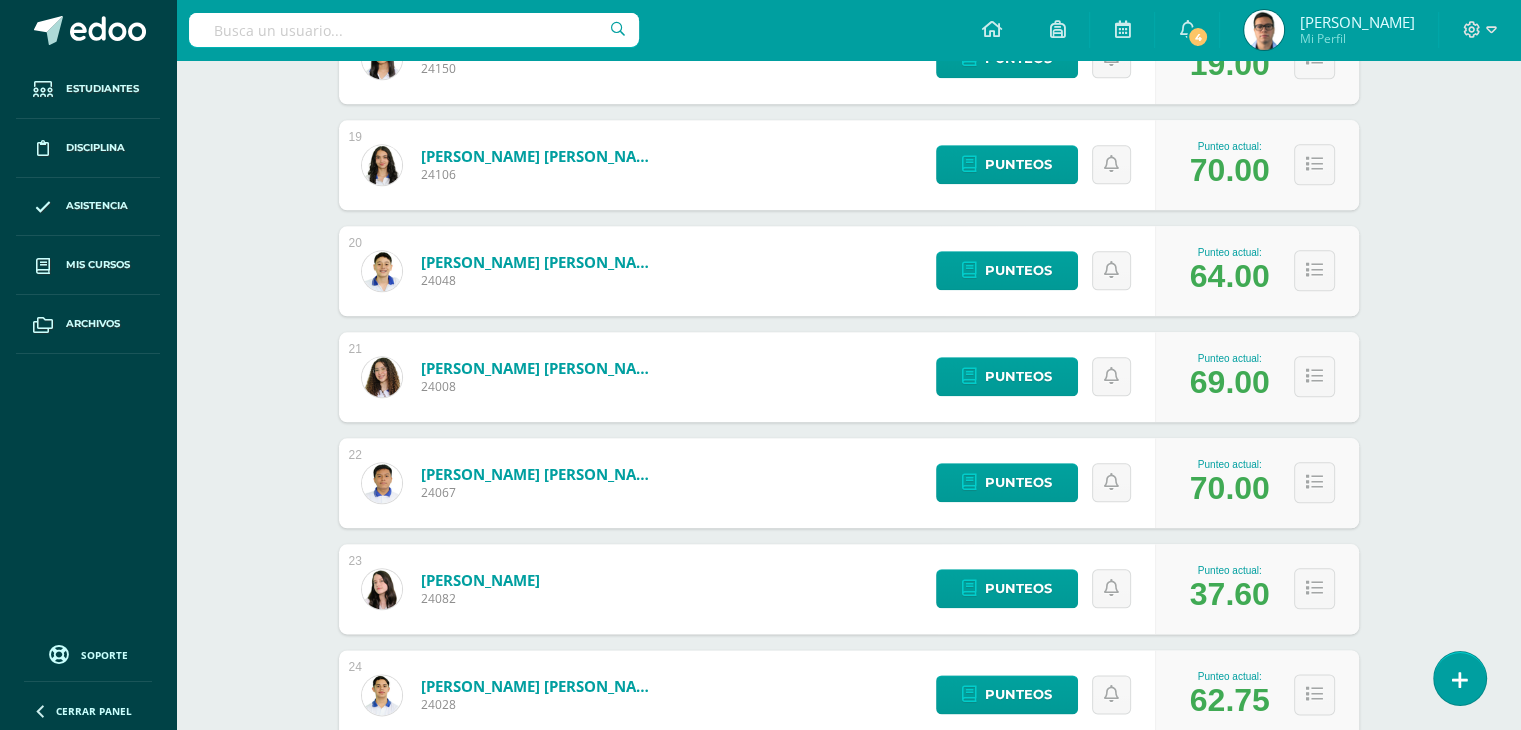 scroll, scrollTop: 2343, scrollLeft: 0, axis: vertical 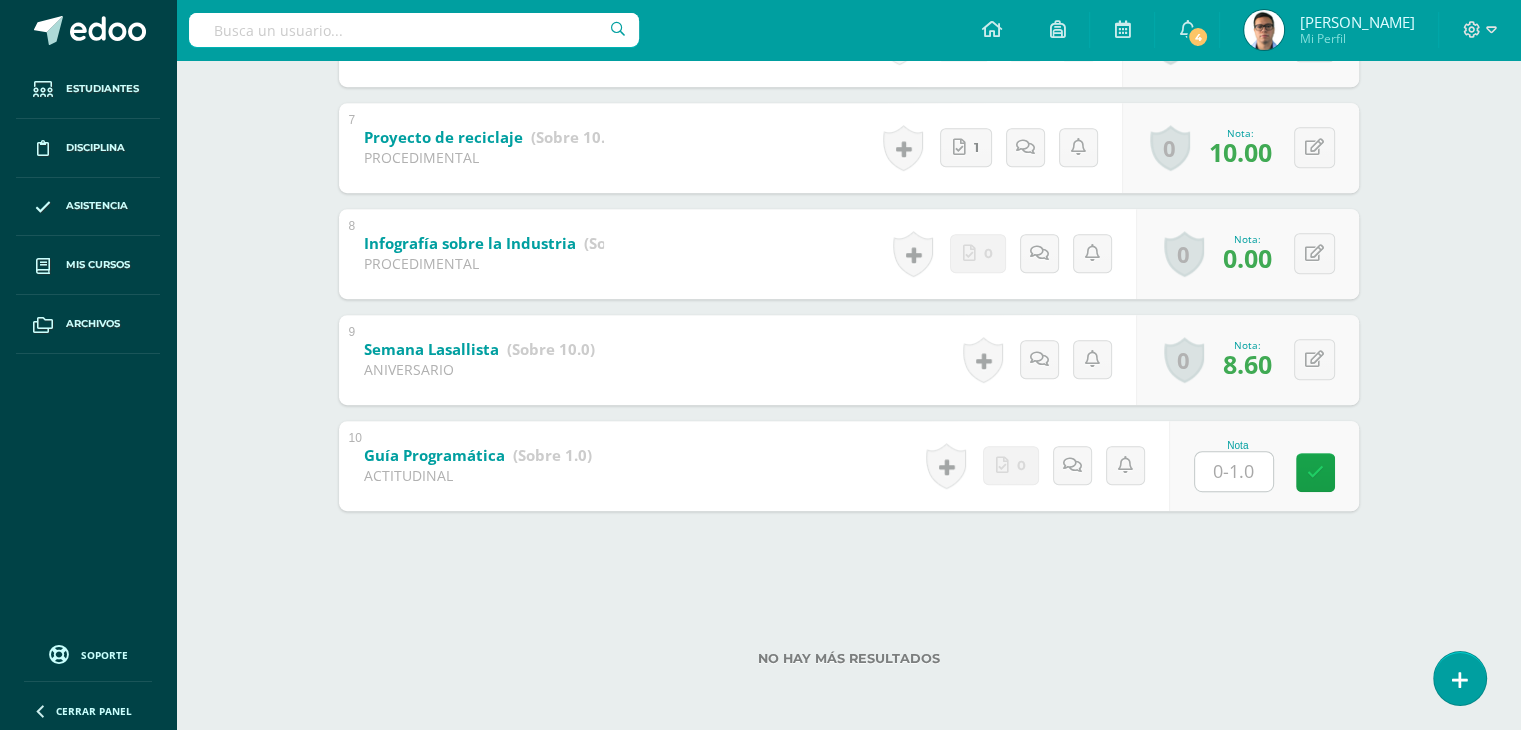 click at bounding box center [1234, 471] 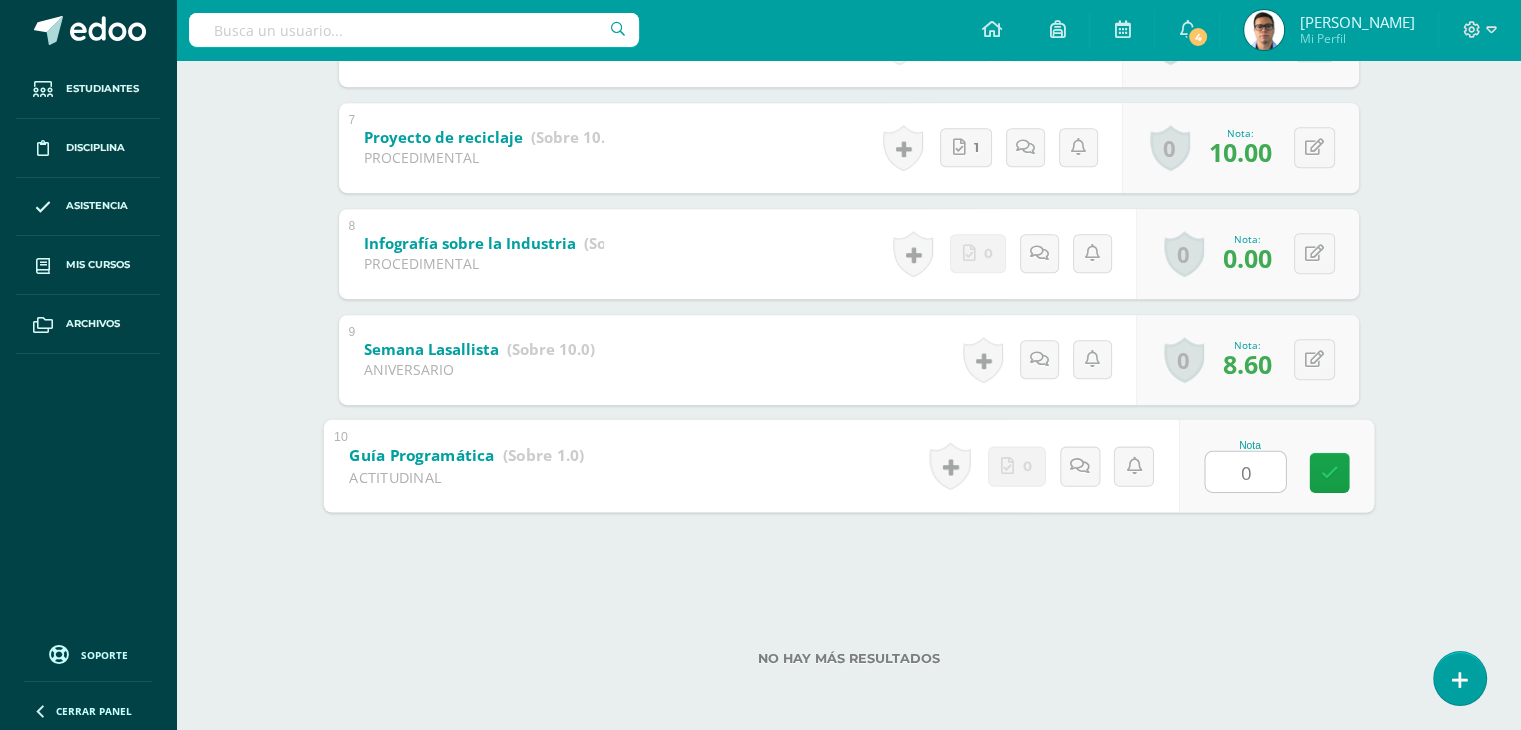 type on "0" 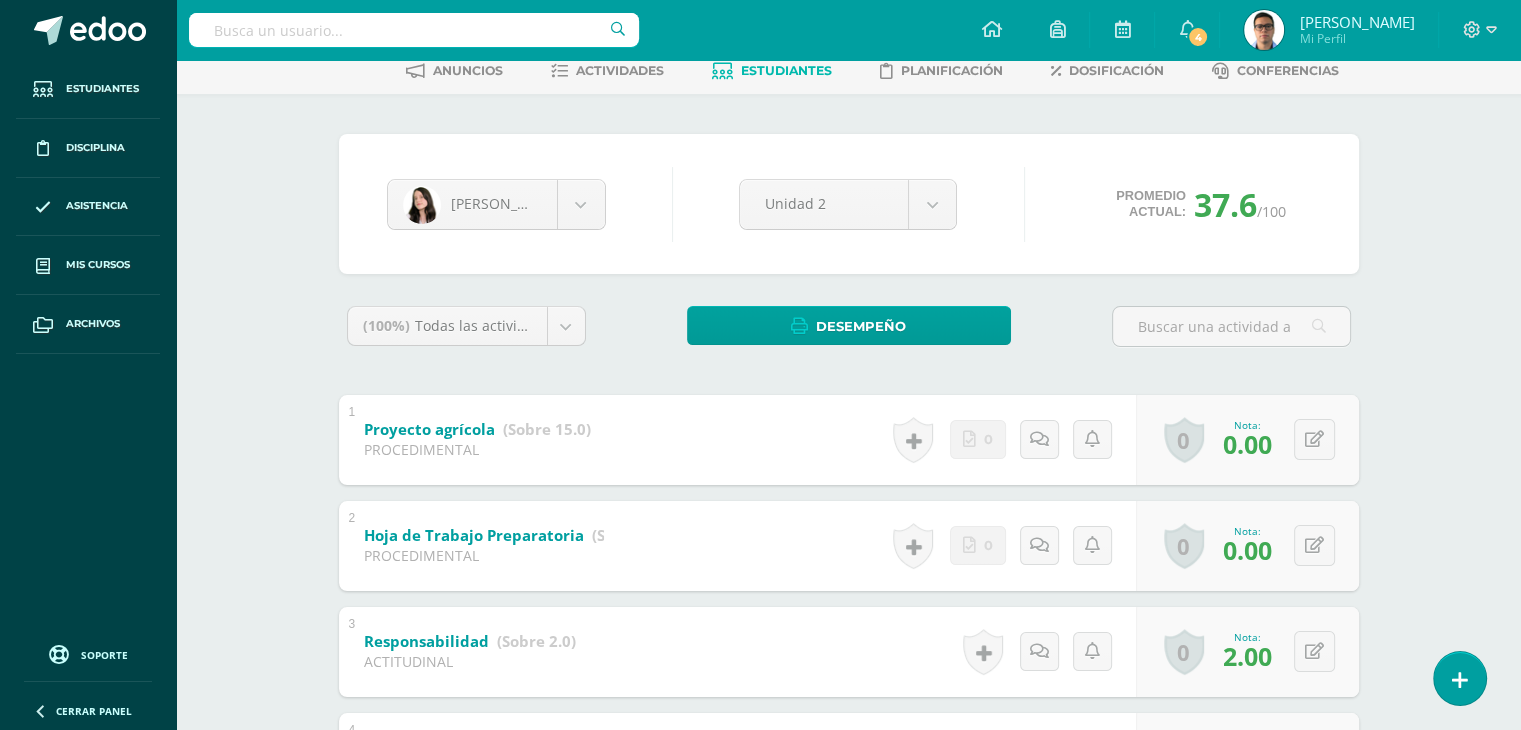 scroll, scrollTop: 105, scrollLeft: 0, axis: vertical 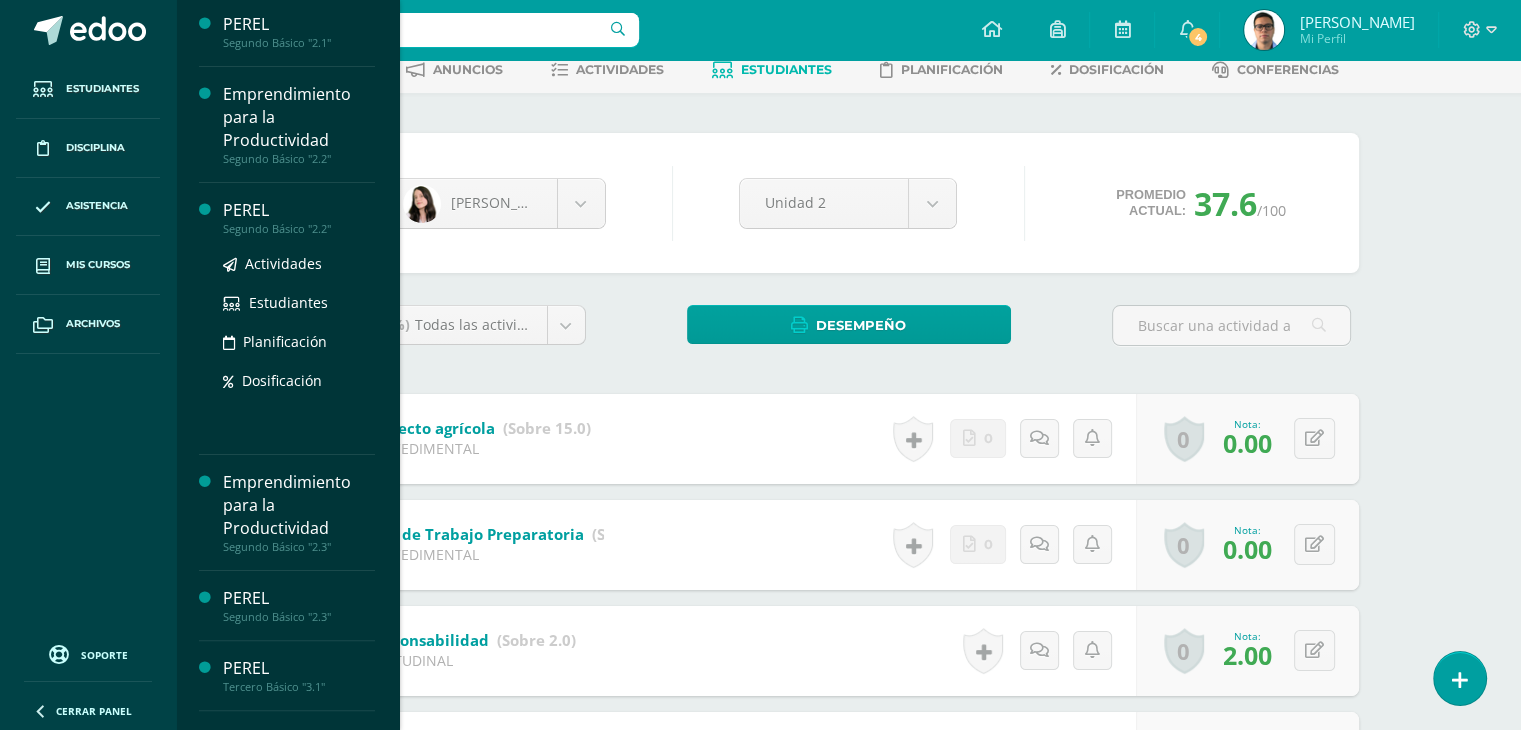 click on "Segundo
Básico
"2.2"" at bounding box center [299, 229] 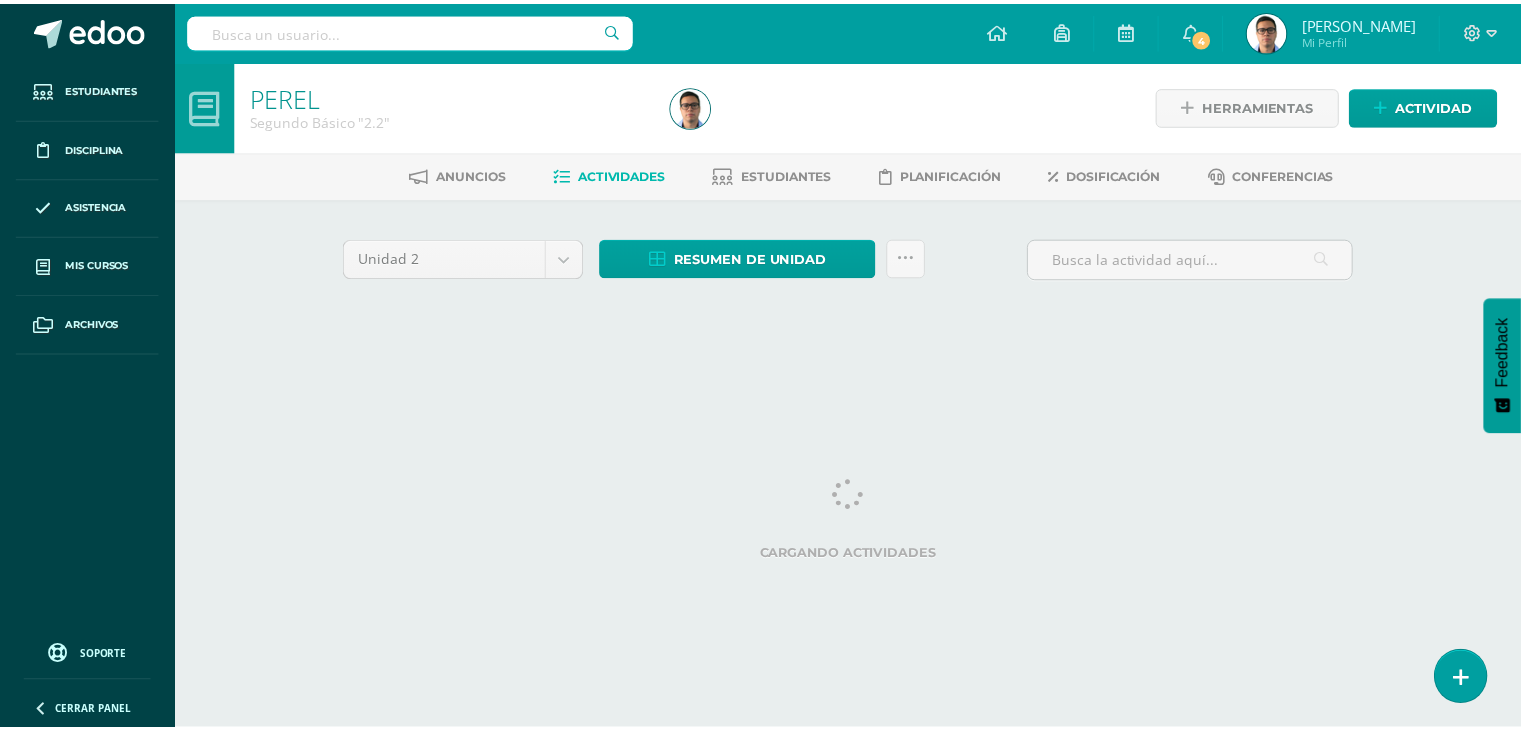 scroll, scrollTop: 0, scrollLeft: 0, axis: both 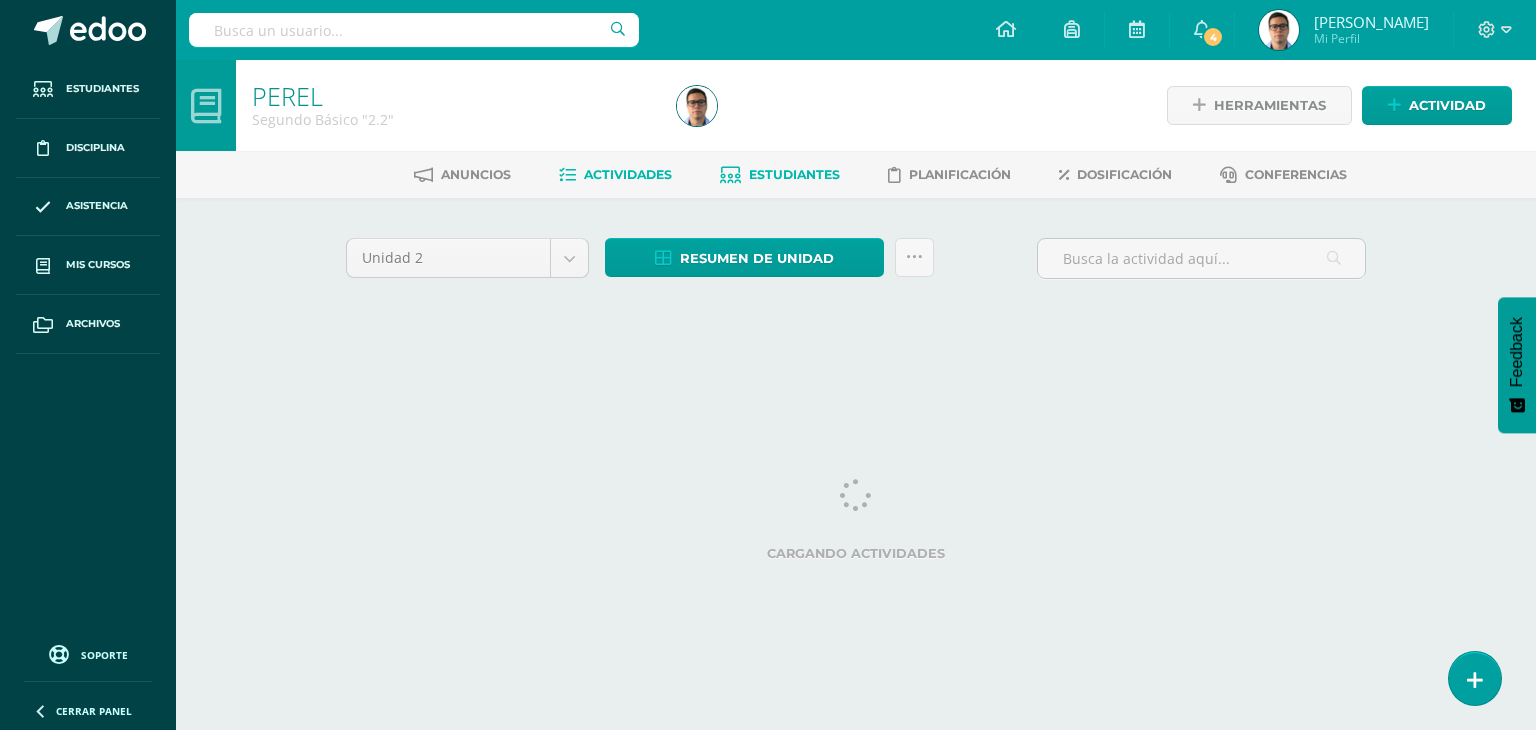 click on "Estudiantes" at bounding box center (794, 174) 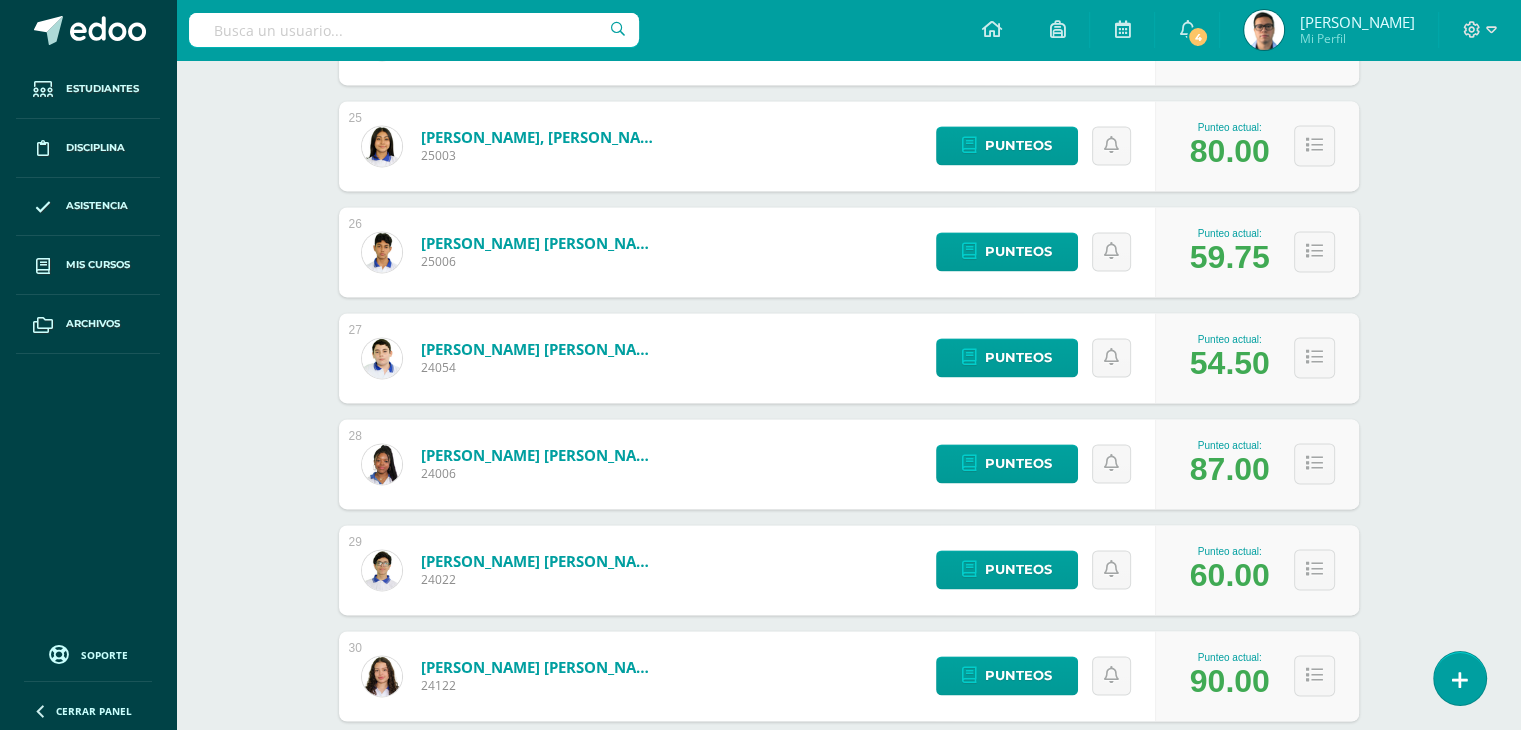 scroll, scrollTop: 2879, scrollLeft: 0, axis: vertical 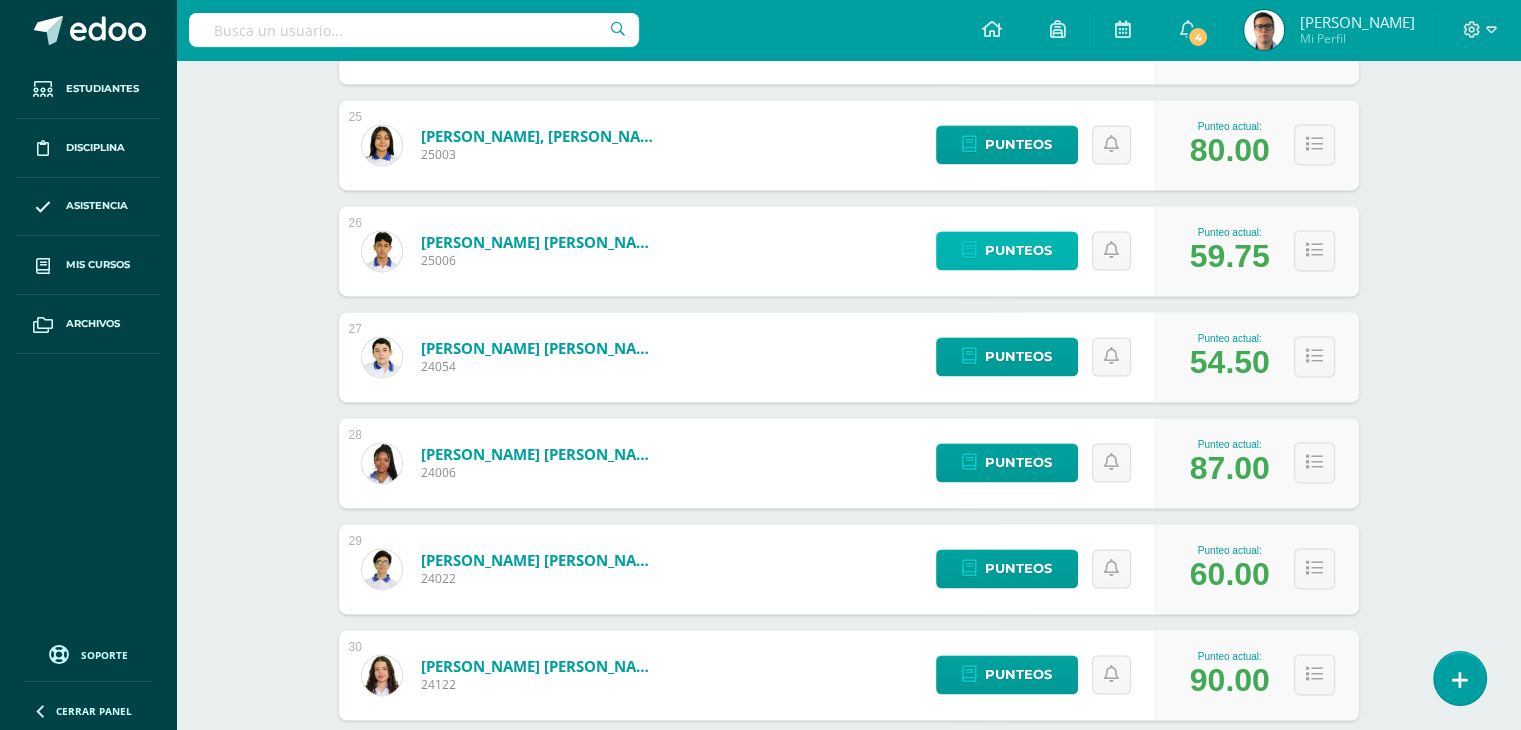 click on "Punteos" at bounding box center (1018, 250) 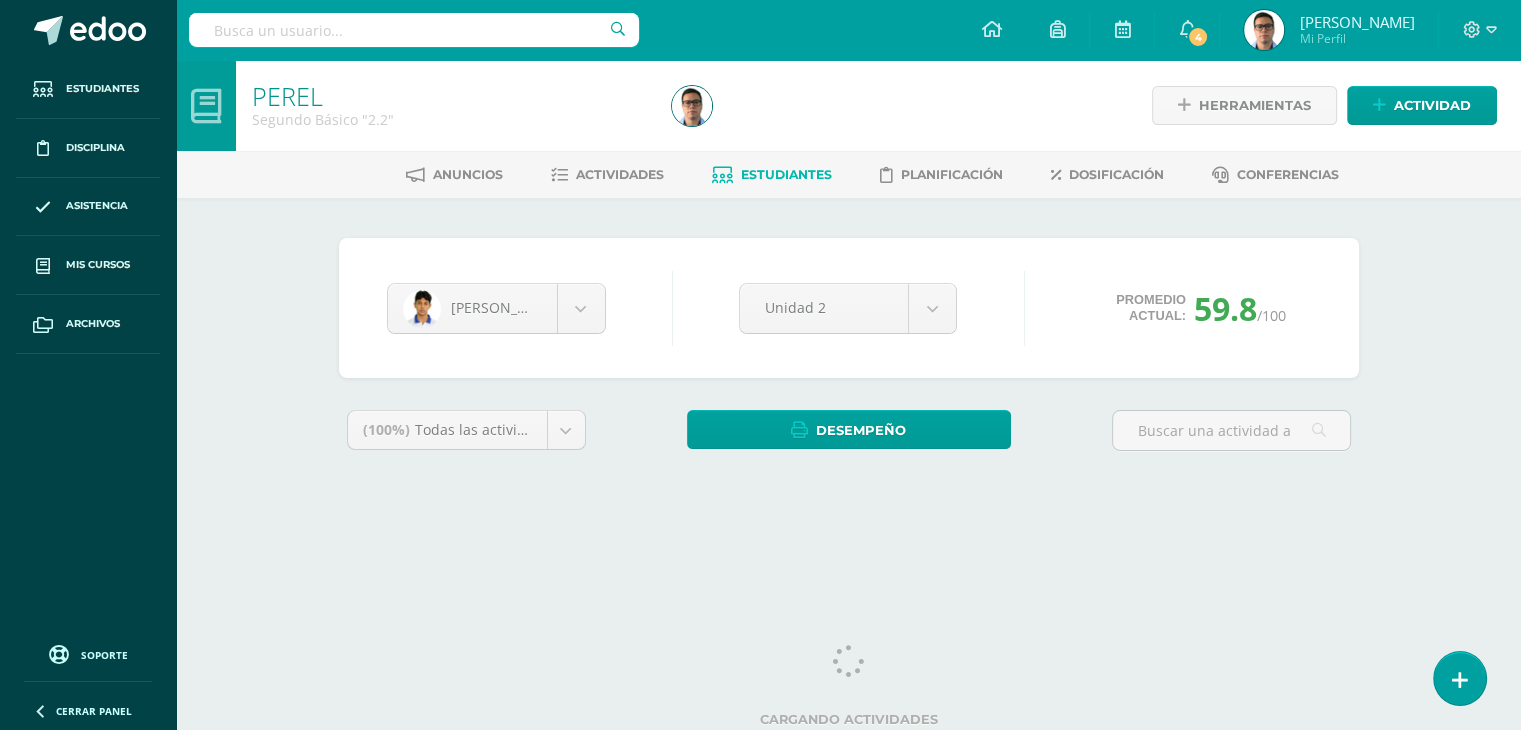 scroll, scrollTop: 0, scrollLeft: 0, axis: both 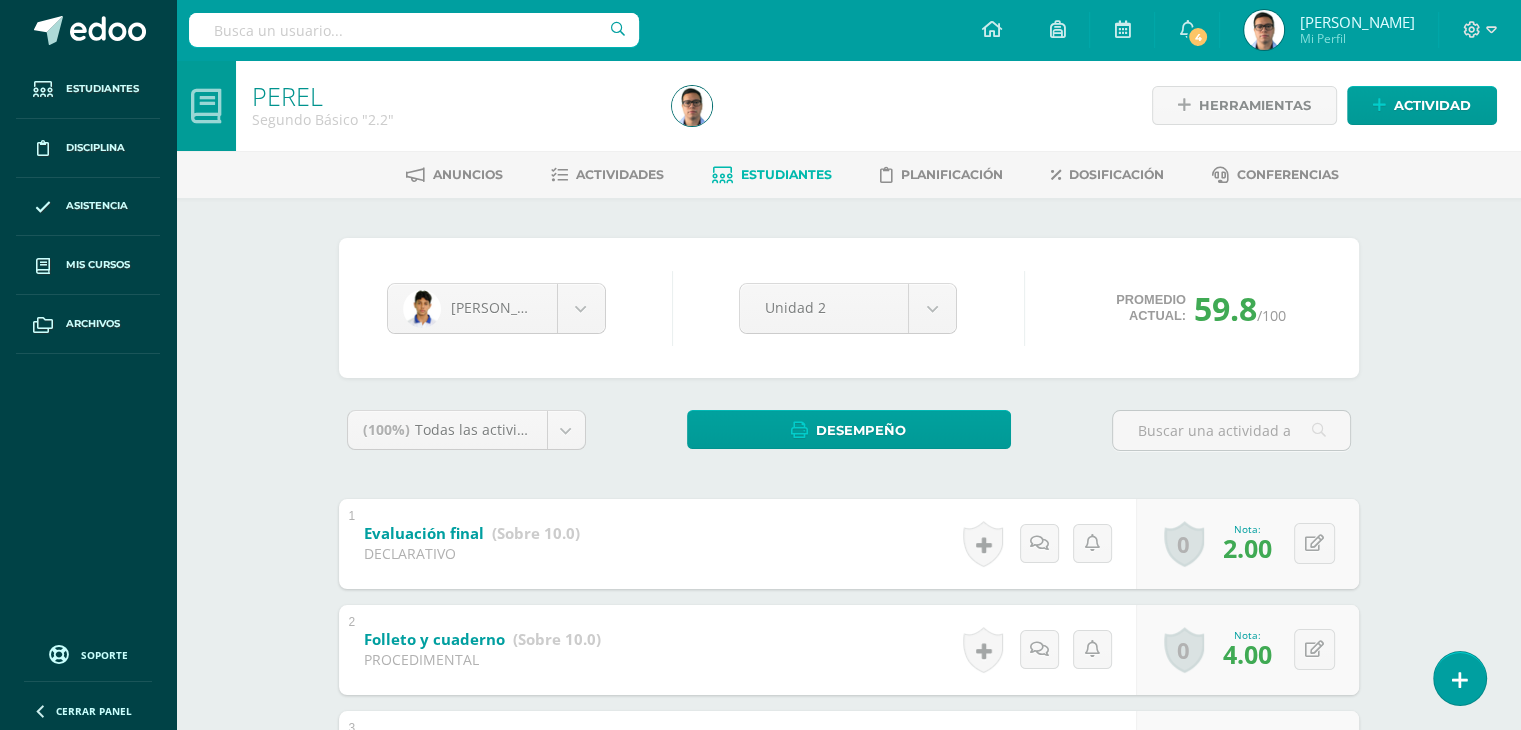 click on "PEREL
Segundo Básico "2.2"
Herramientas
Detalle de asistencias
Actividad
Anuncios
Actividades
Estudiantes
Planificación
Dosificación
Conferencias     Diego Ruedas                             Miguel Arriaga Marco Carranza Pablo Castillo Eunice Cerritos Suceth Cetino Jesús Colindres Hendrick España Andrea Espino María Franco Derick Guerra Amanda Lara Edgar Lemus Hendrick Lemus Oscar Lemus Catalina Loarca Luisa López Dulcemaria López Tyffany López Maria Márquez Oscar Martínez Luz Morales Guillermo Orellana Shaindel Peña Carlos Recinos Maggui Reyes Diego Ruedas Edwin Sagastume Katherine Stokes Pedro Tobar Lizza Valdés Kerly Valey Andrea Vásquez Elizabet Vidal     Unidad 2                             Unidad 1 Unidad 2 Unidad 3 59.8 /100     Todos                     1" at bounding box center (848, 864) 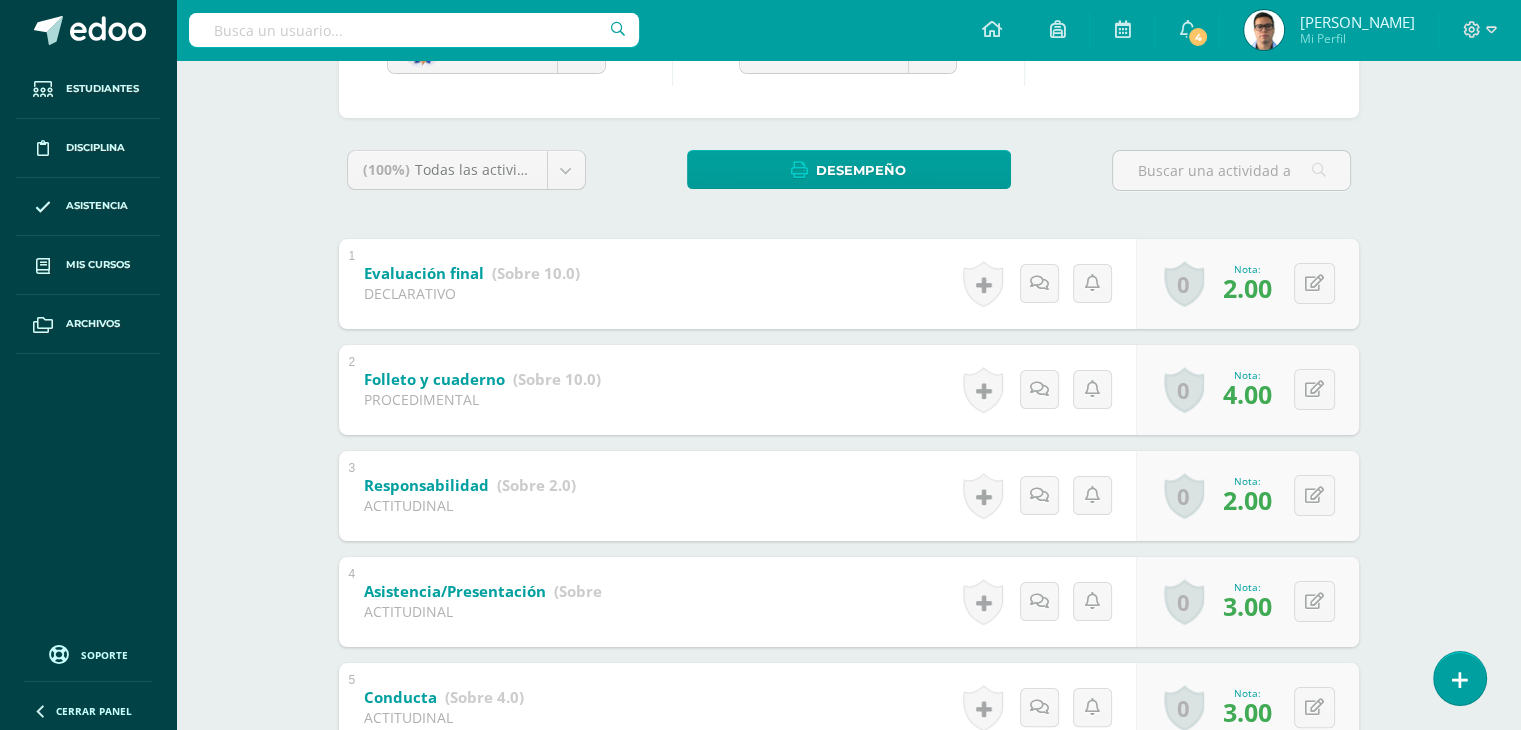 scroll, scrollTop: 283, scrollLeft: 0, axis: vertical 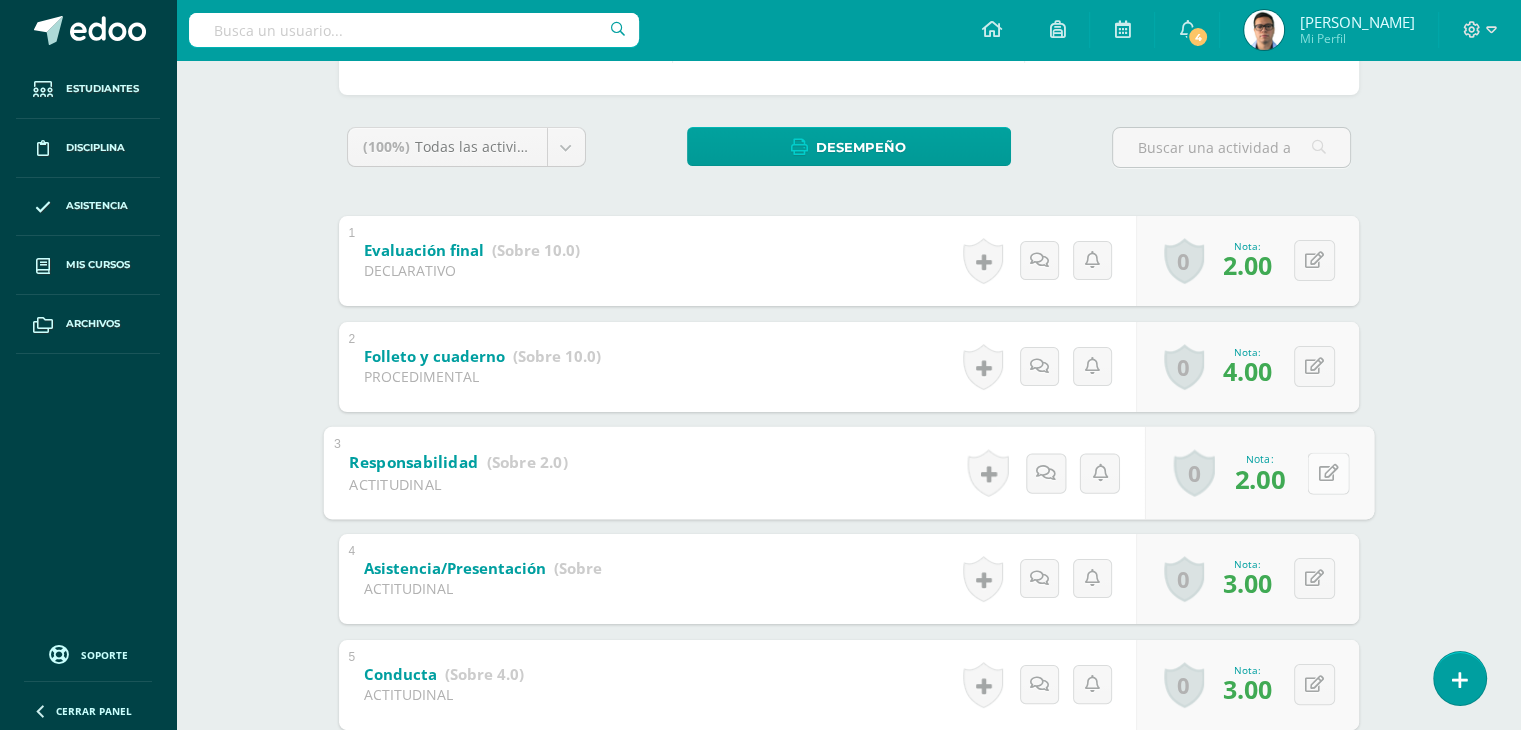 click at bounding box center (1328, 473) 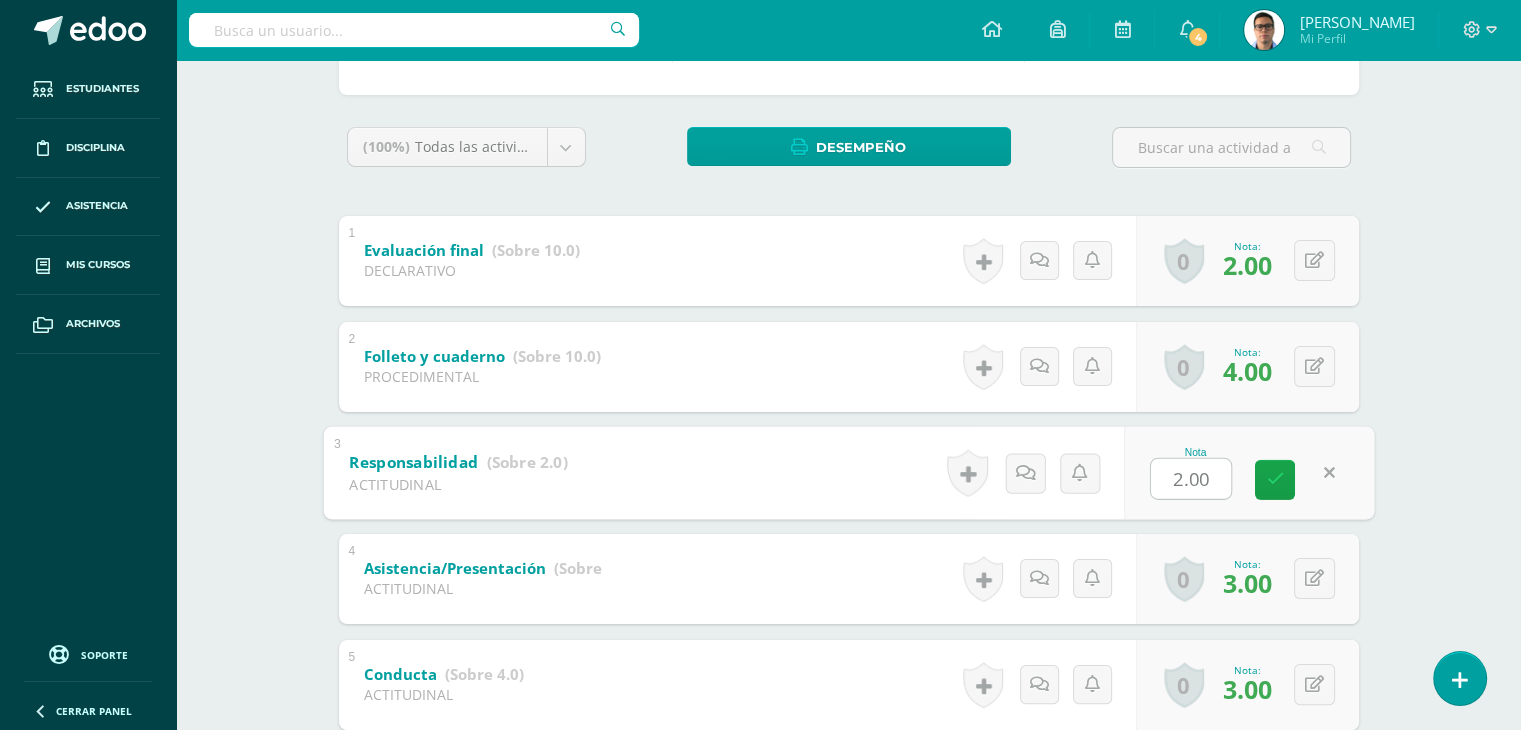 click on "PEREL
Segundo Básico "2.2"
Herramientas
Detalle de asistencias
Actividad
Anuncios
Actividades
Estudiantes
Planificación
Dosificación
Conferencias     Diego Ruedas                             Miguel Arriaga Marco Carranza Pablo Castillo Eunice Cerritos Suceth Cetino Jesús Colindres Hendrick España Andrea Espino María Franco Derick Guerra Amanda Lara Edgar Lemus Hendrick Lemus Oscar Lemus Catalina Loarca Luisa López Dulcemaria López Tyffany López Maria Márquez Oscar Martínez Luz Morales Guillermo Orellana Shaindel Peña Carlos Recinos Maggui Reyes Diego Ruedas Edwin Sagastume Katherine Stokes Pedro Tobar Lizza Valdés Kerly Valey Andrea Vásquez Elizabet Vidal     Unidad 2                             Unidad 1 Unidad 2 Unidad 3 59.8 /100     Todos                     1" at bounding box center [848, 797] 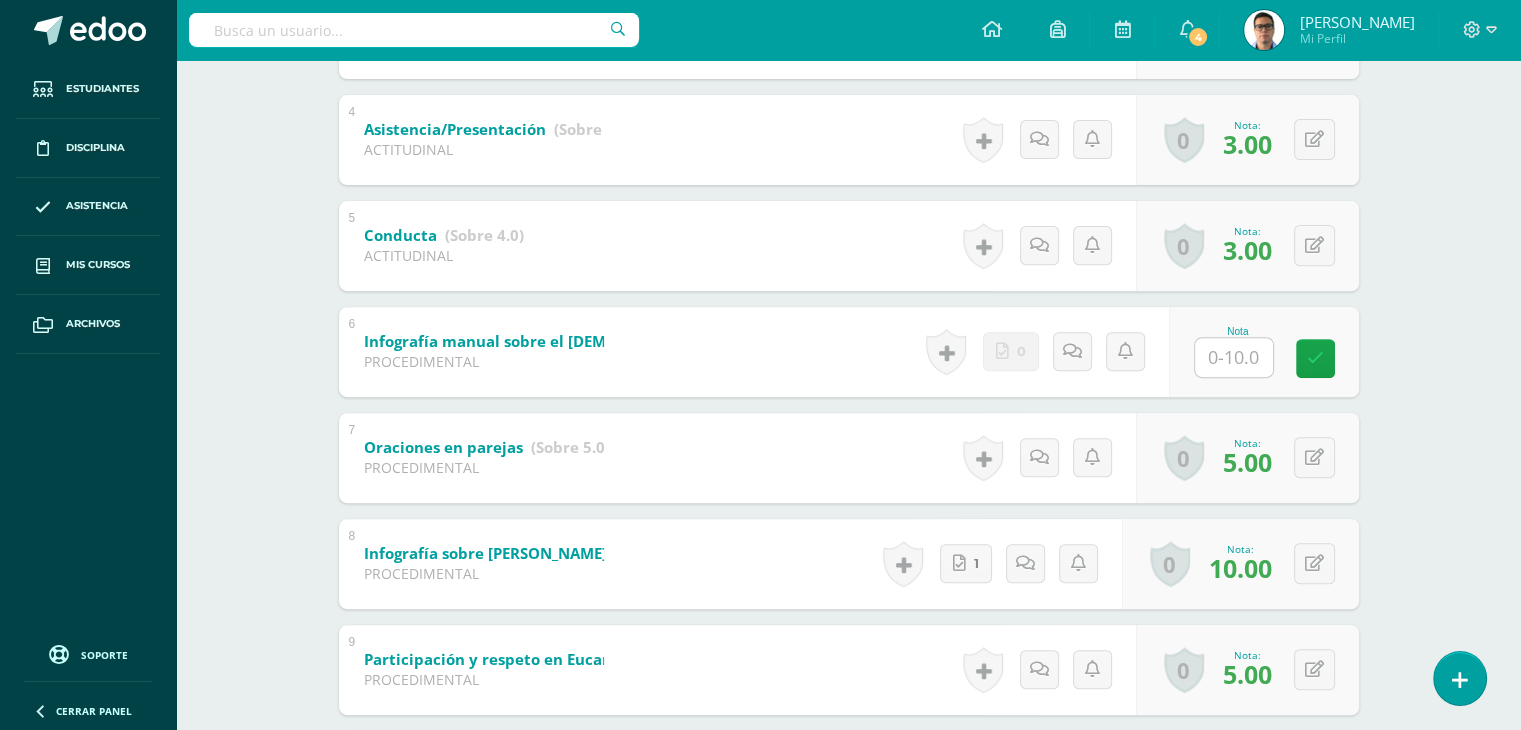 scroll, scrollTop: 723, scrollLeft: 0, axis: vertical 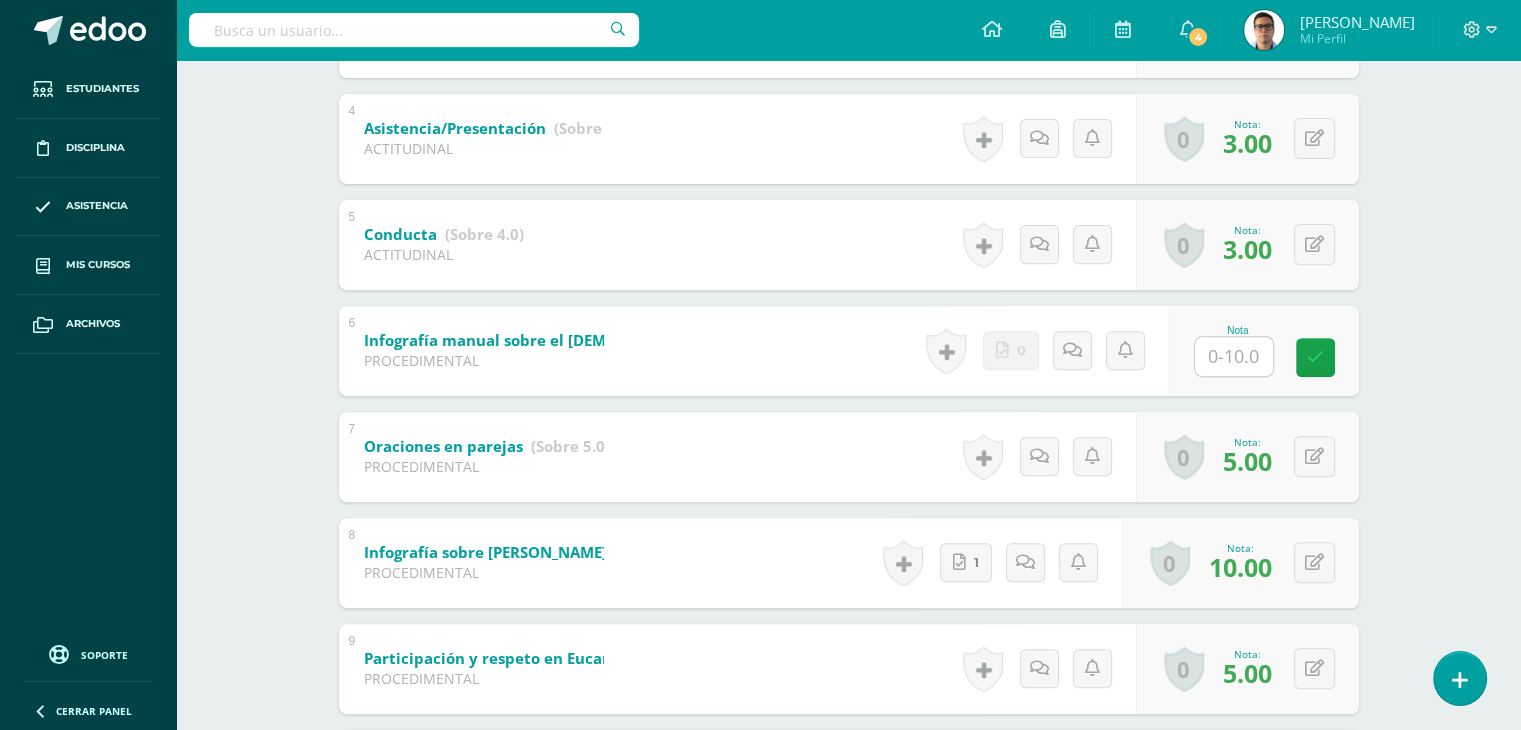 click at bounding box center (1234, 356) 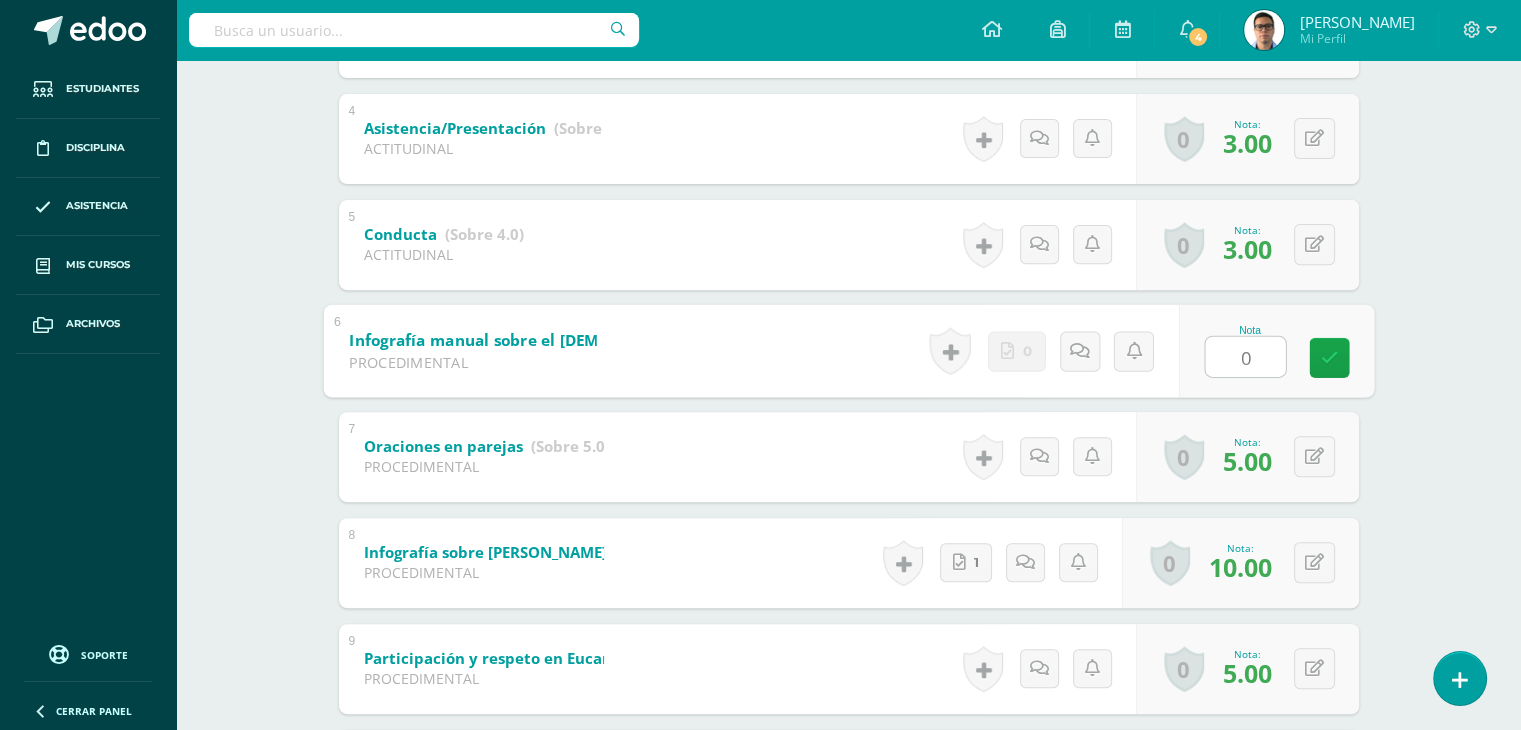 type on "0" 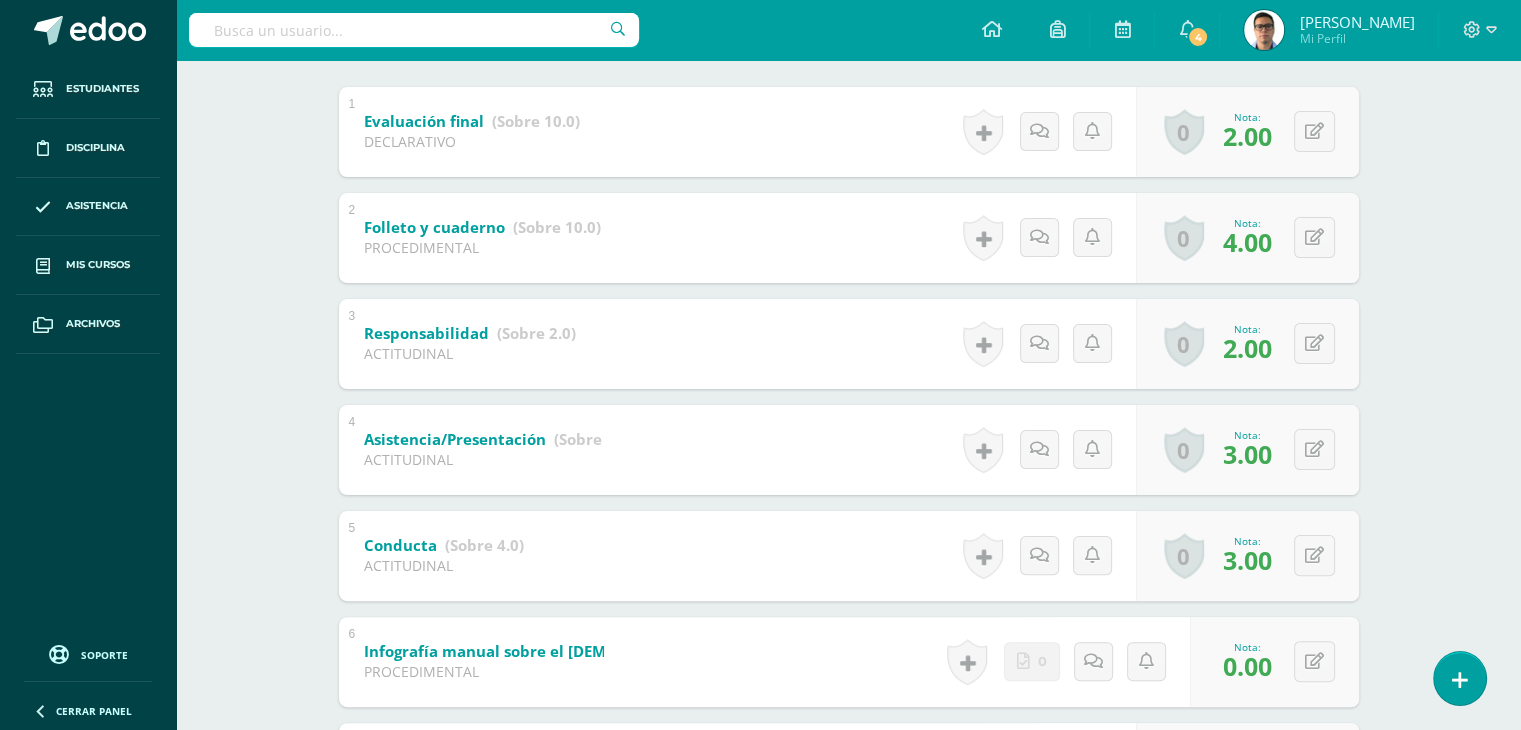 scroll, scrollTop: 304, scrollLeft: 0, axis: vertical 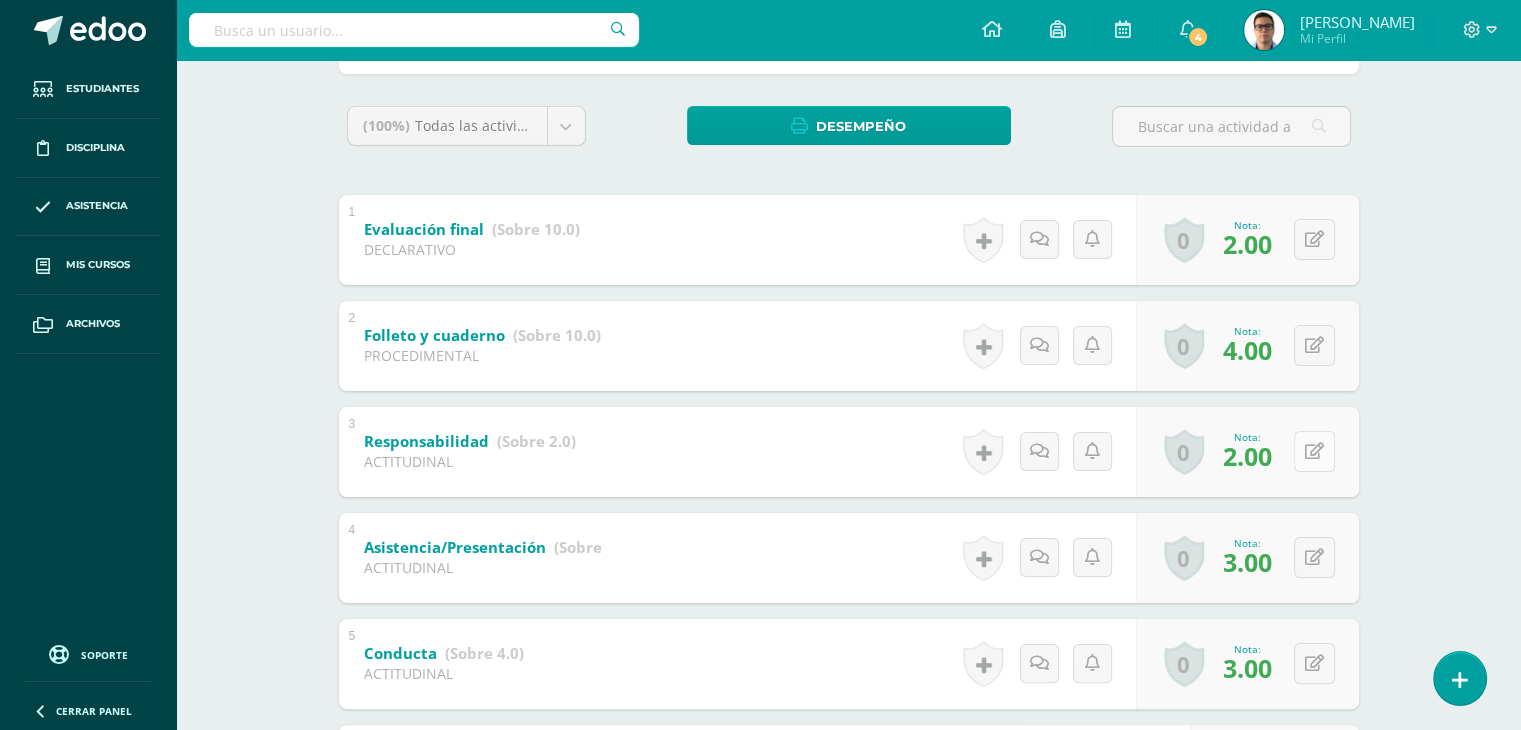 click at bounding box center (1314, 451) 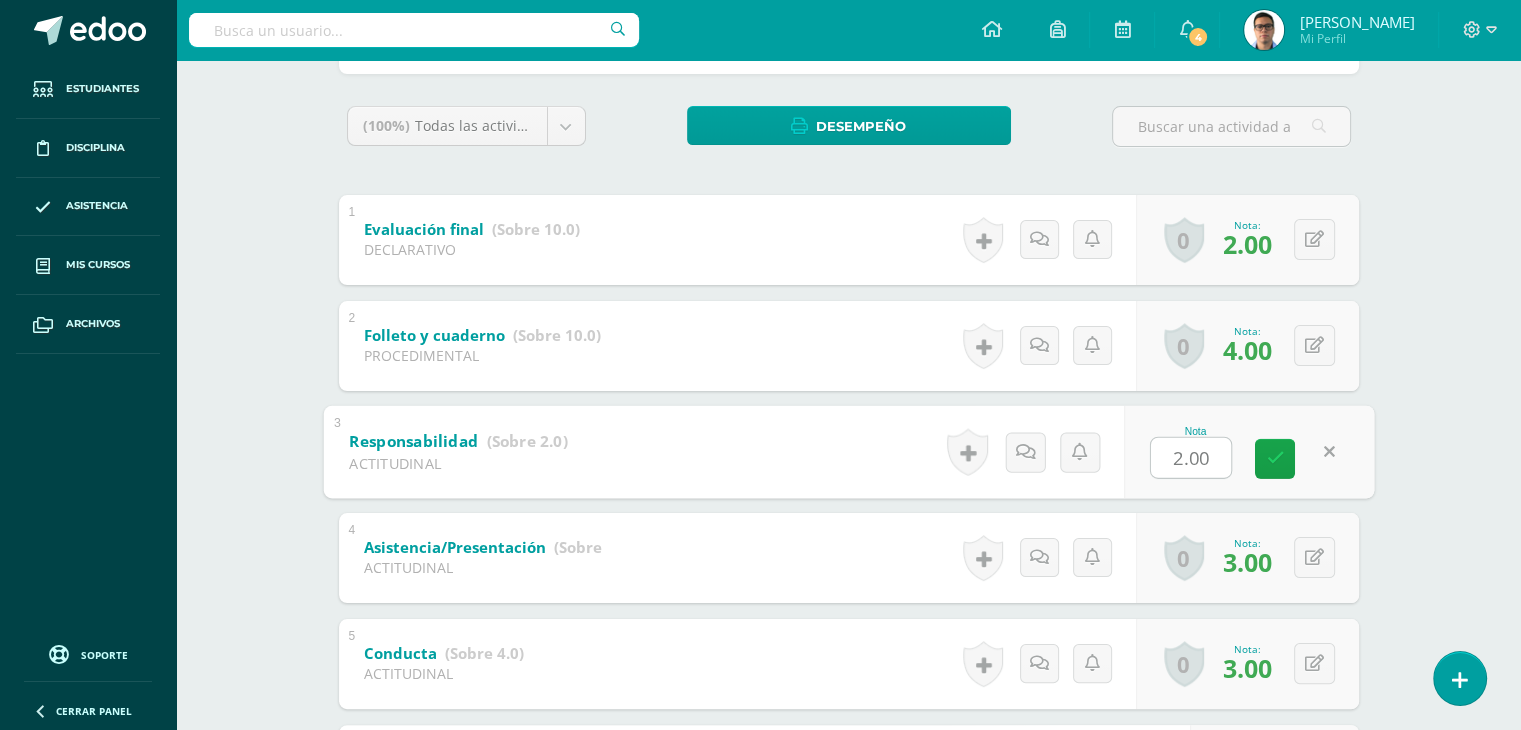 type on "1" 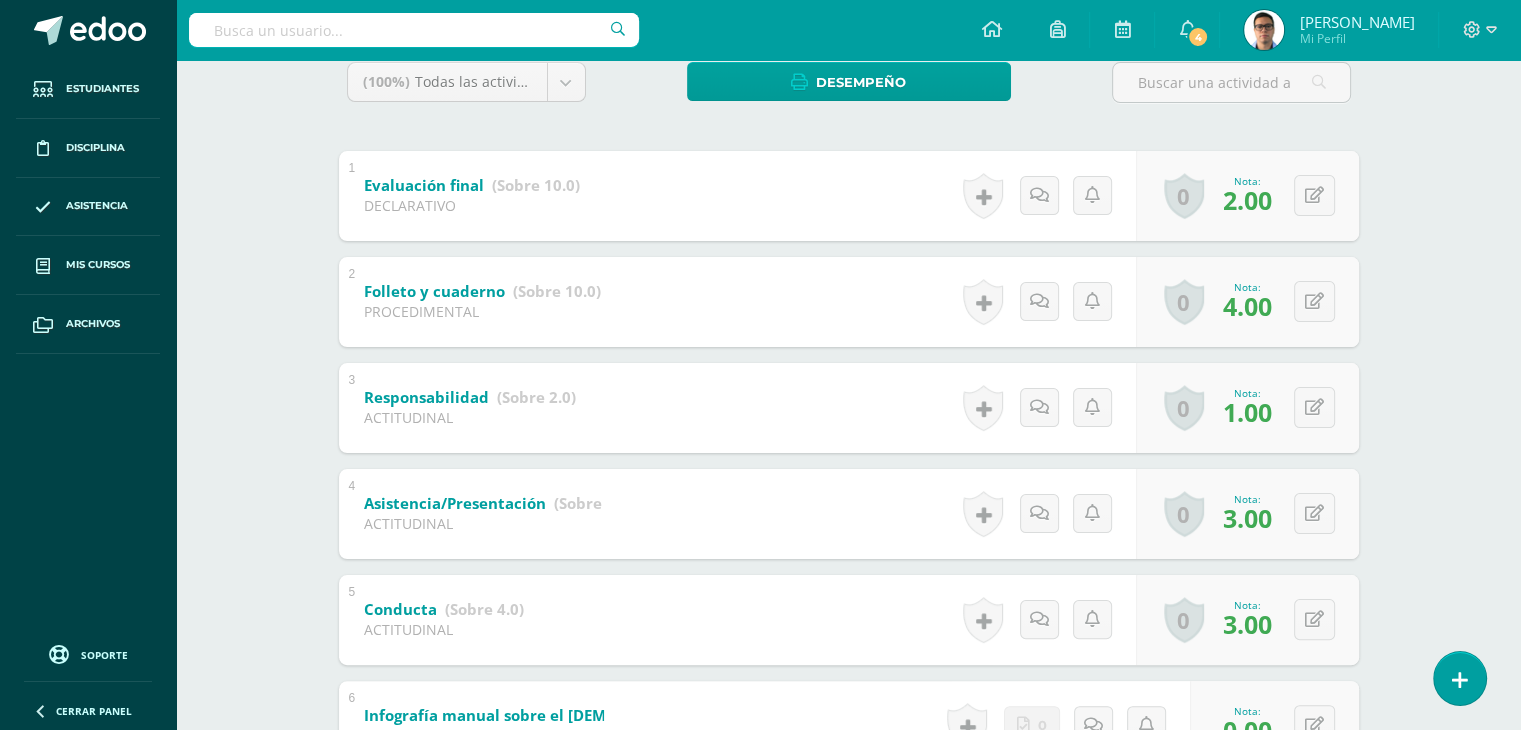 scroll, scrollTop: 348, scrollLeft: 0, axis: vertical 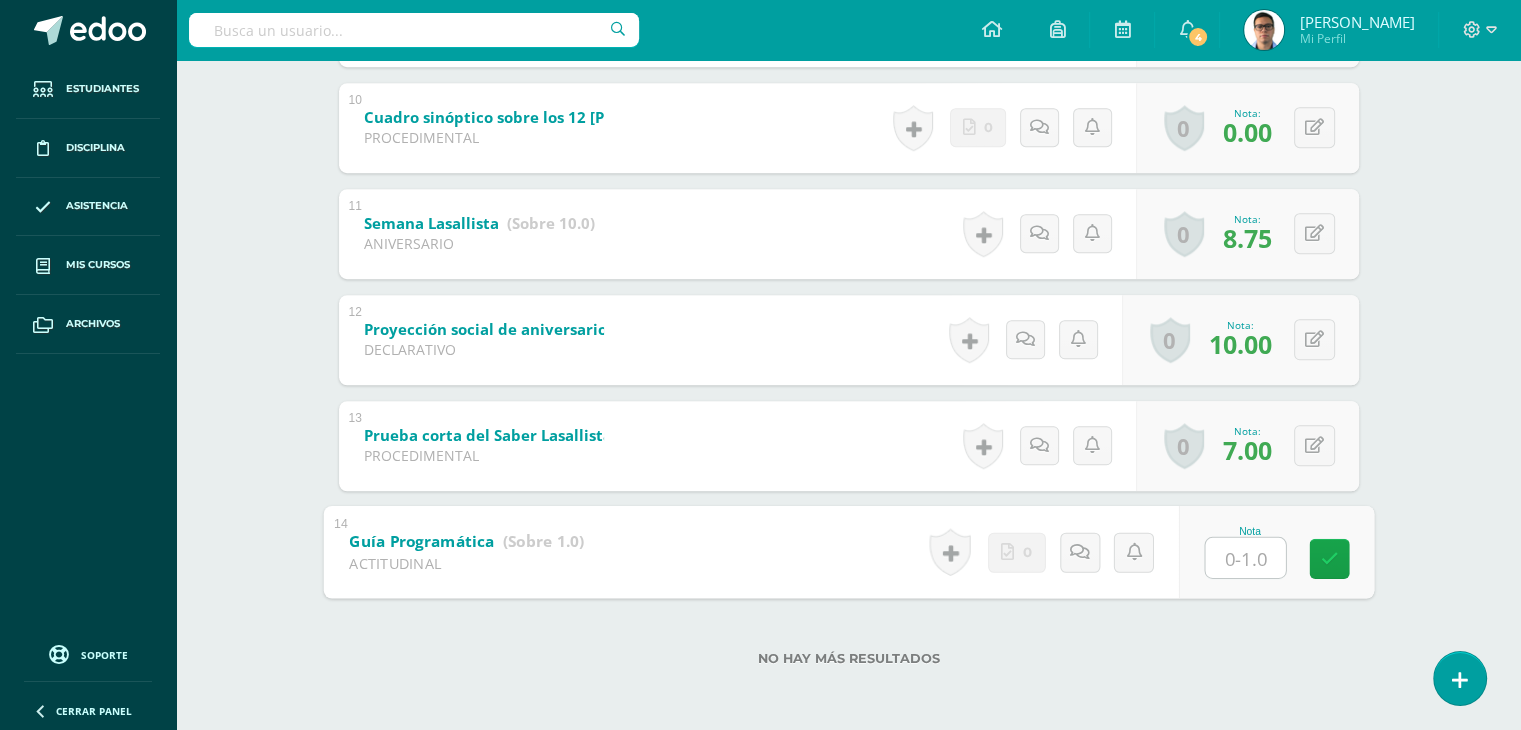 click at bounding box center [1245, 557] 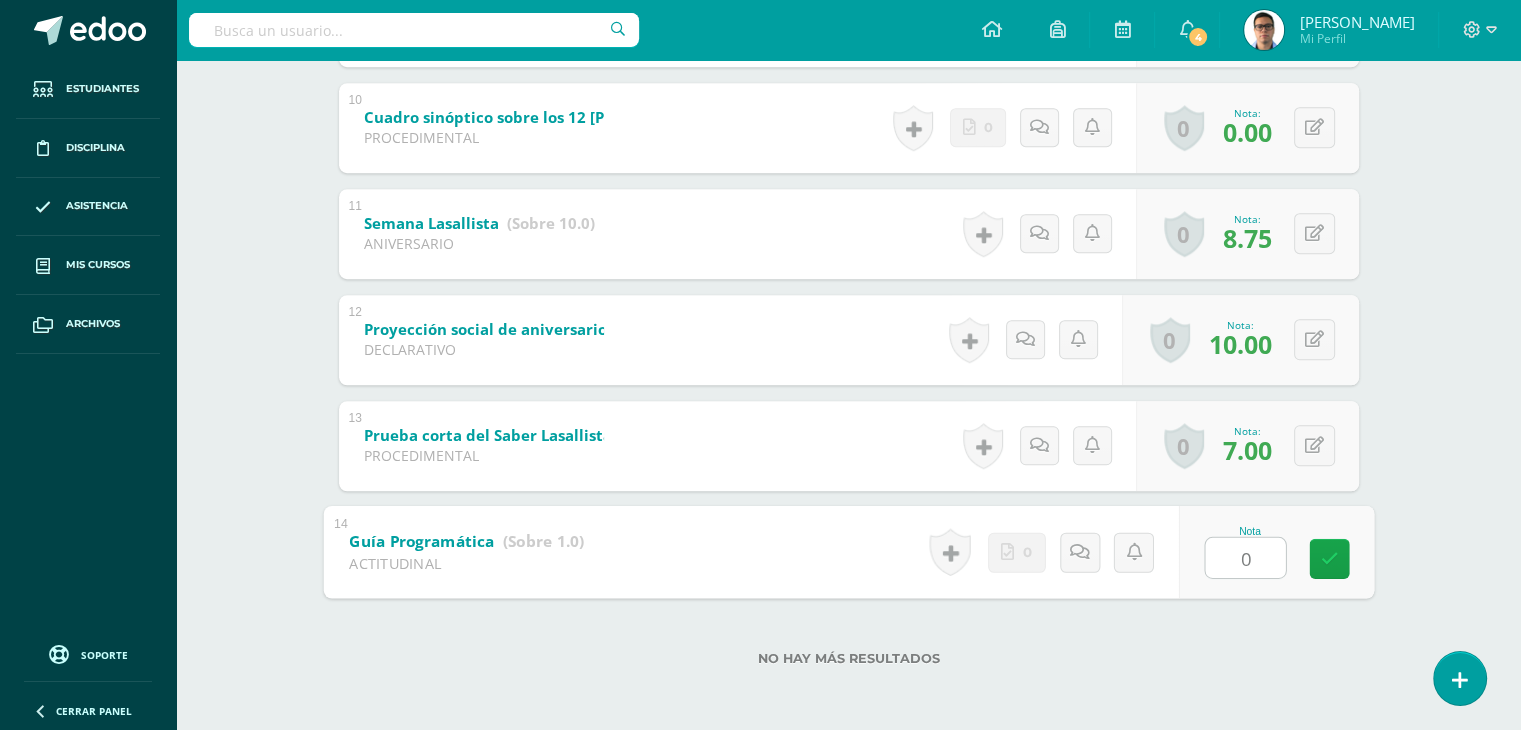 type on "0" 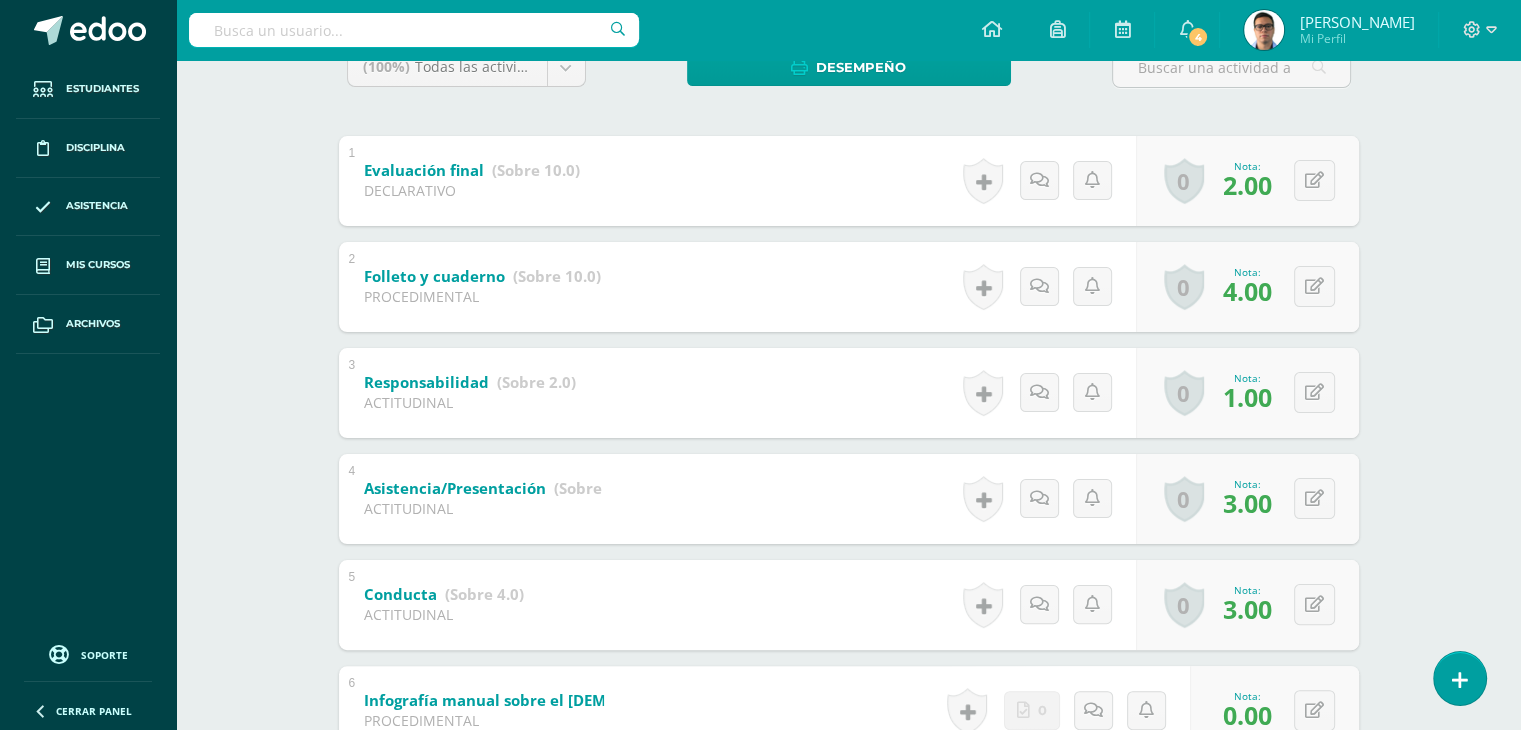 scroll, scrollTop: 0, scrollLeft: 0, axis: both 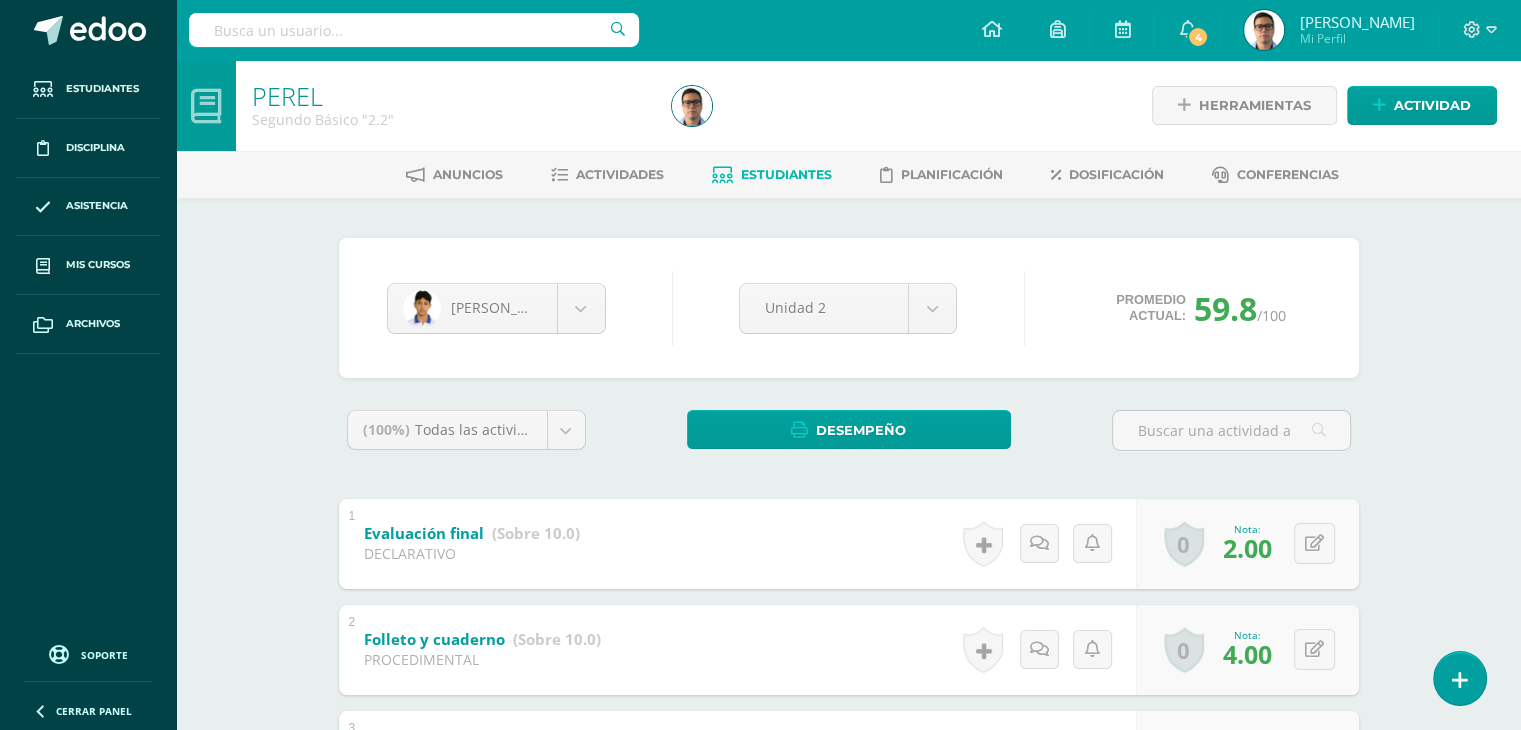 click on "Estudiantes" at bounding box center (772, 175) 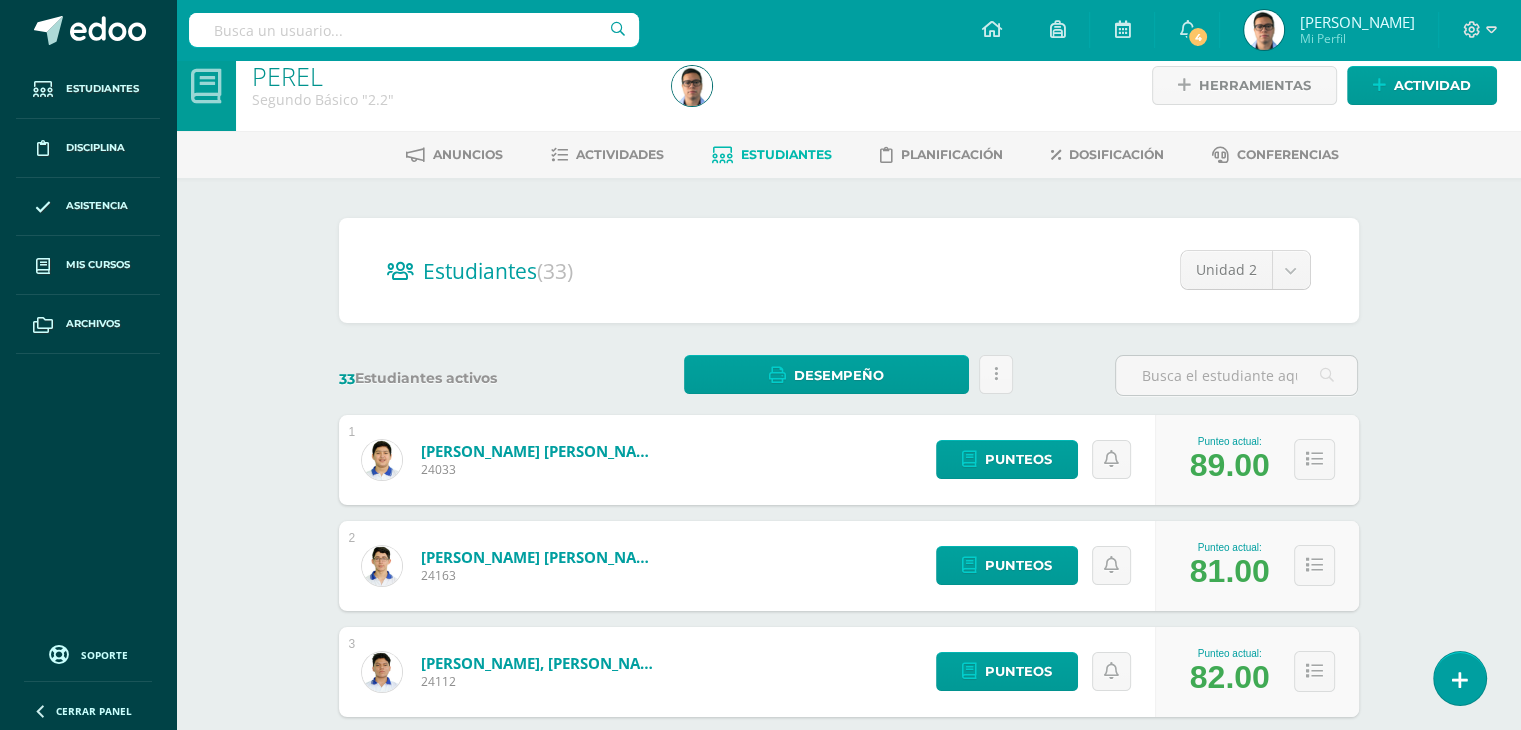 scroll, scrollTop: 0, scrollLeft: 0, axis: both 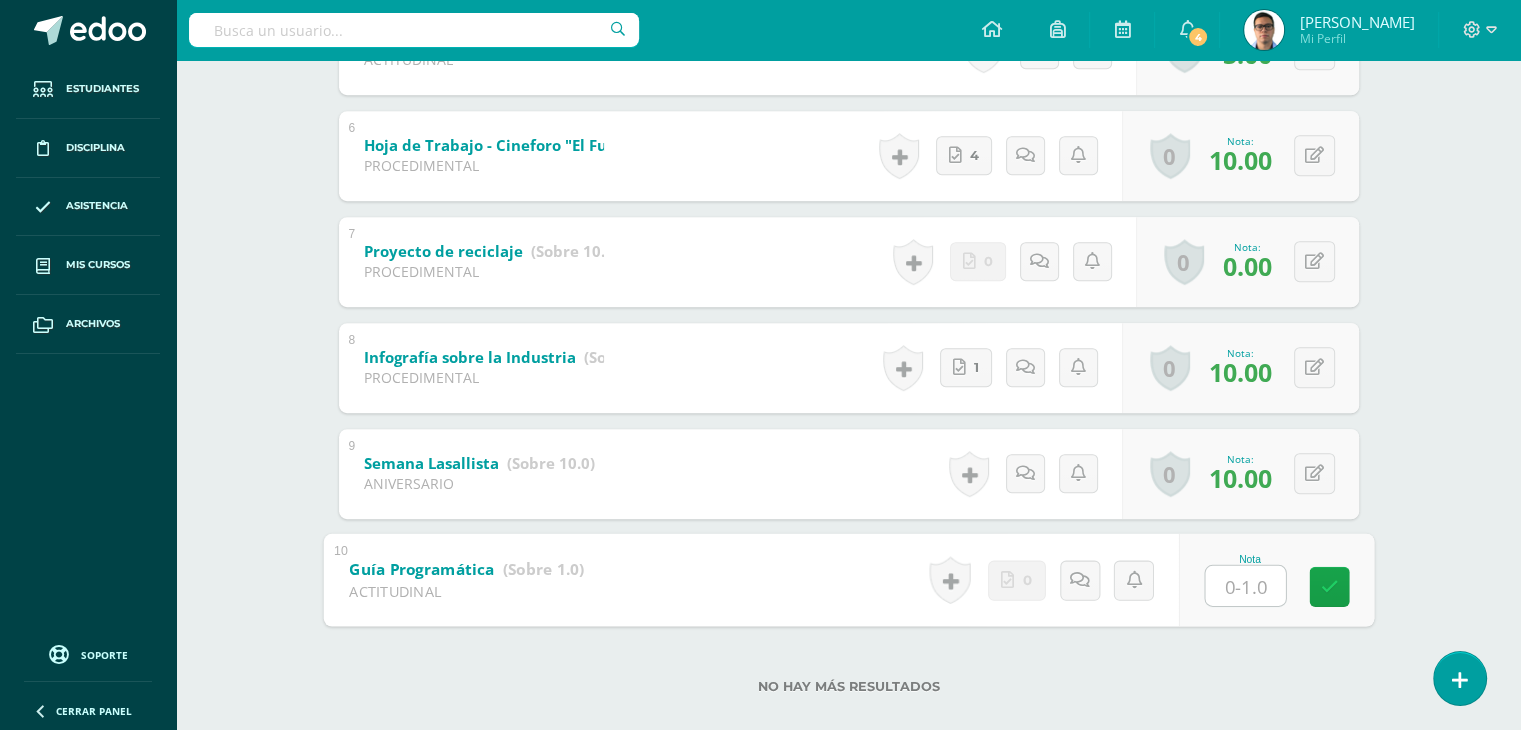 click at bounding box center [1245, 585] 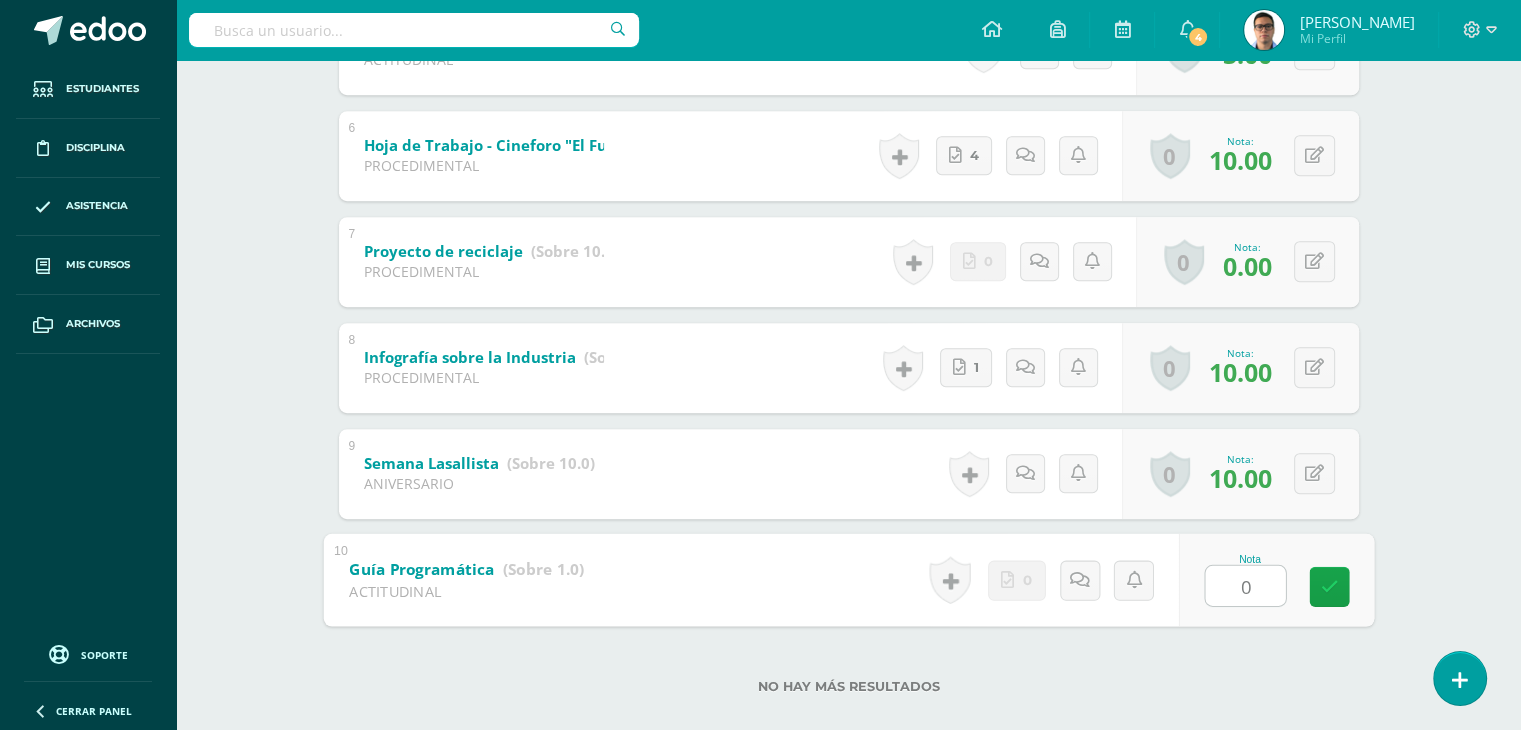 type on "0" 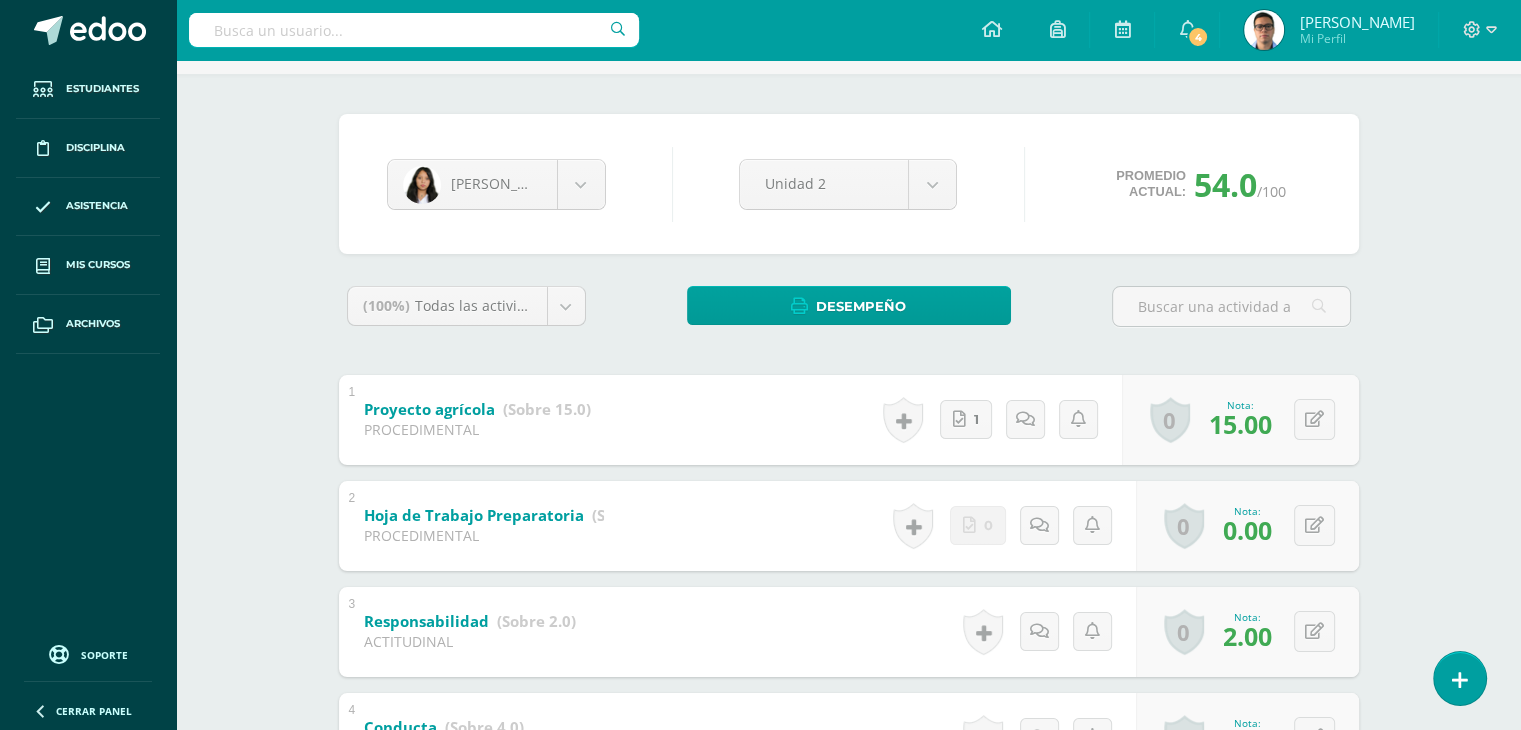 scroll, scrollTop: 0, scrollLeft: 0, axis: both 